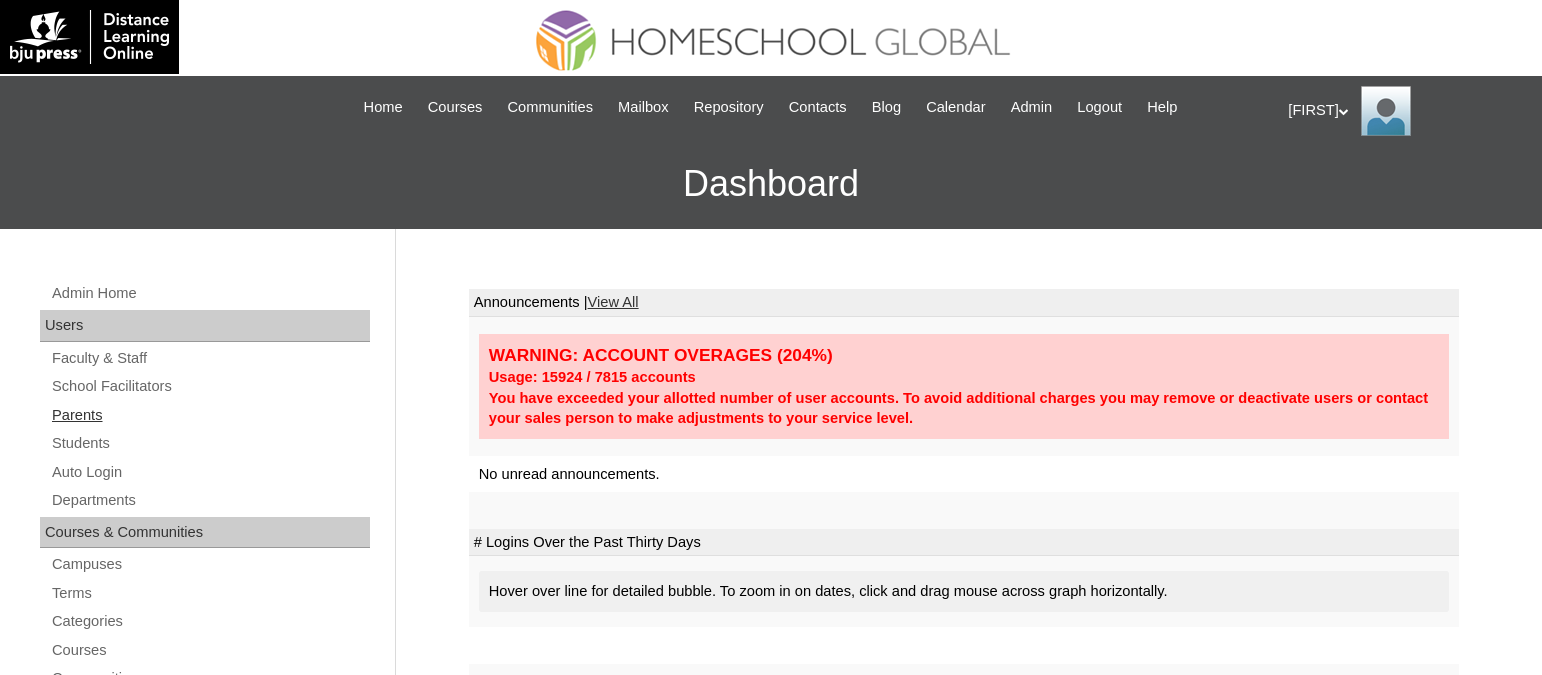 scroll, scrollTop: 0, scrollLeft: 0, axis: both 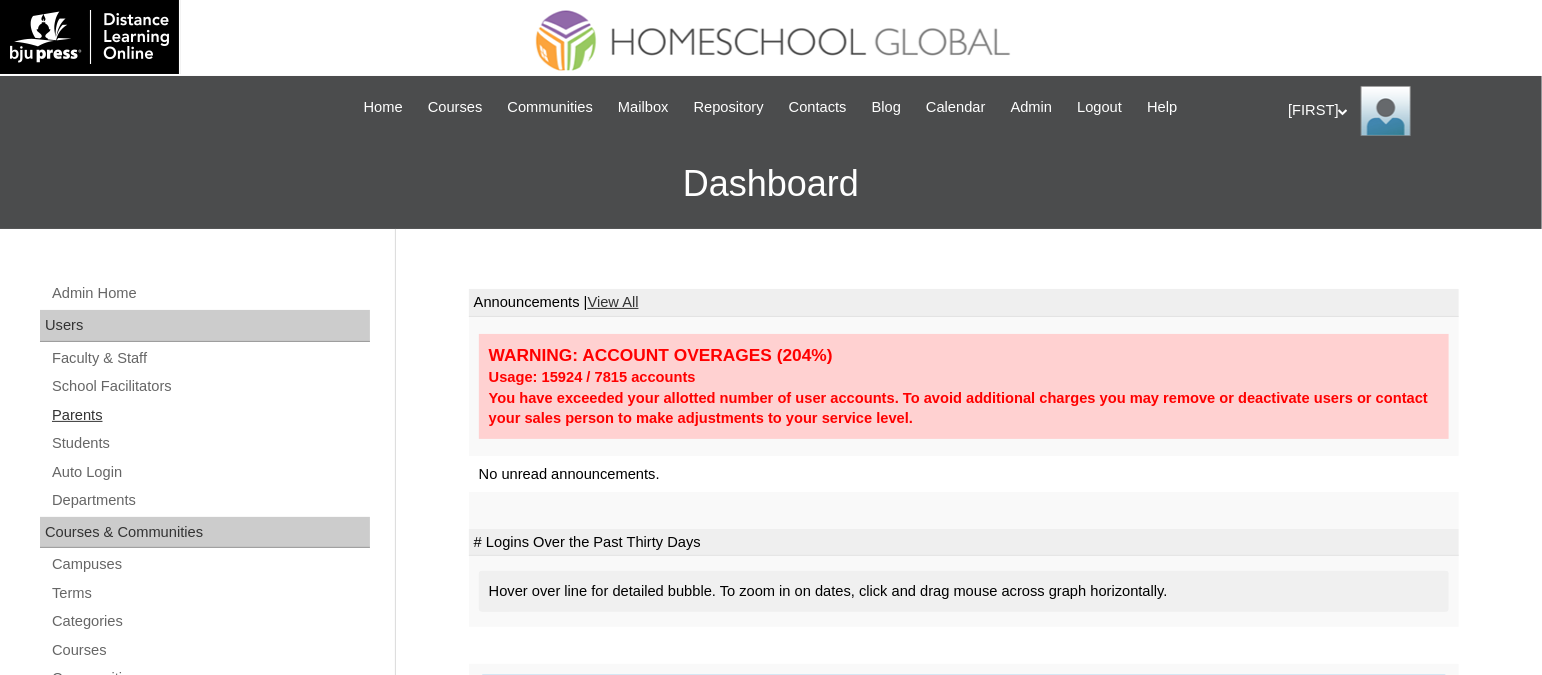 click on "Parents" at bounding box center [210, 415] 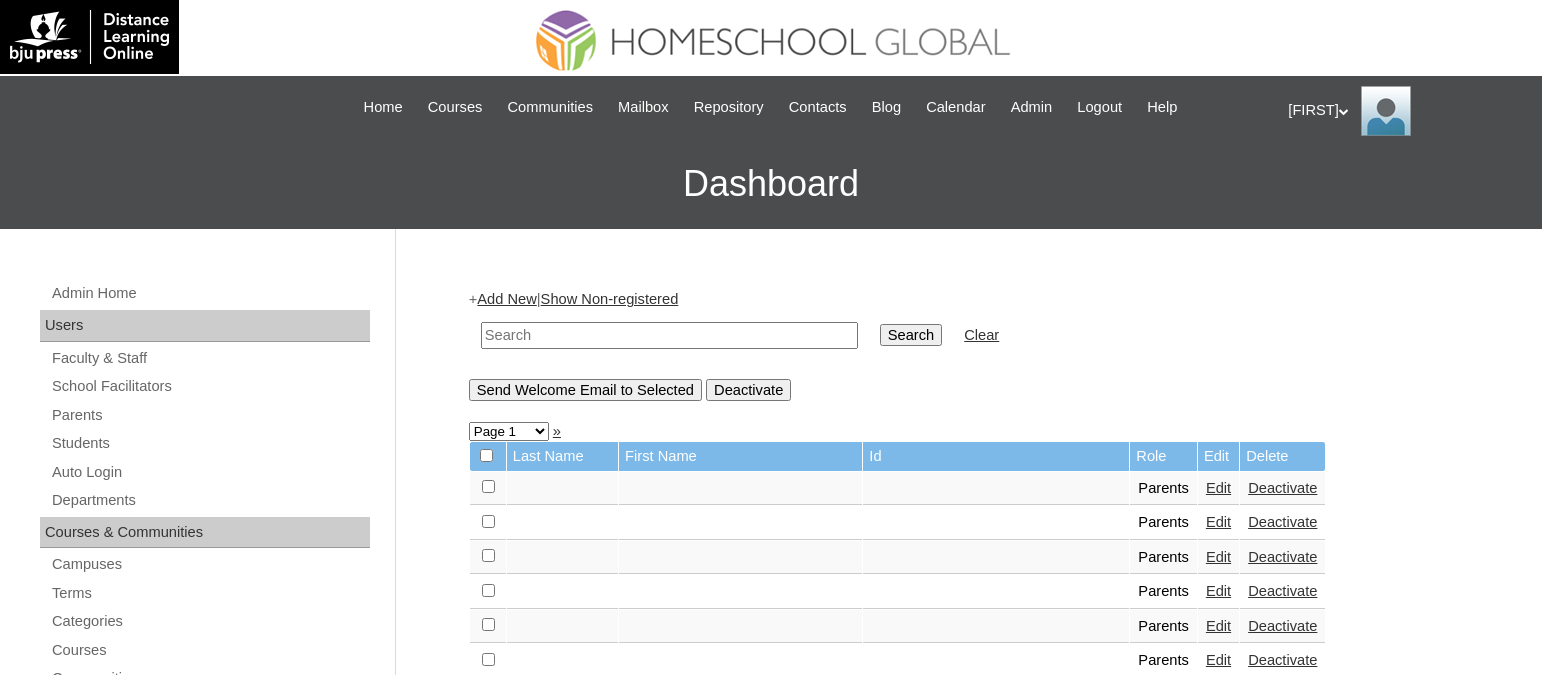 scroll, scrollTop: 0, scrollLeft: 0, axis: both 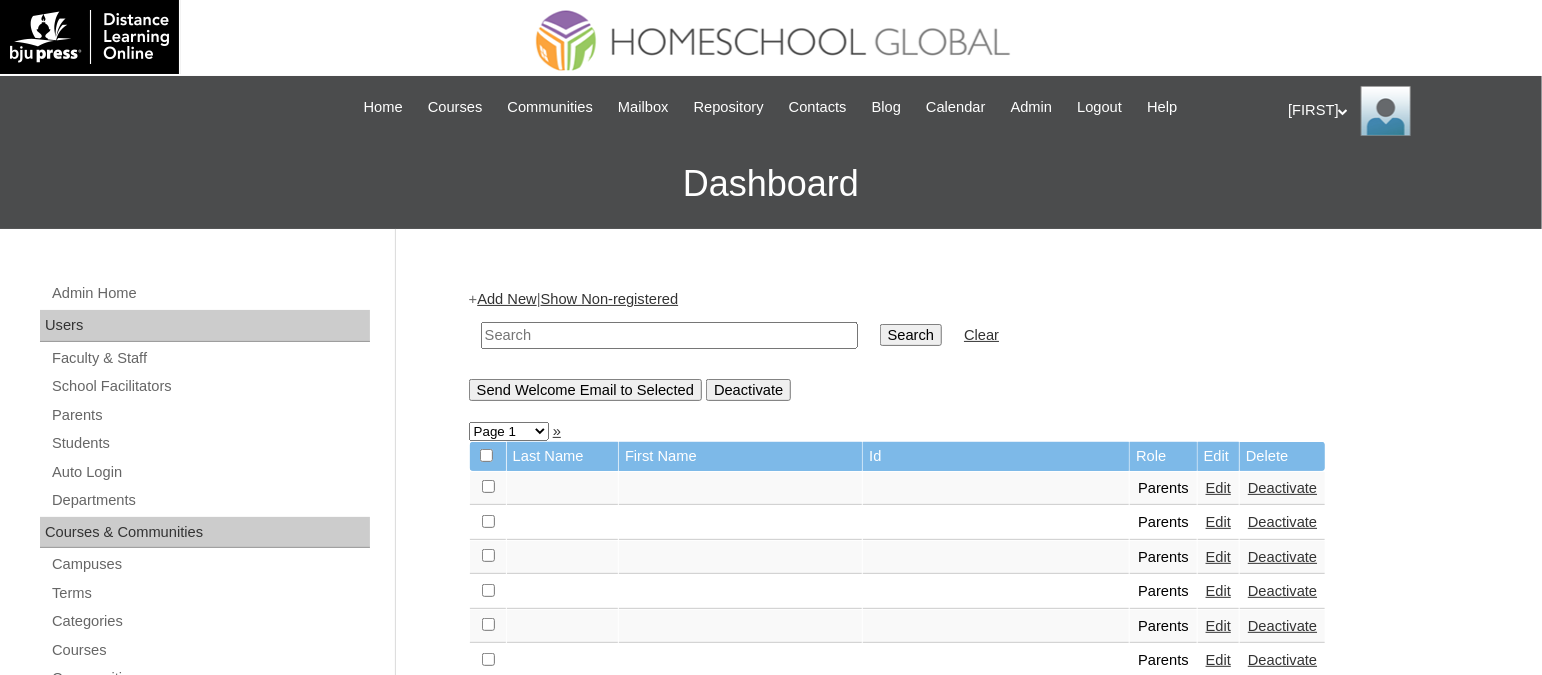 click on "Add New" at bounding box center (506, 299) 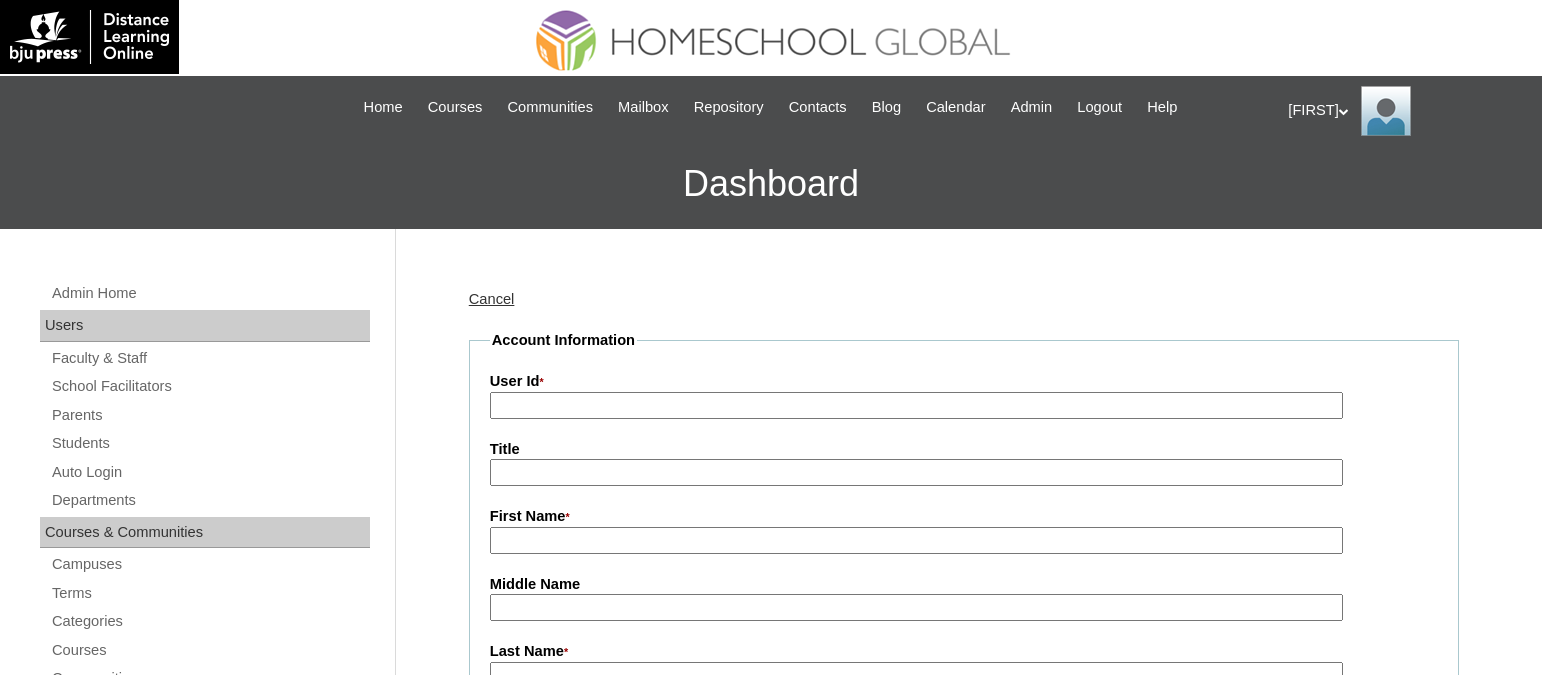 scroll, scrollTop: 0, scrollLeft: 0, axis: both 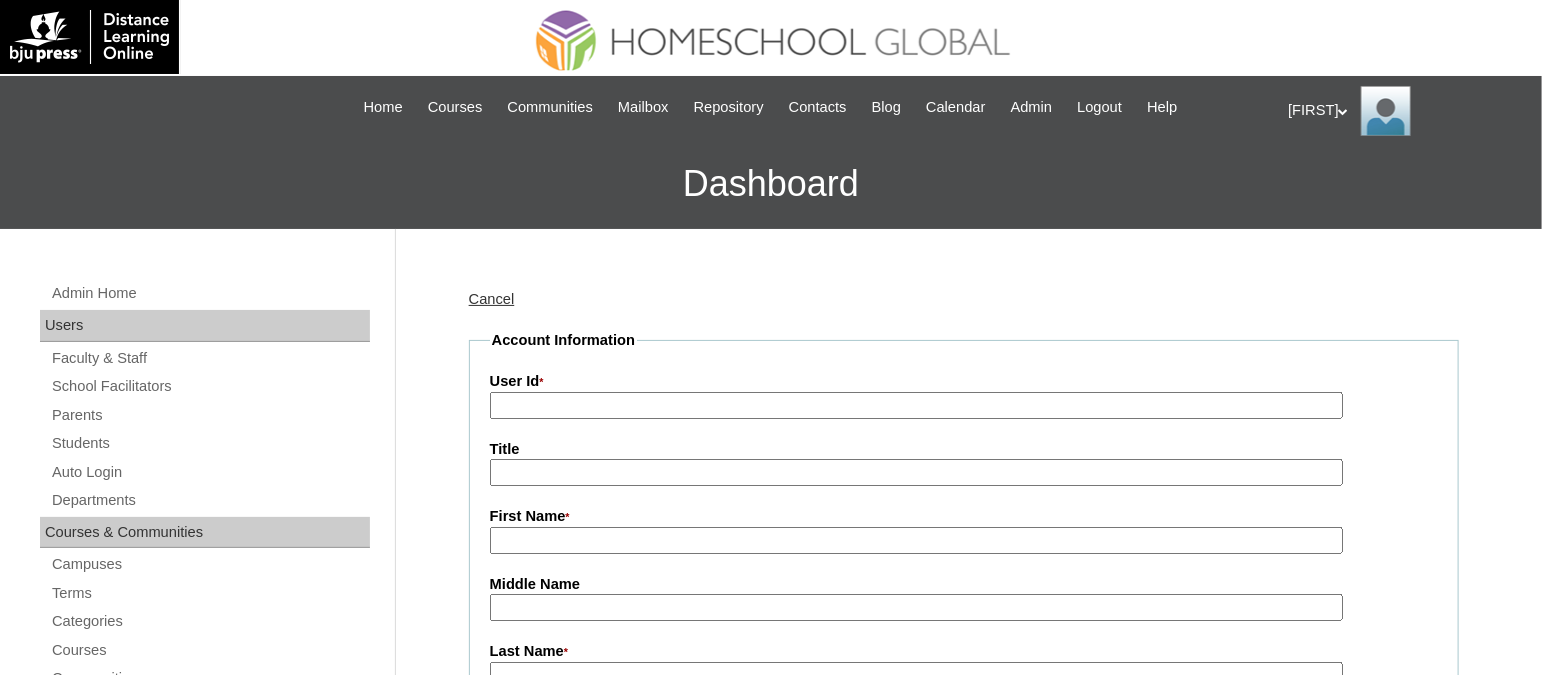 click on "User Id  *" at bounding box center [916, 405] 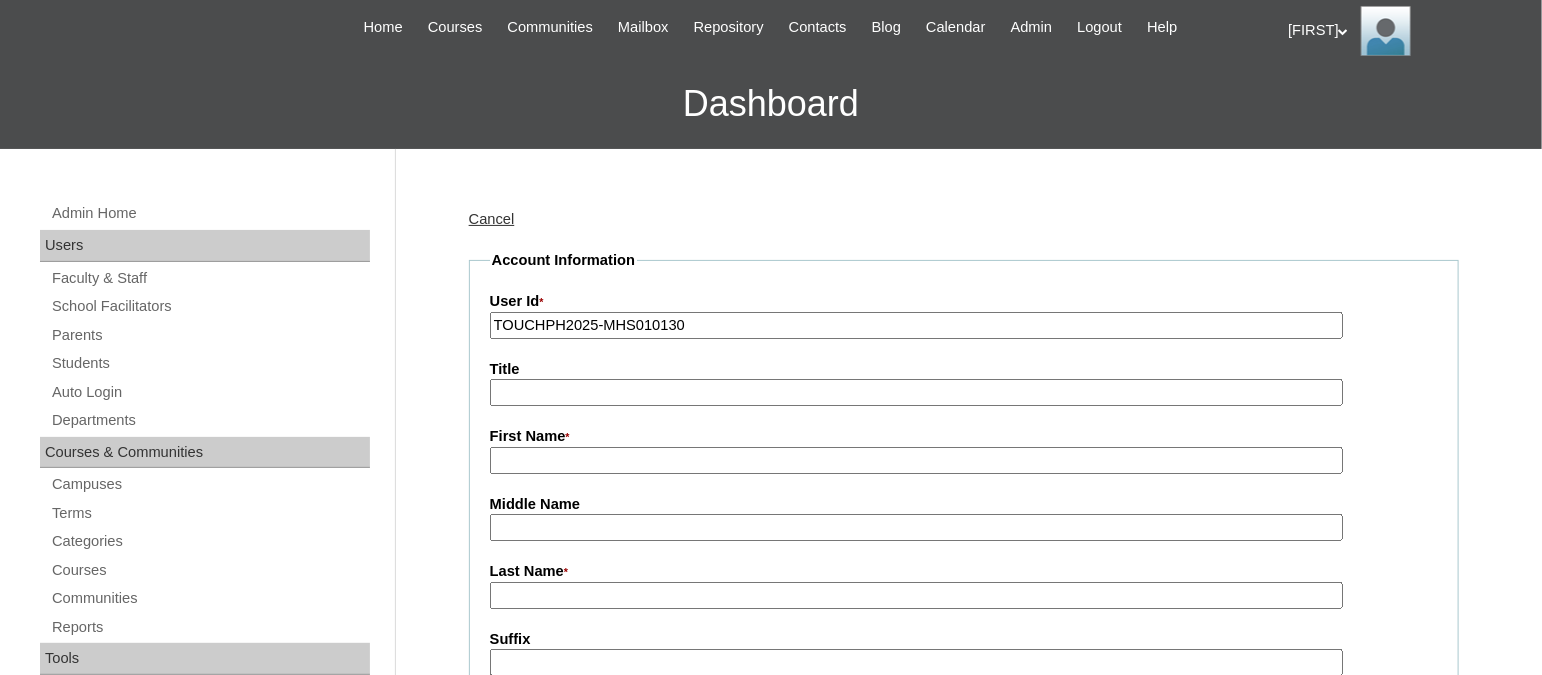 scroll, scrollTop: 124, scrollLeft: 0, axis: vertical 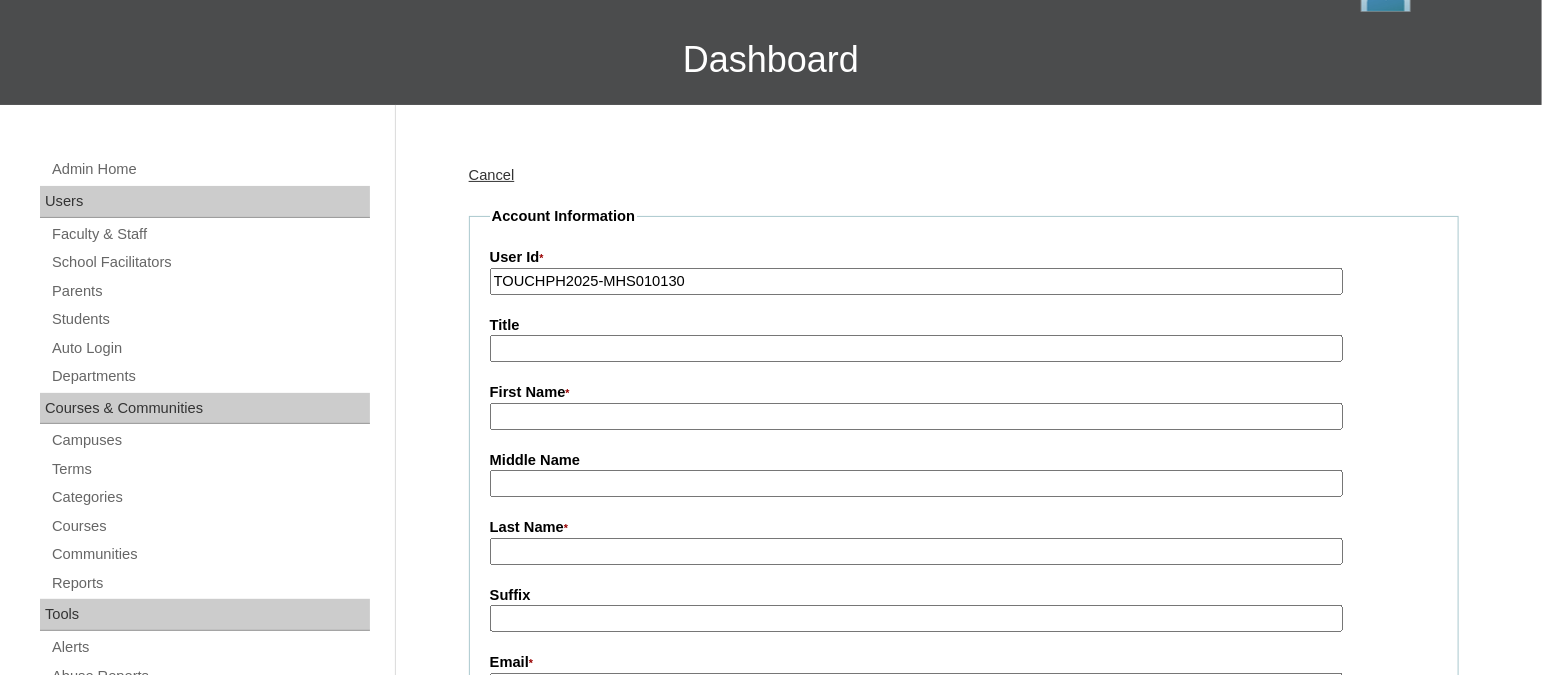 type on "TOUCHPH2025-MHS010130" 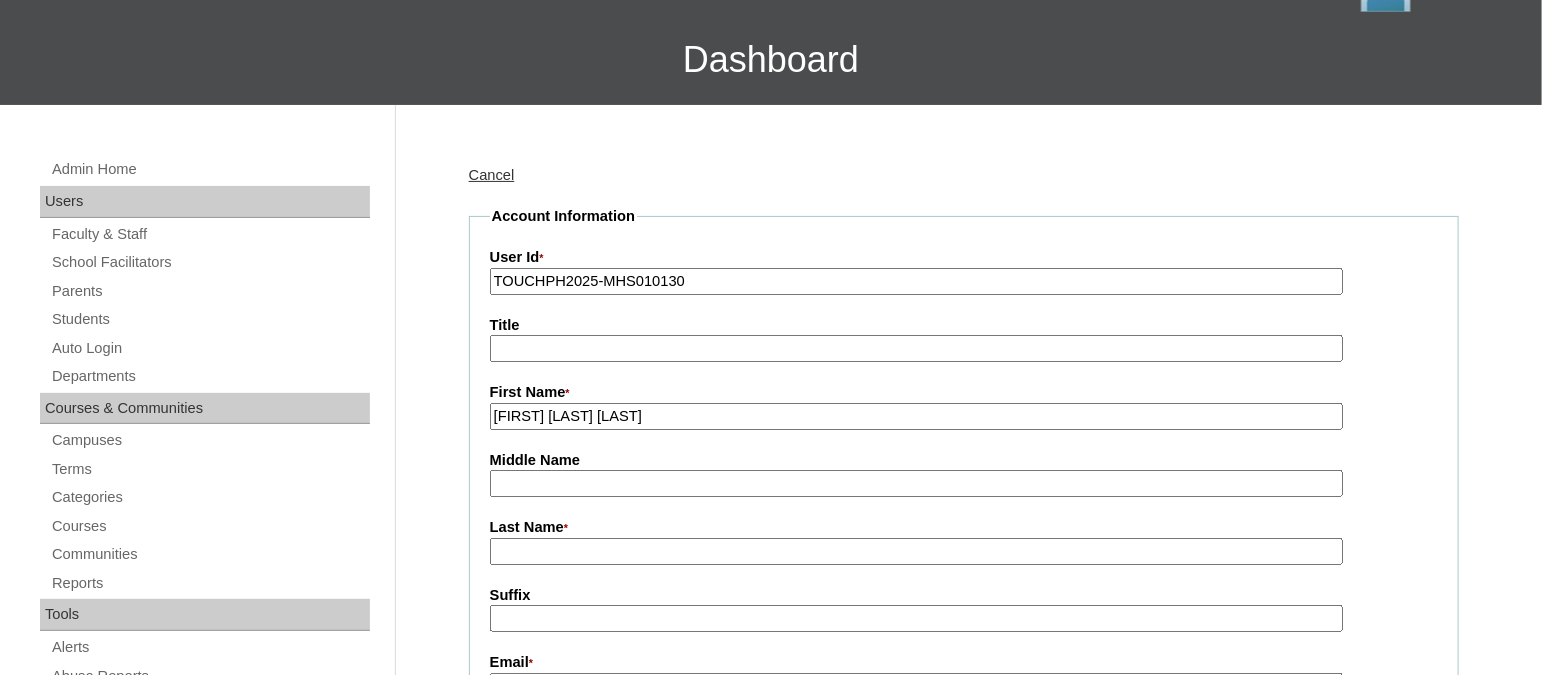 drag, startPoint x: 638, startPoint y: 415, endPoint x: 597, endPoint y: 408, distance: 41.59327 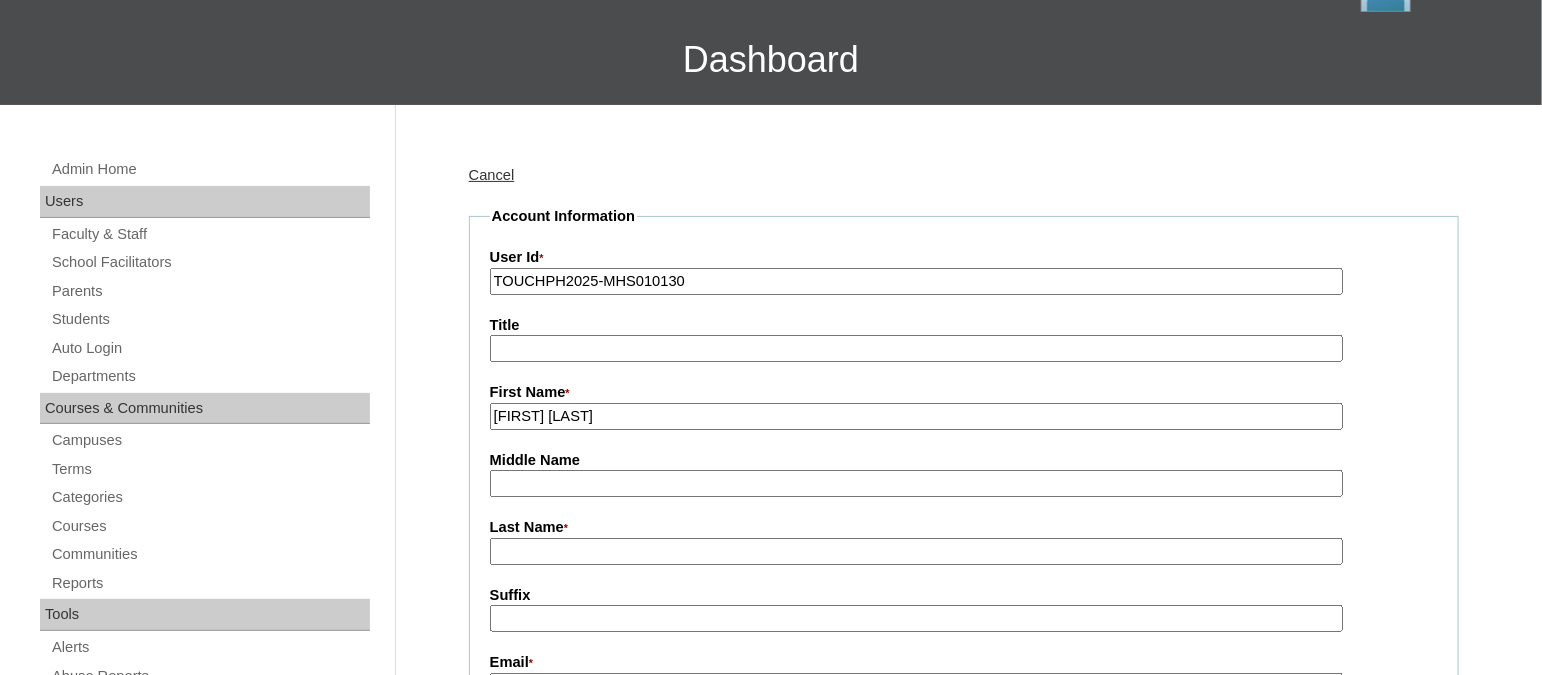 type on "Noelle Kristine" 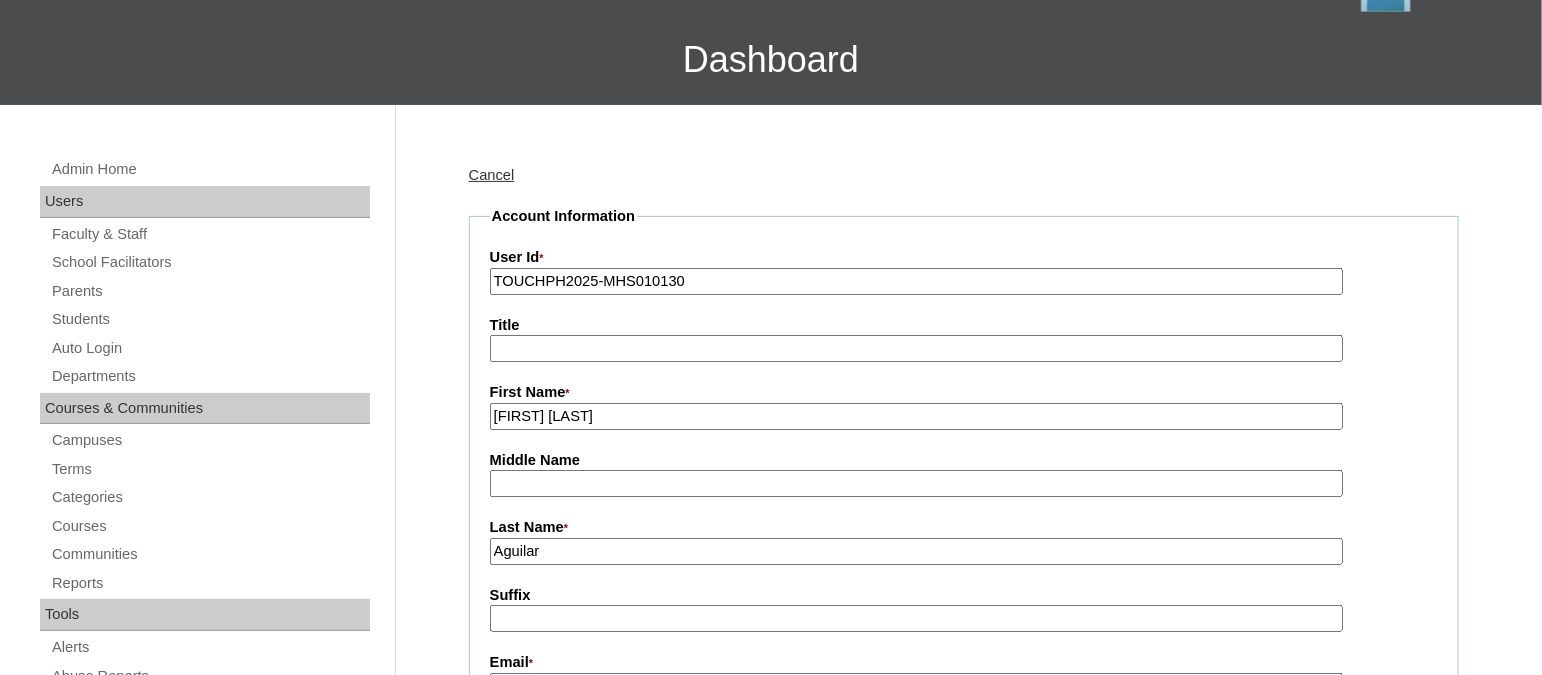 type on "Aguilar" 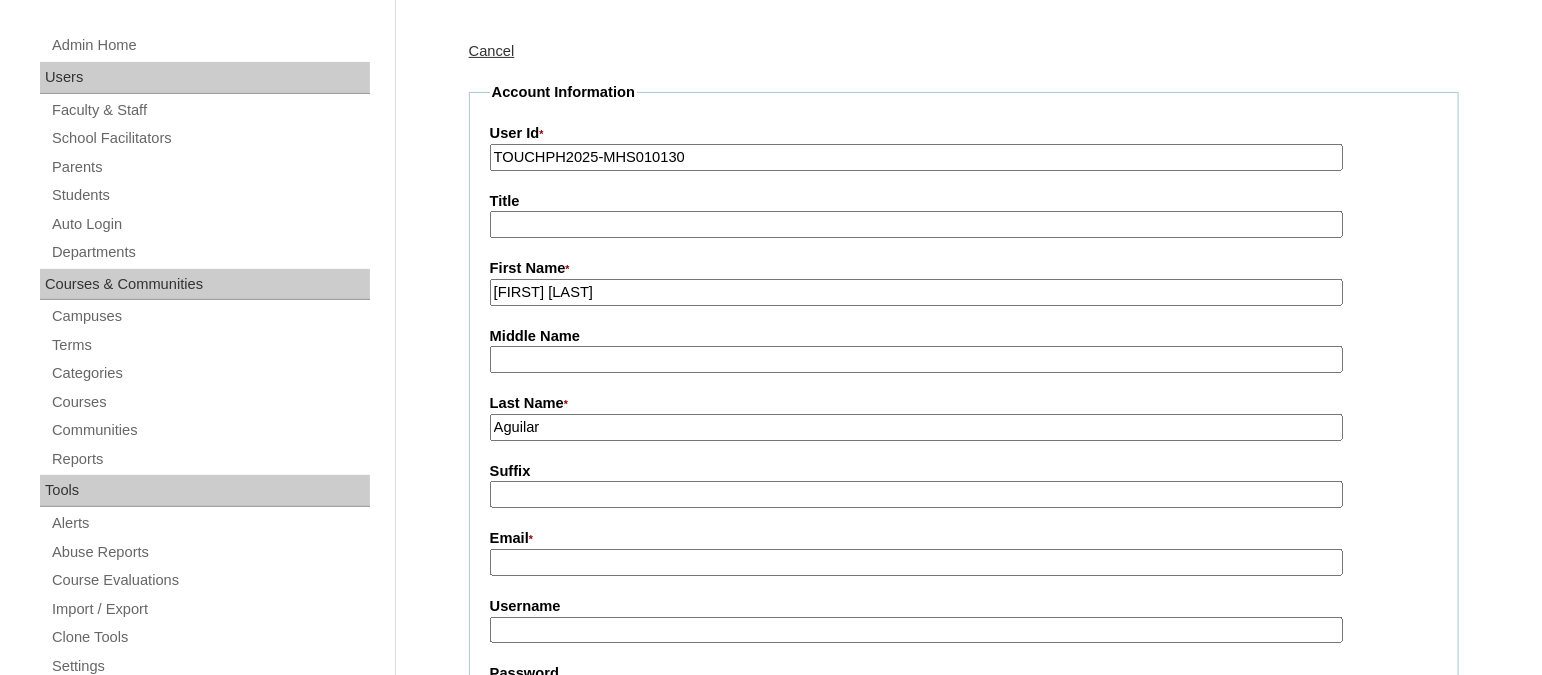 scroll, scrollTop: 249, scrollLeft: 0, axis: vertical 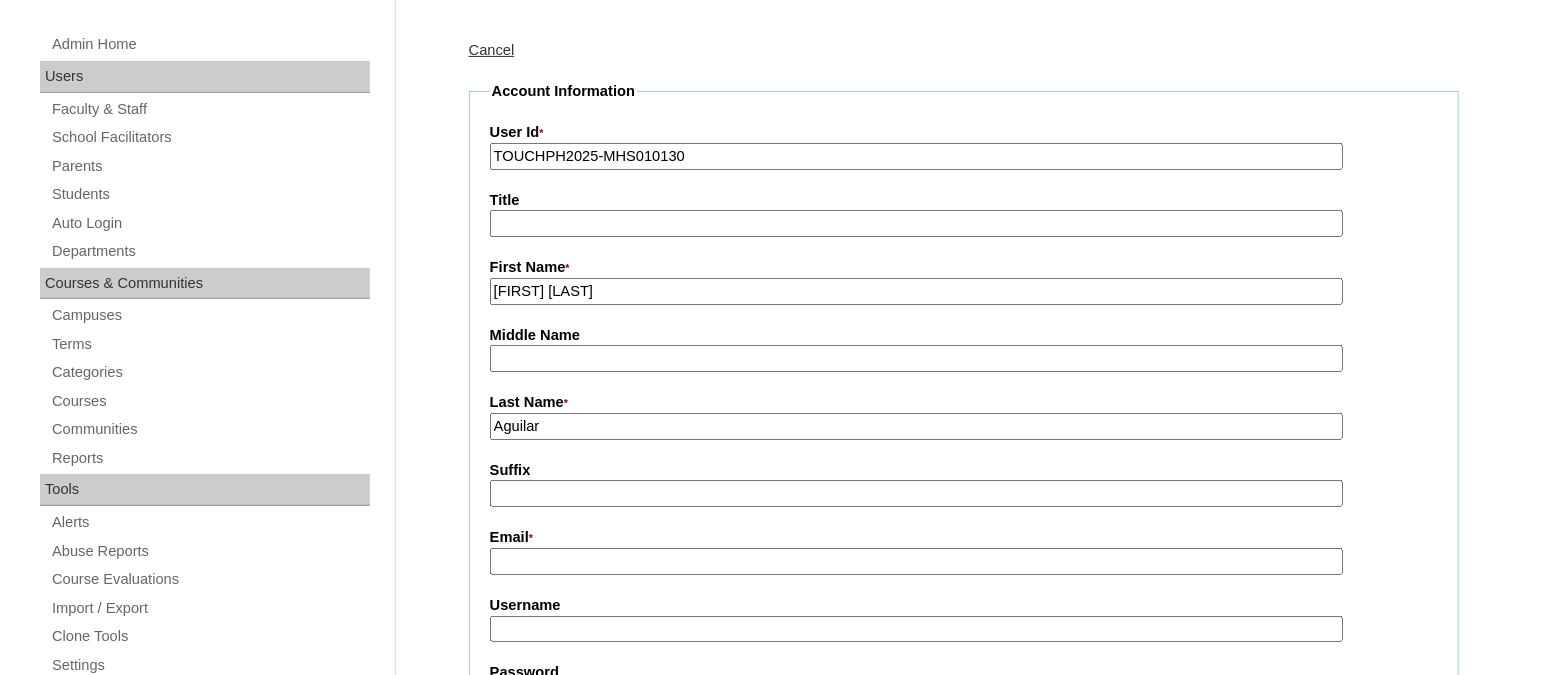 click on "Email  *" at bounding box center [964, 538] 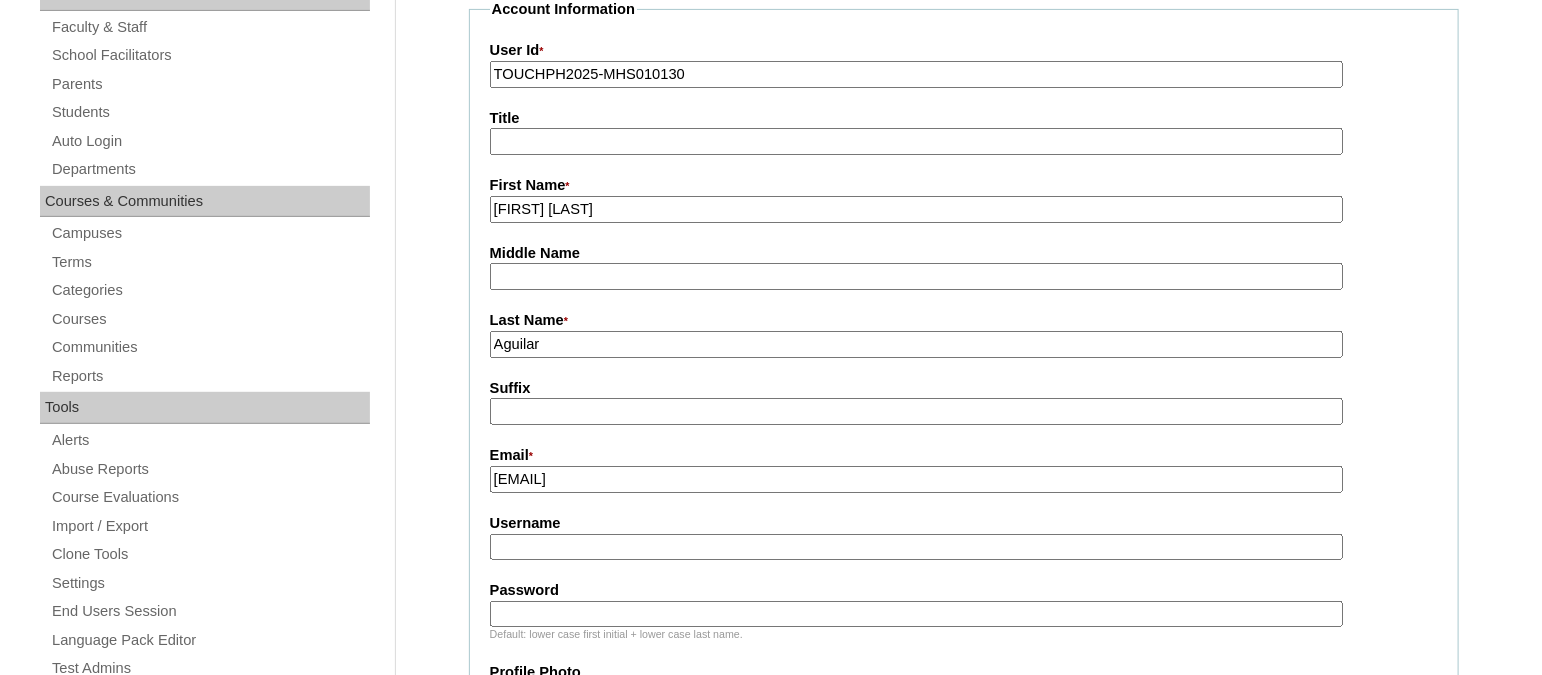 scroll, scrollTop: 374, scrollLeft: 0, axis: vertical 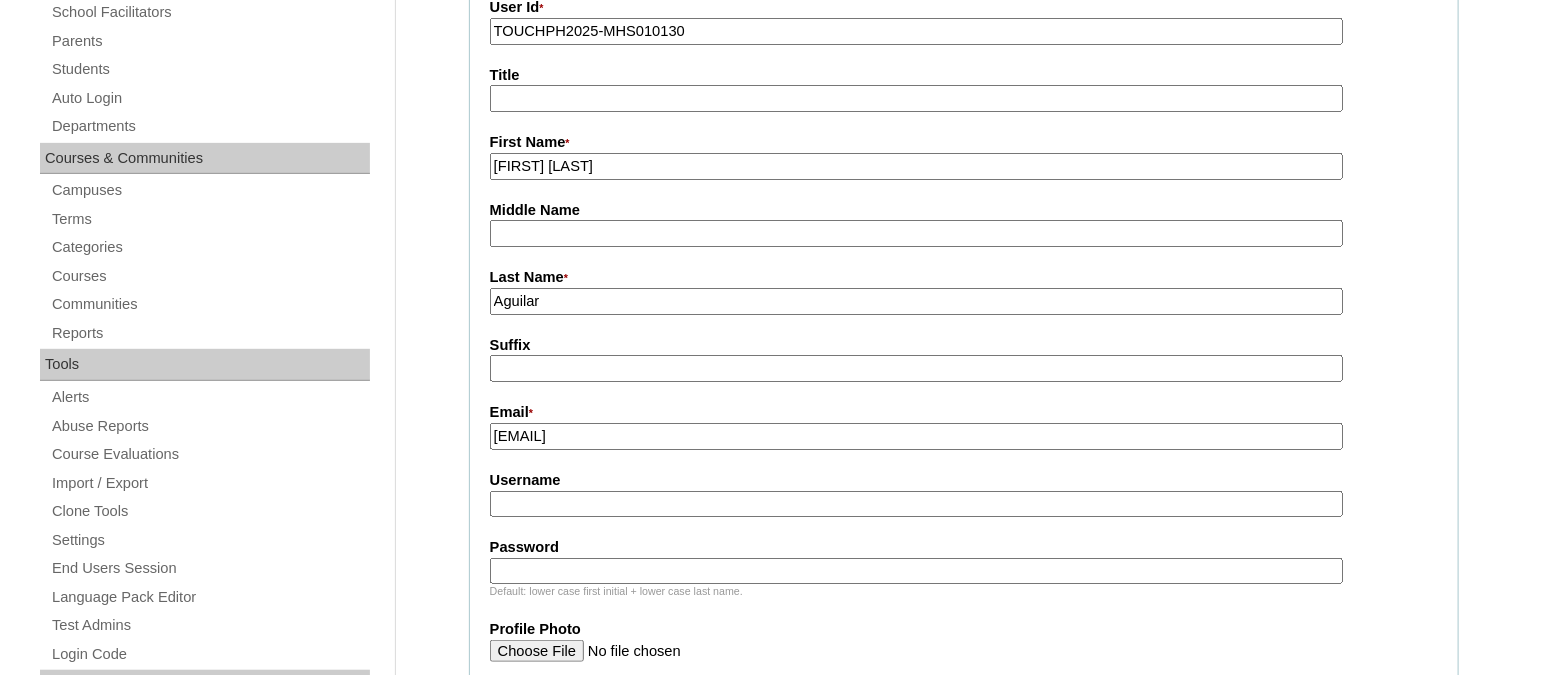 type on "nikki.aguilar@homeschool.global" 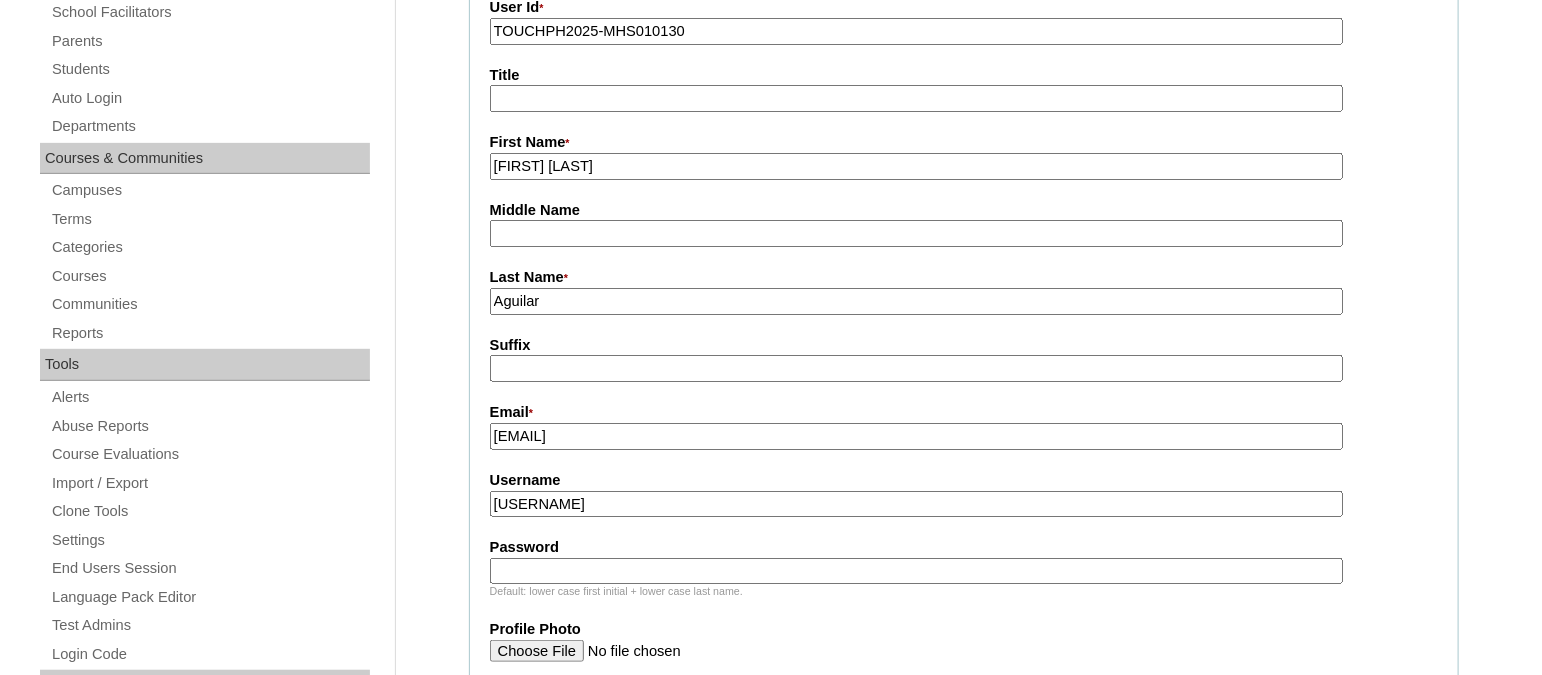 type on "noellekristineaguilarTQ325" 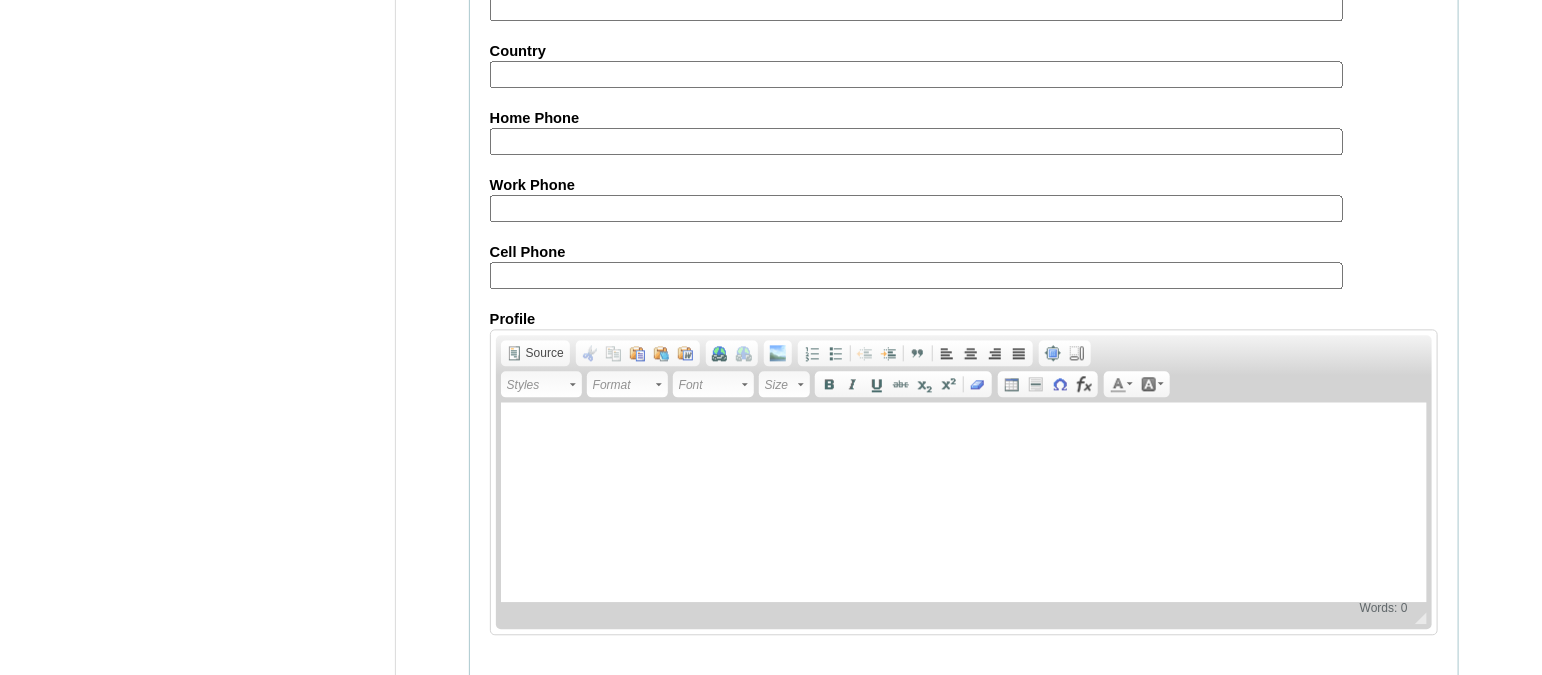 scroll, scrollTop: 1994, scrollLeft: 0, axis: vertical 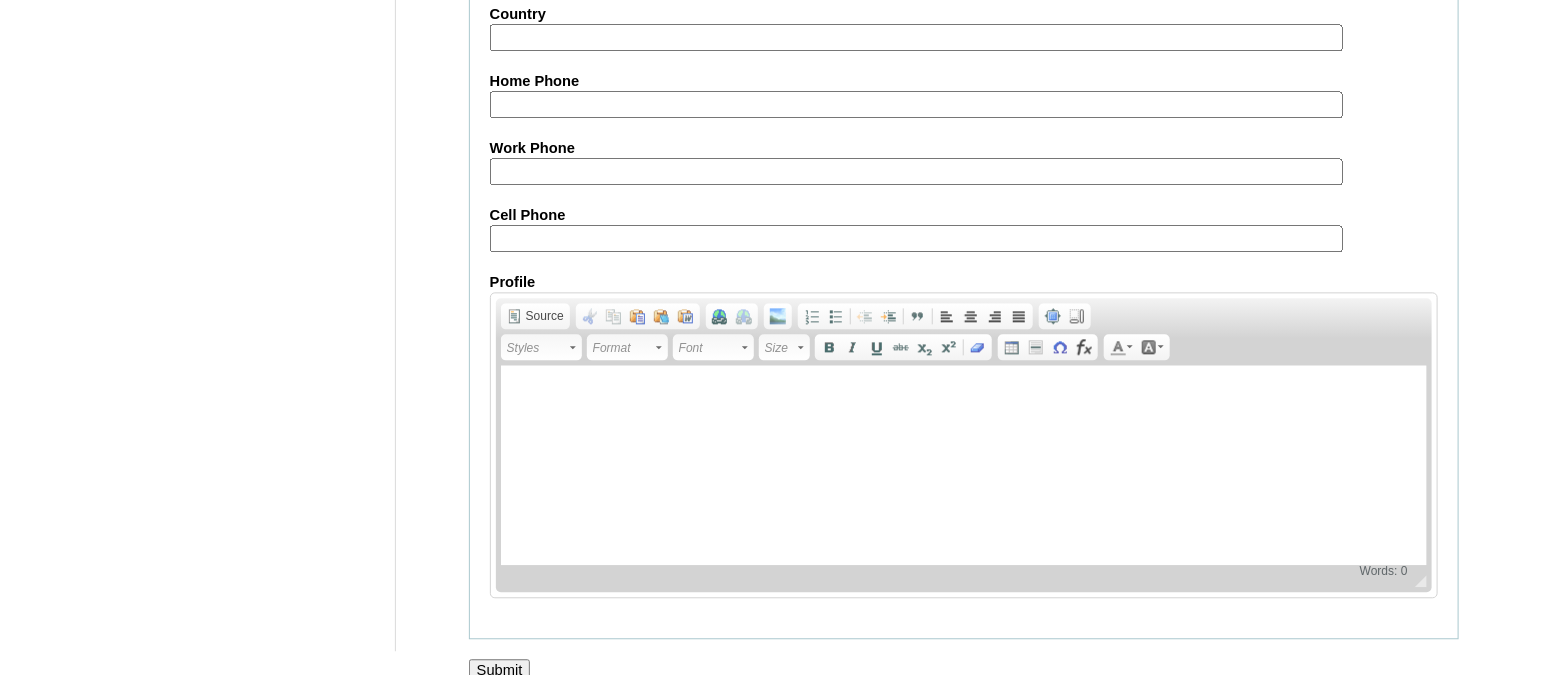 type on "HG123456p" 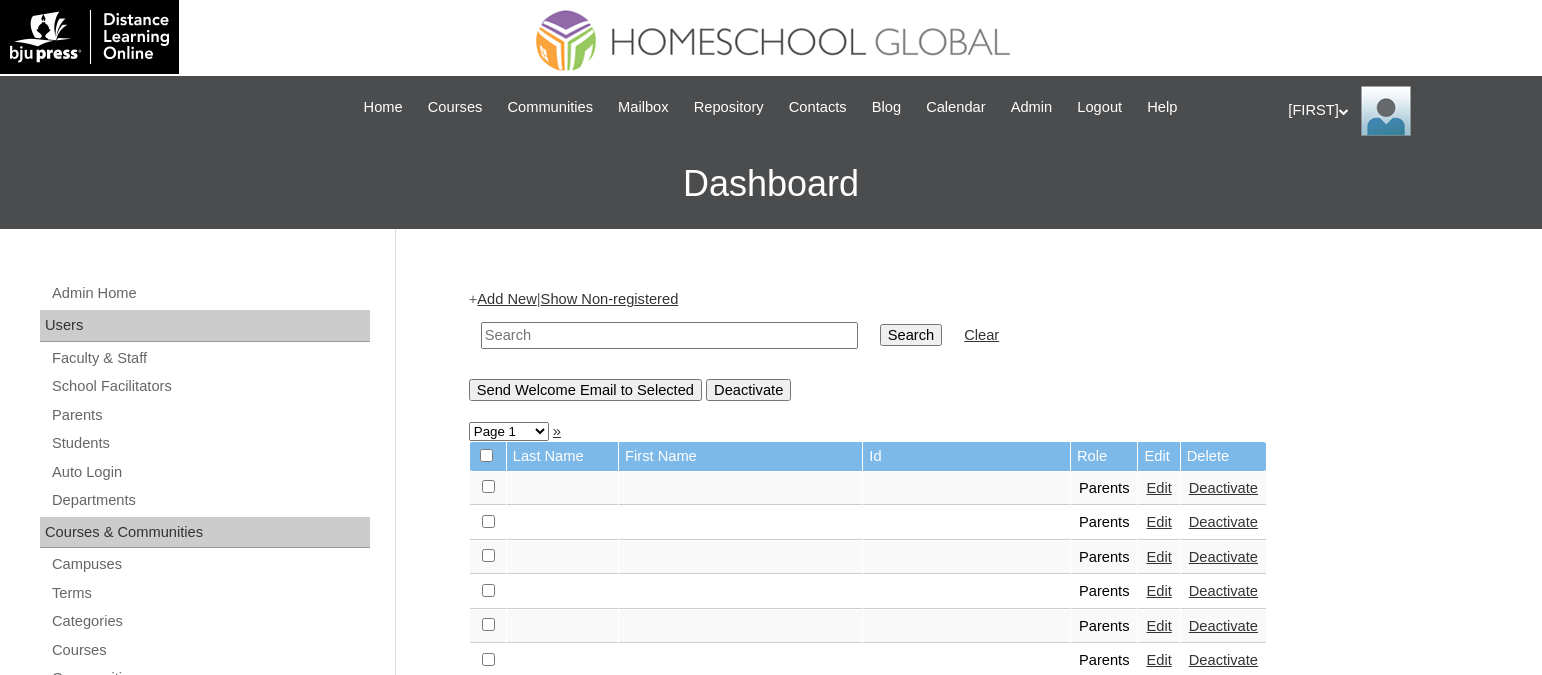 scroll, scrollTop: 0, scrollLeft: 0, axis: both 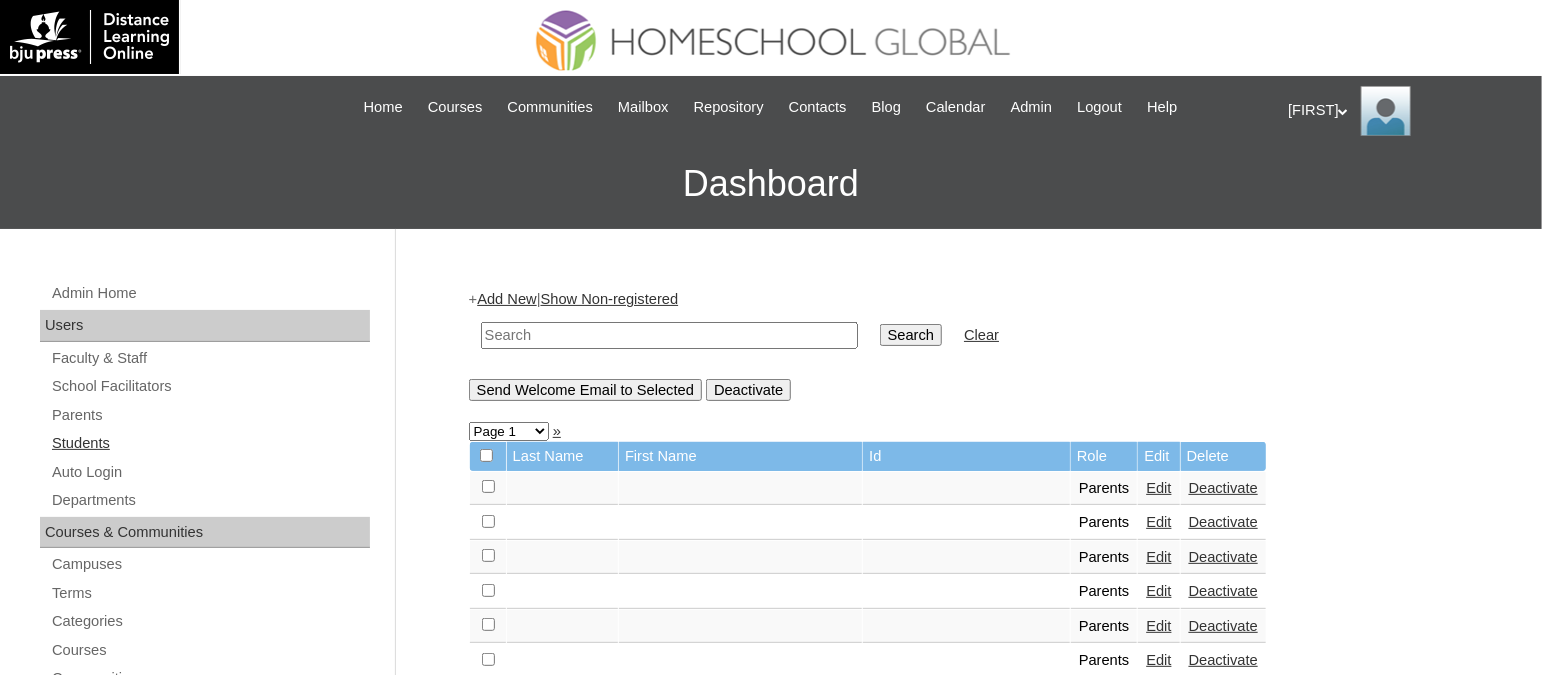 click on "Students" at bounding box center (210, 443) 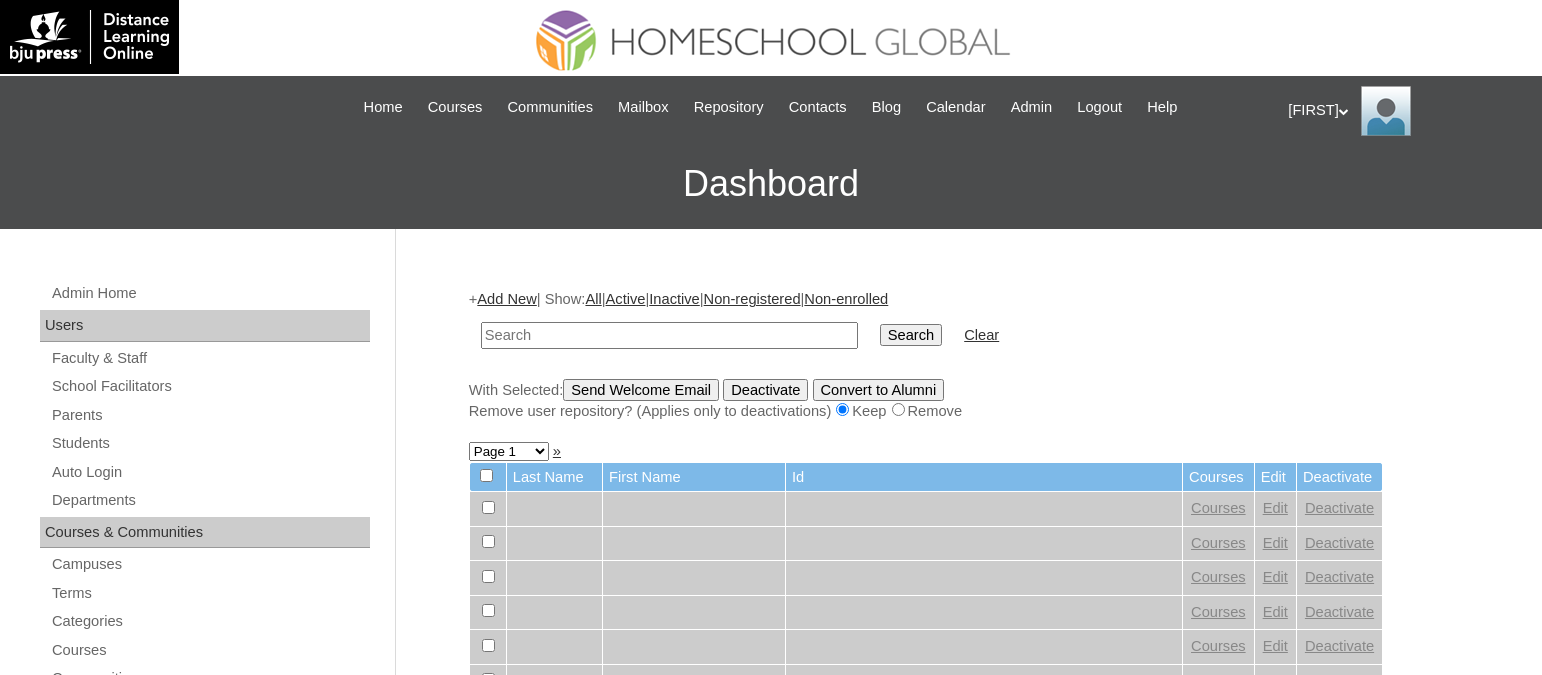 scroll, scrollTop: 0, scrollLeft: 0, axis: both 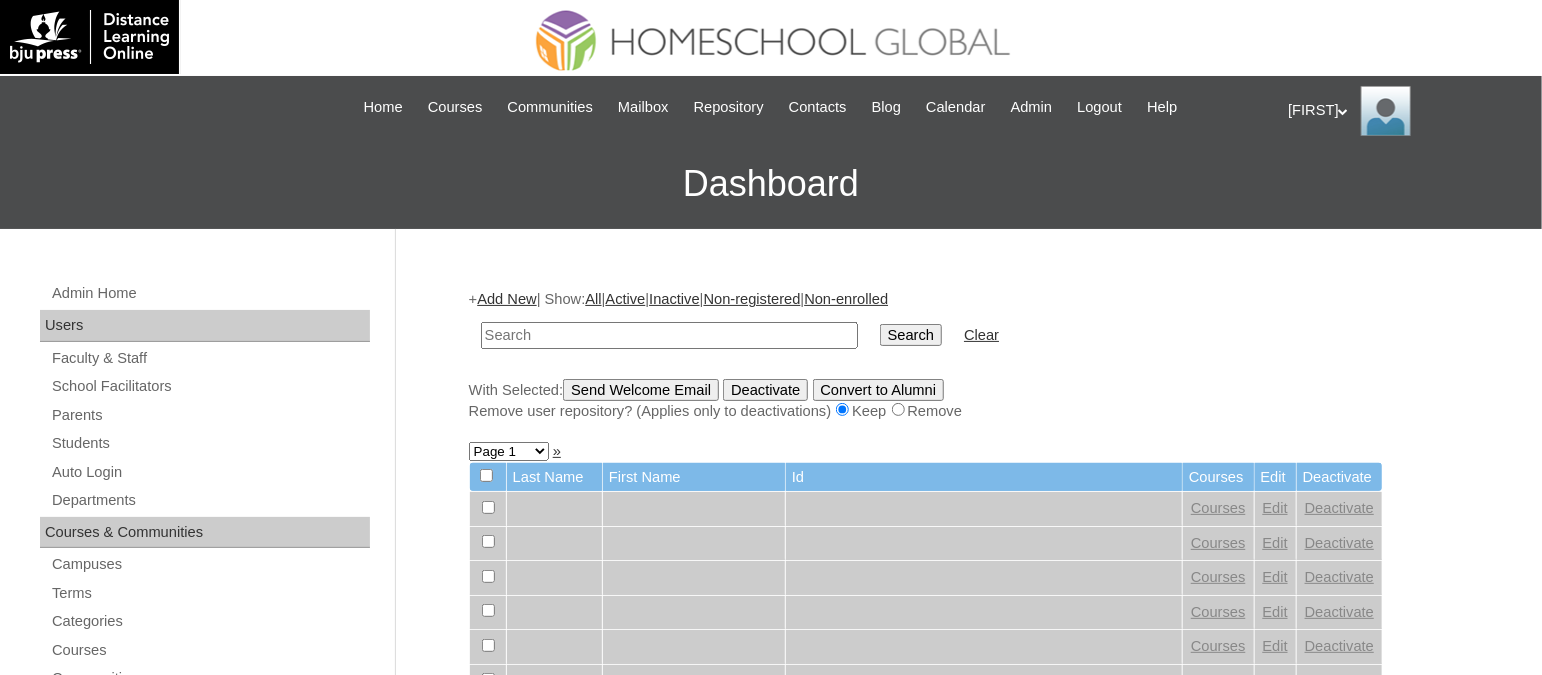 click on "Add New" at bounding box center [506, 299] 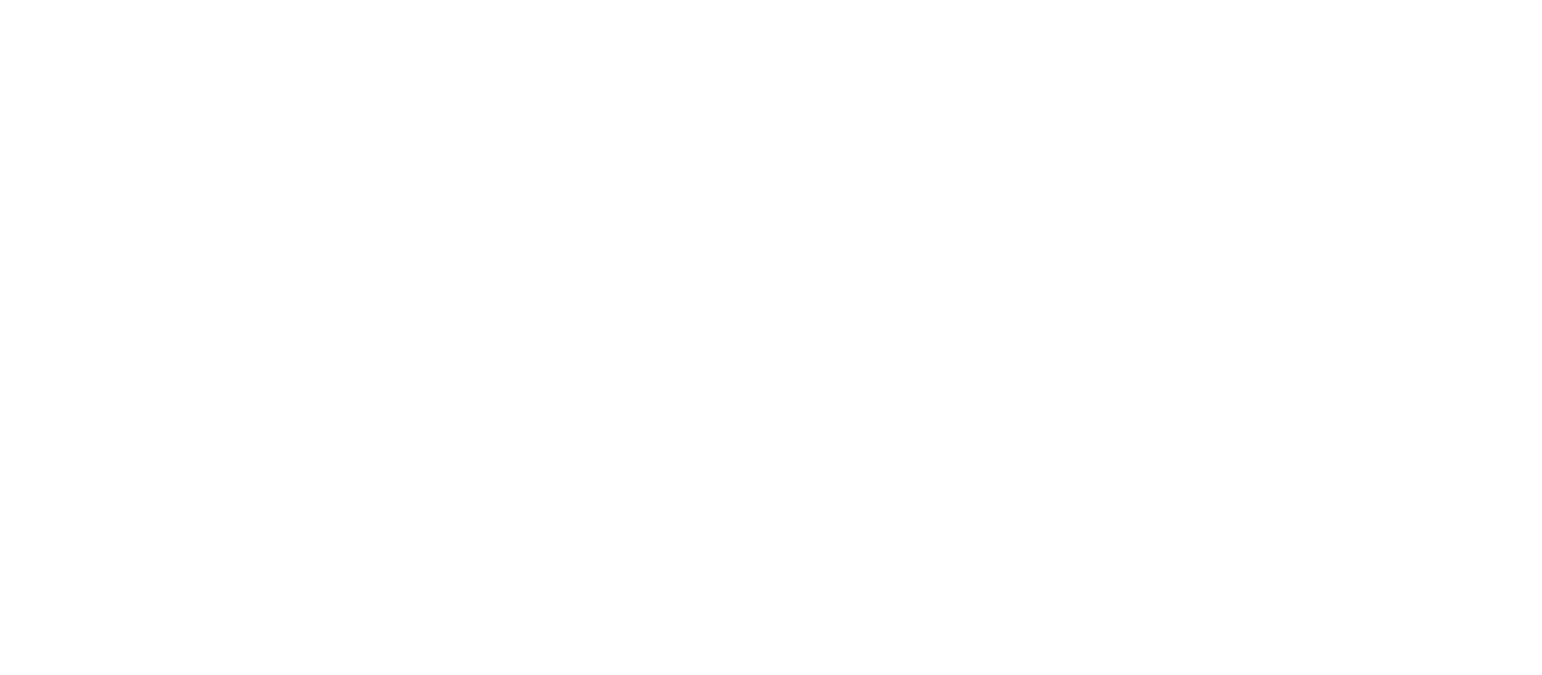 scroll, scrollTop: 0, scrollLeft: 0, axis: both 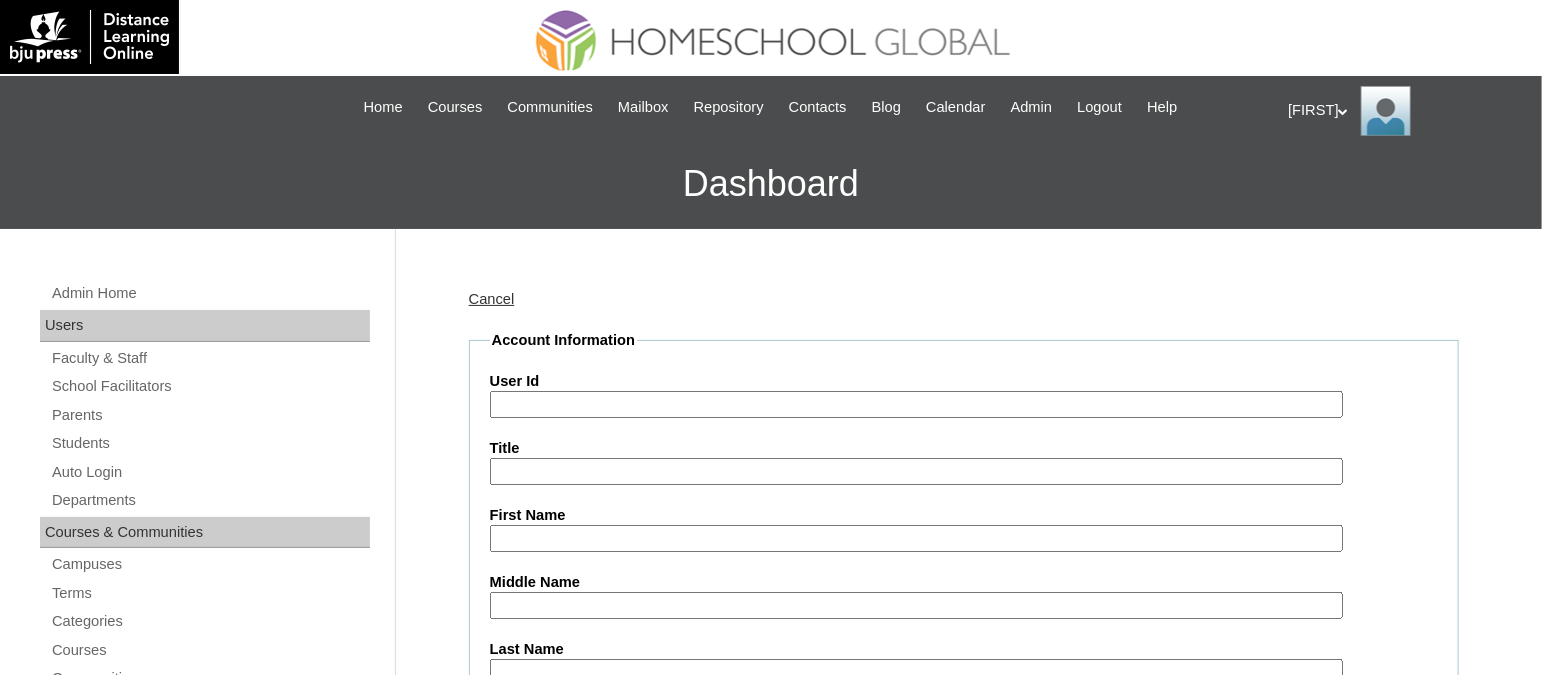 click on "User Id" at bounding box center [916, 404] 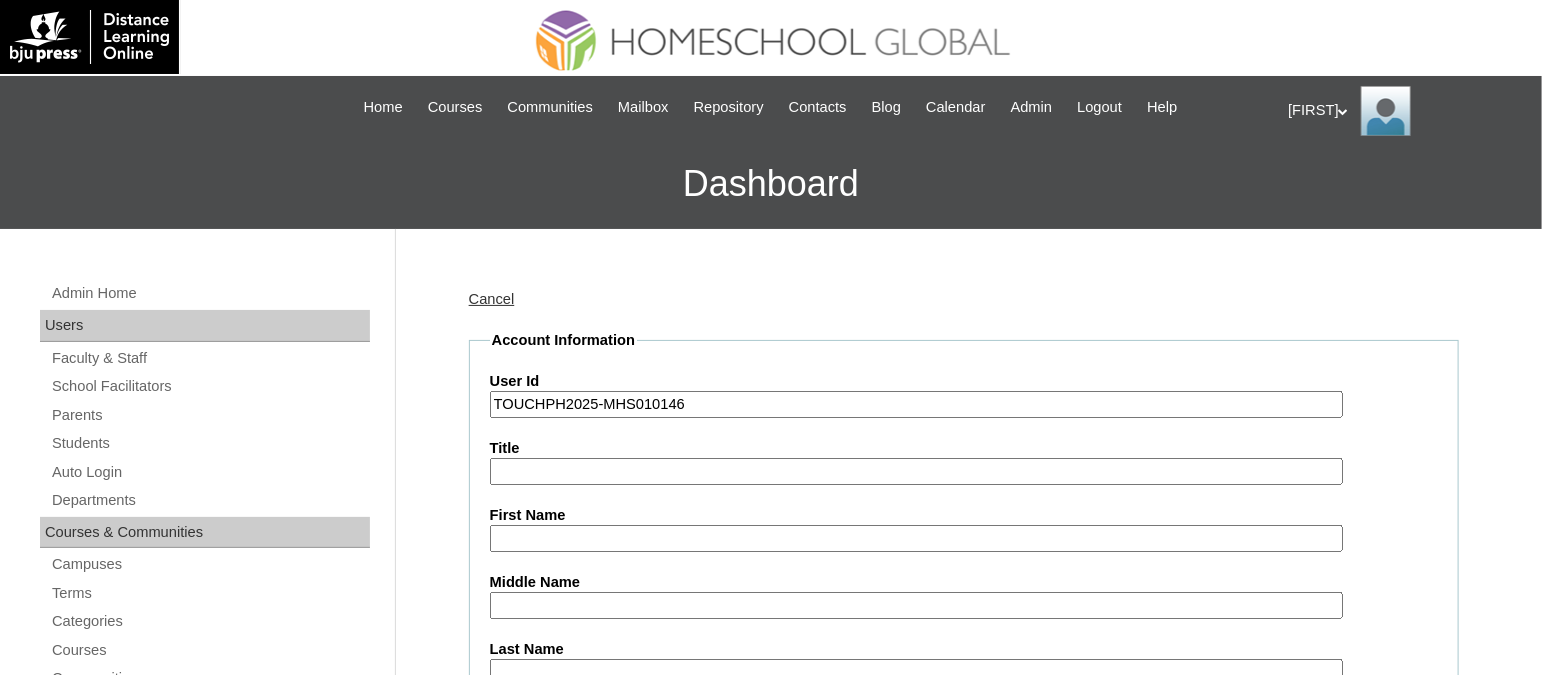 type on "TOUCHPH2025-MHS010146" 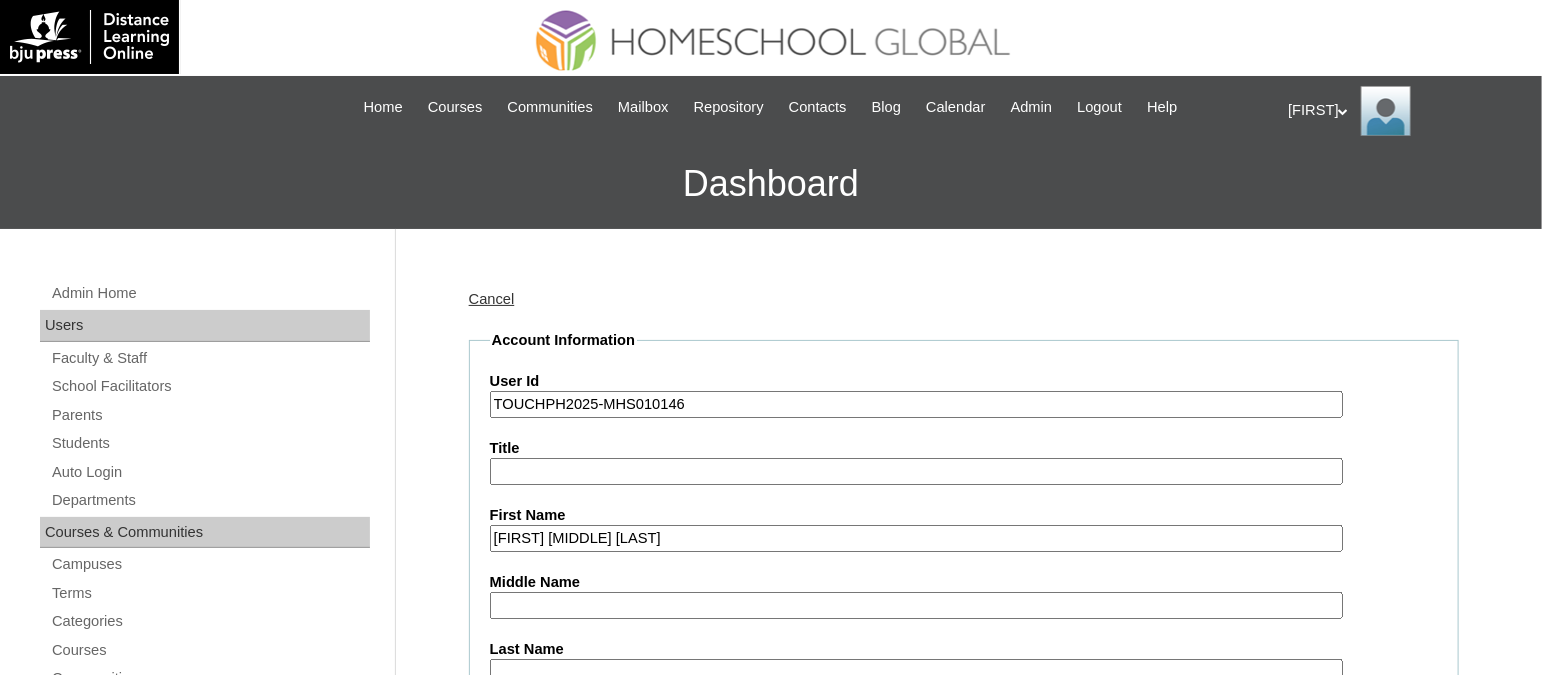 drag, startPoint x: 697, startPoint y: 532, endPoint x: 651, endPoint y: 526, distance: 46.389652 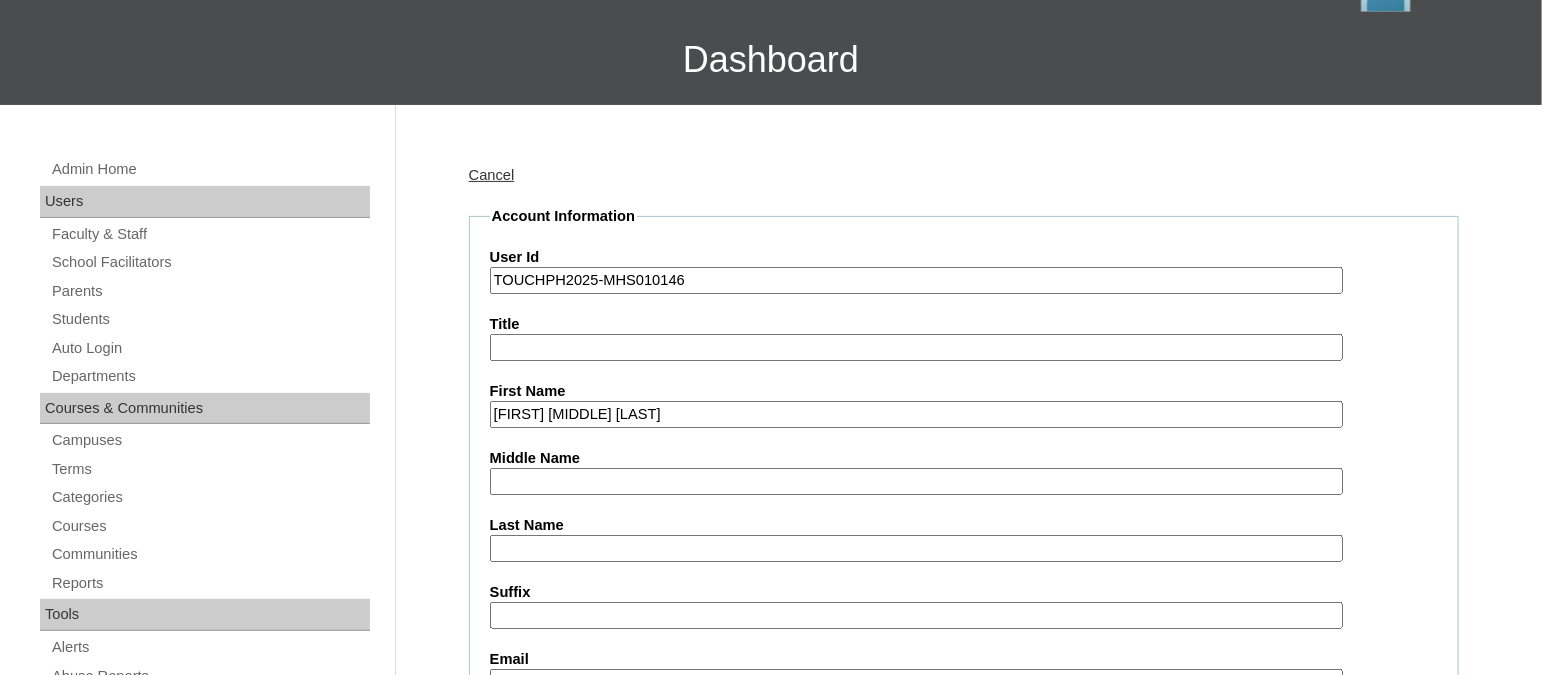 type on "Olivia Reese Dela Paz" 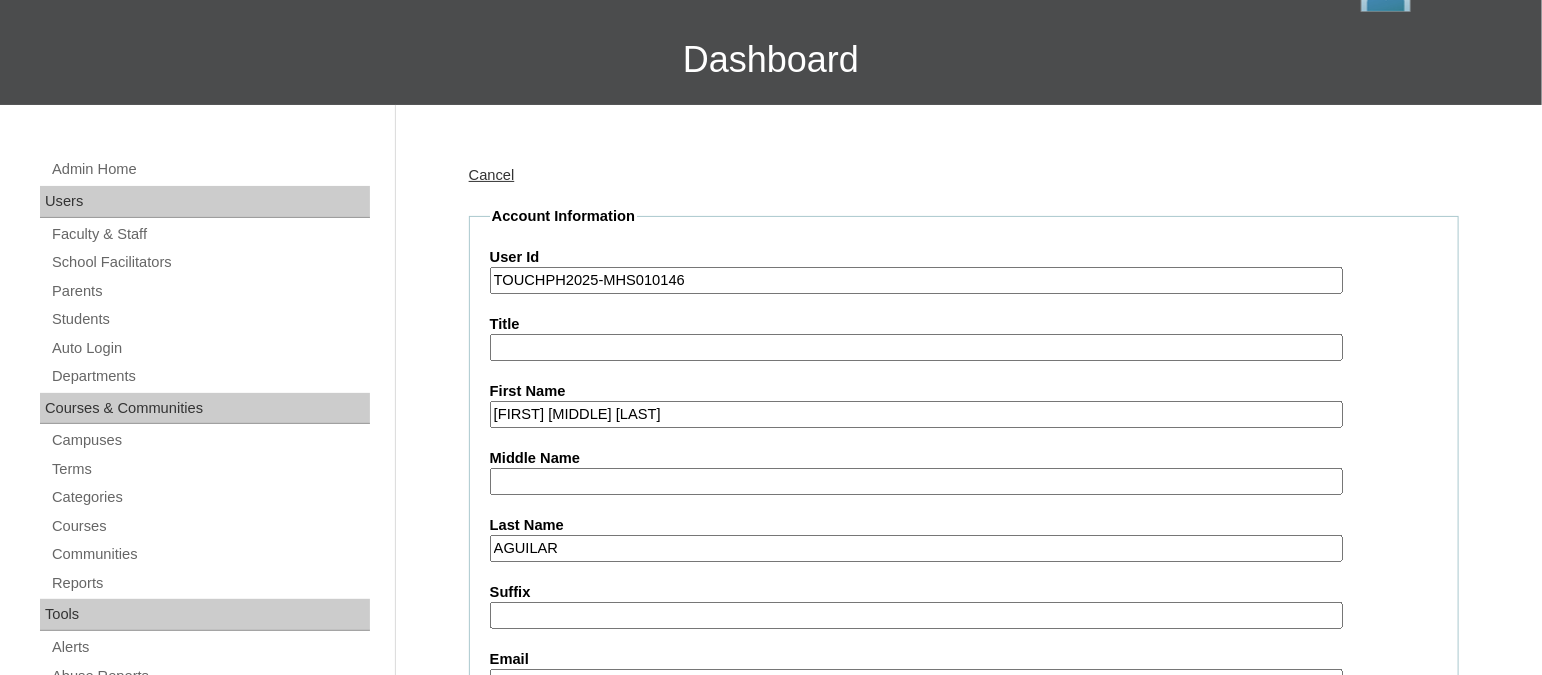 type on "AGUILAR" 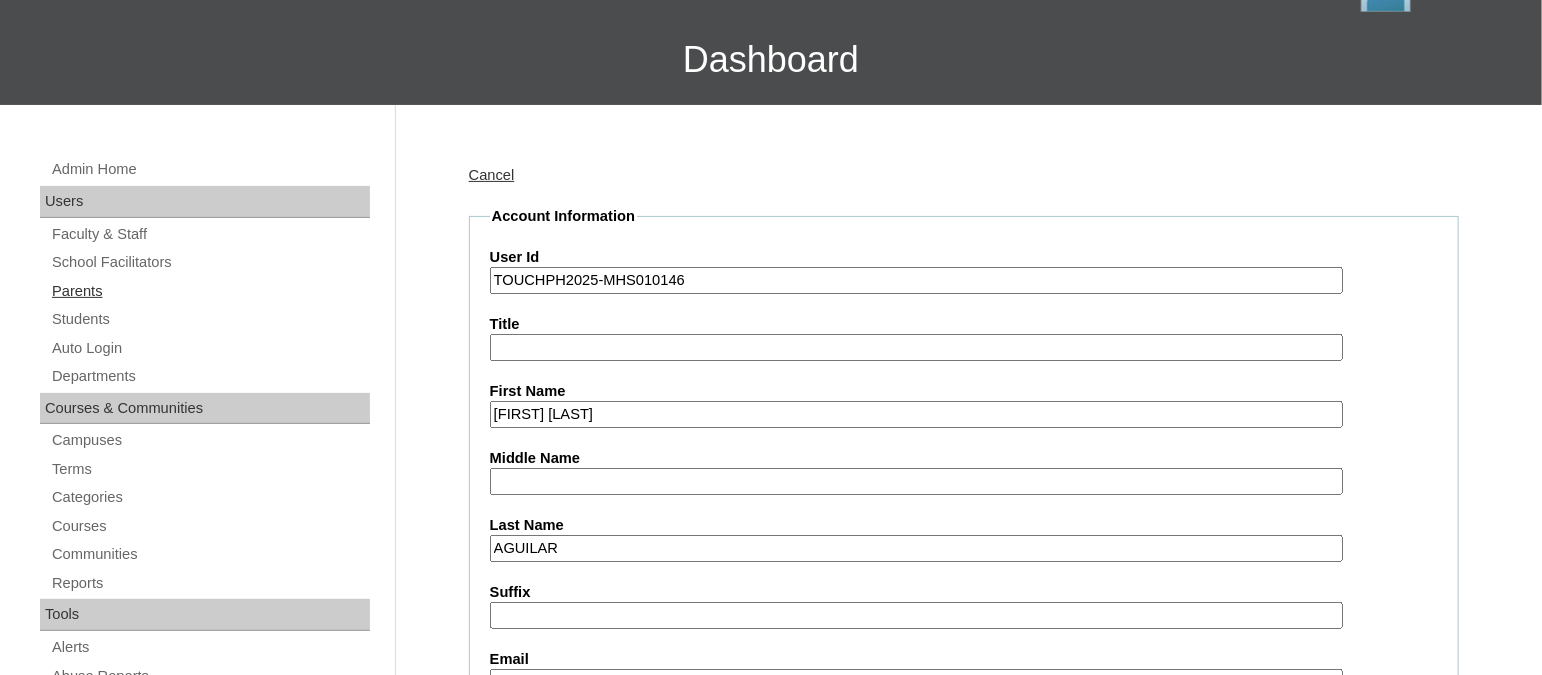 type on "Olivia Reese" 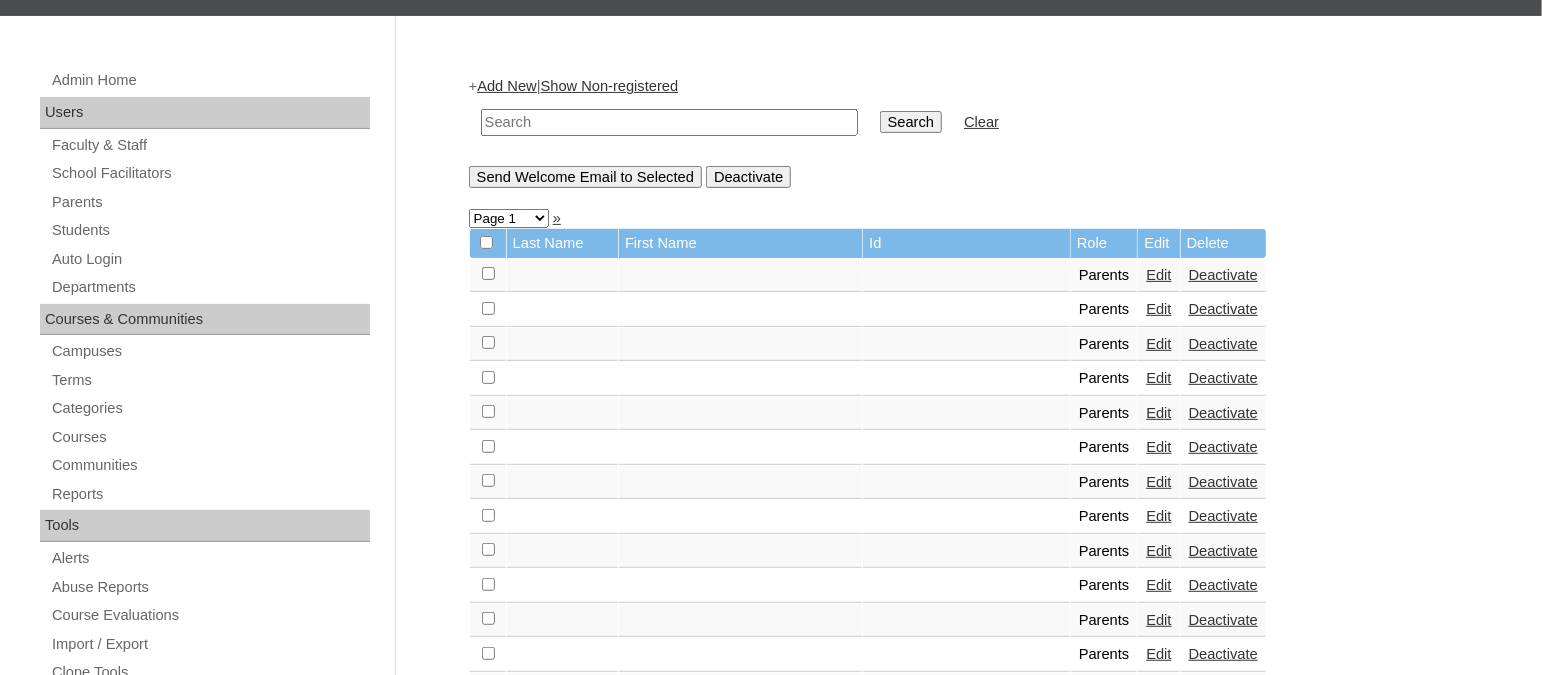 scroll, scrollTop: 249, scrollLeft: 0, axis: vertical 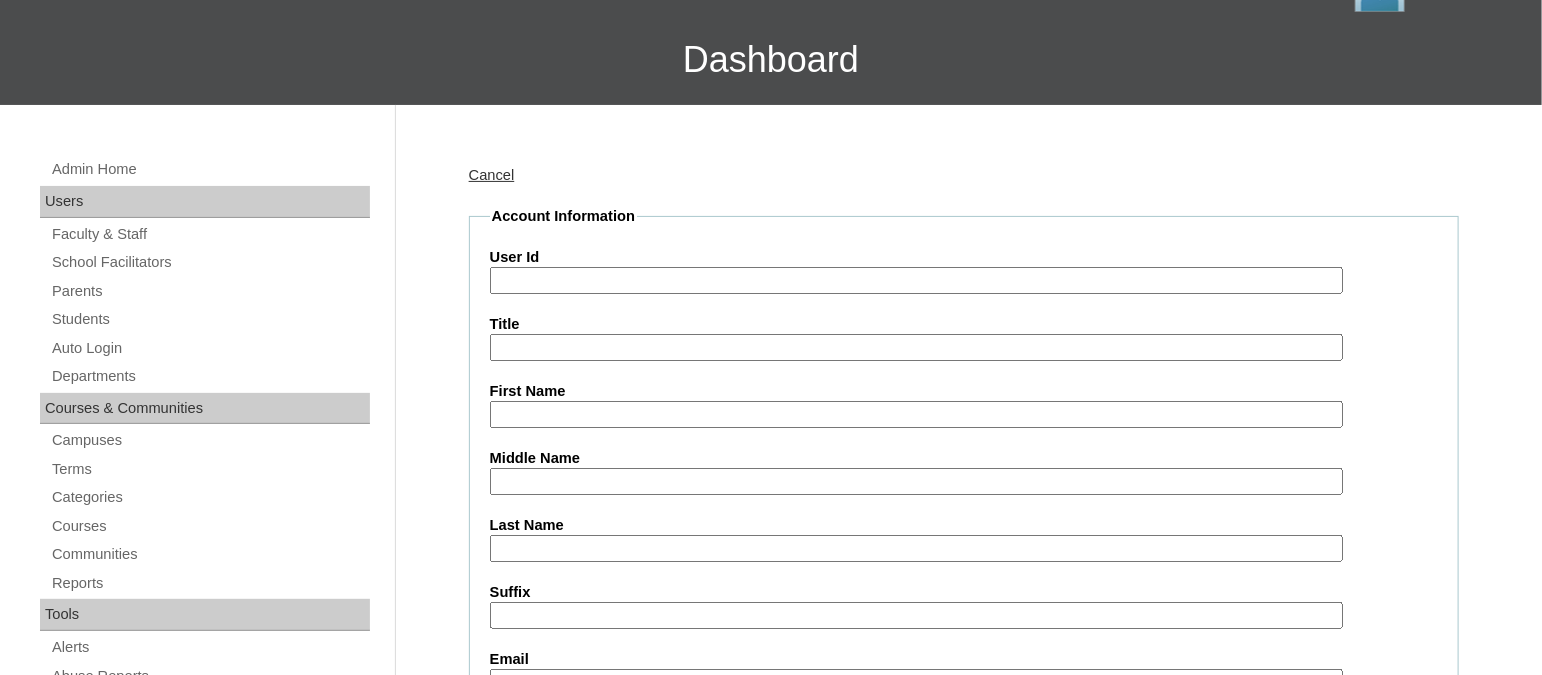 drag, startPoint x: 1555, startPoint y: 21, endPoint x: 463, endPoint y: 105, distance: 1095.226 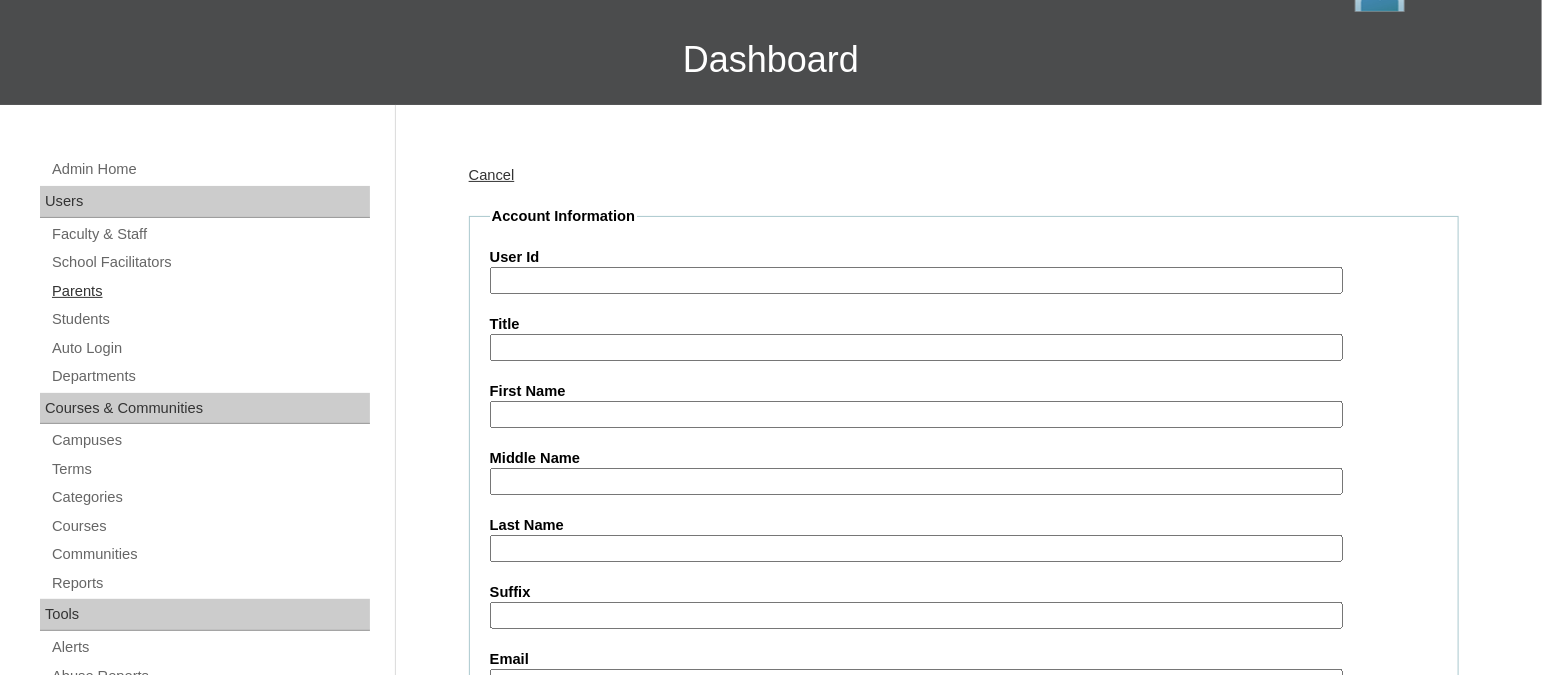 click on "Parents" at bounding box center (210, 291) 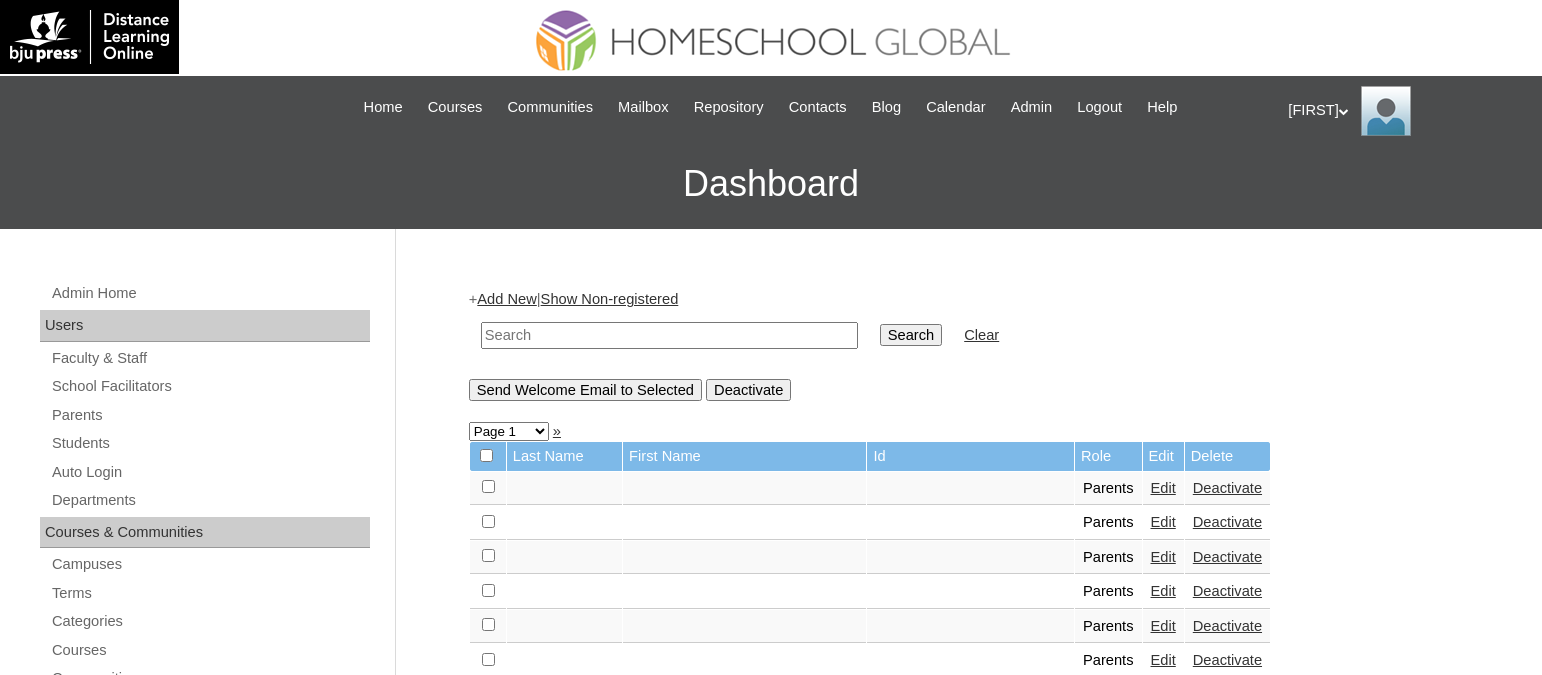 scroll, scrollTop: 0, scrollLeft: 0, axis: both 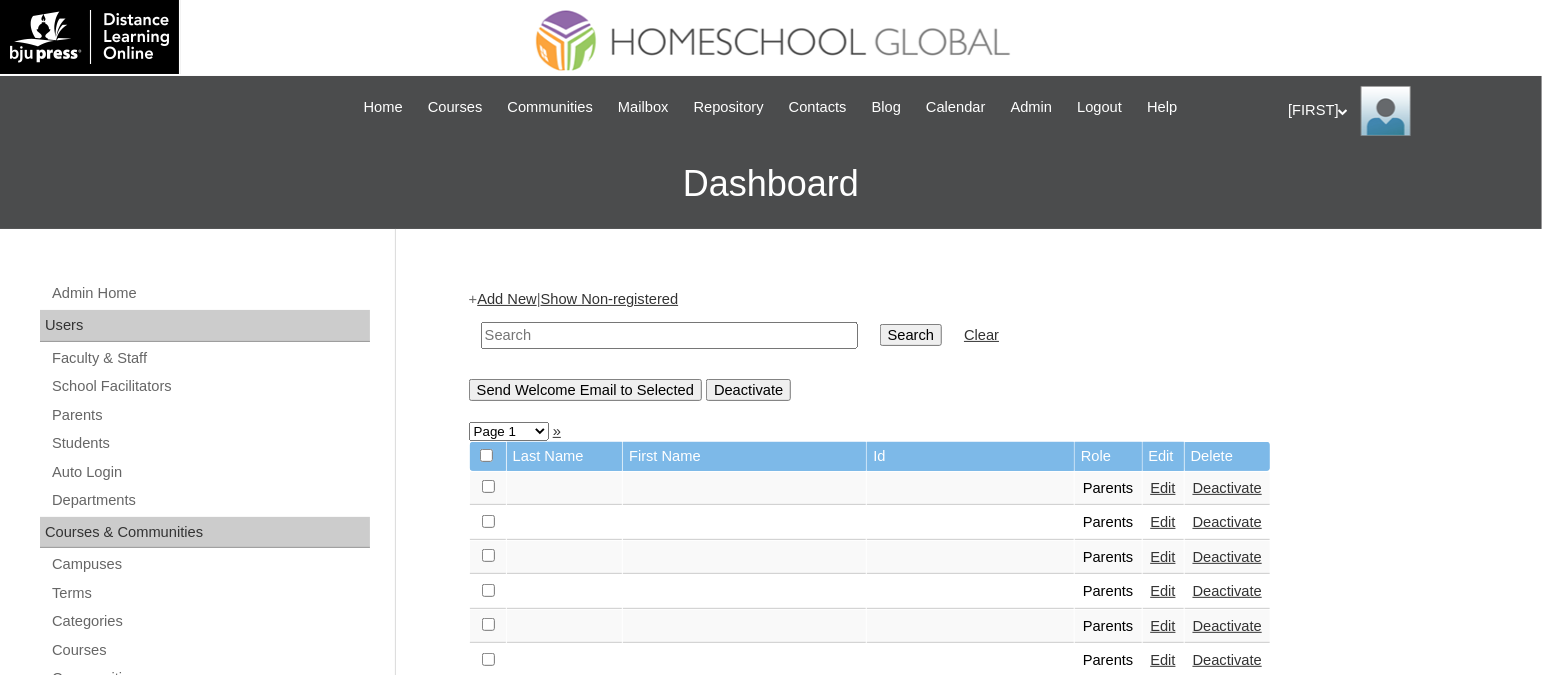 click at bounding box center [669, 335] 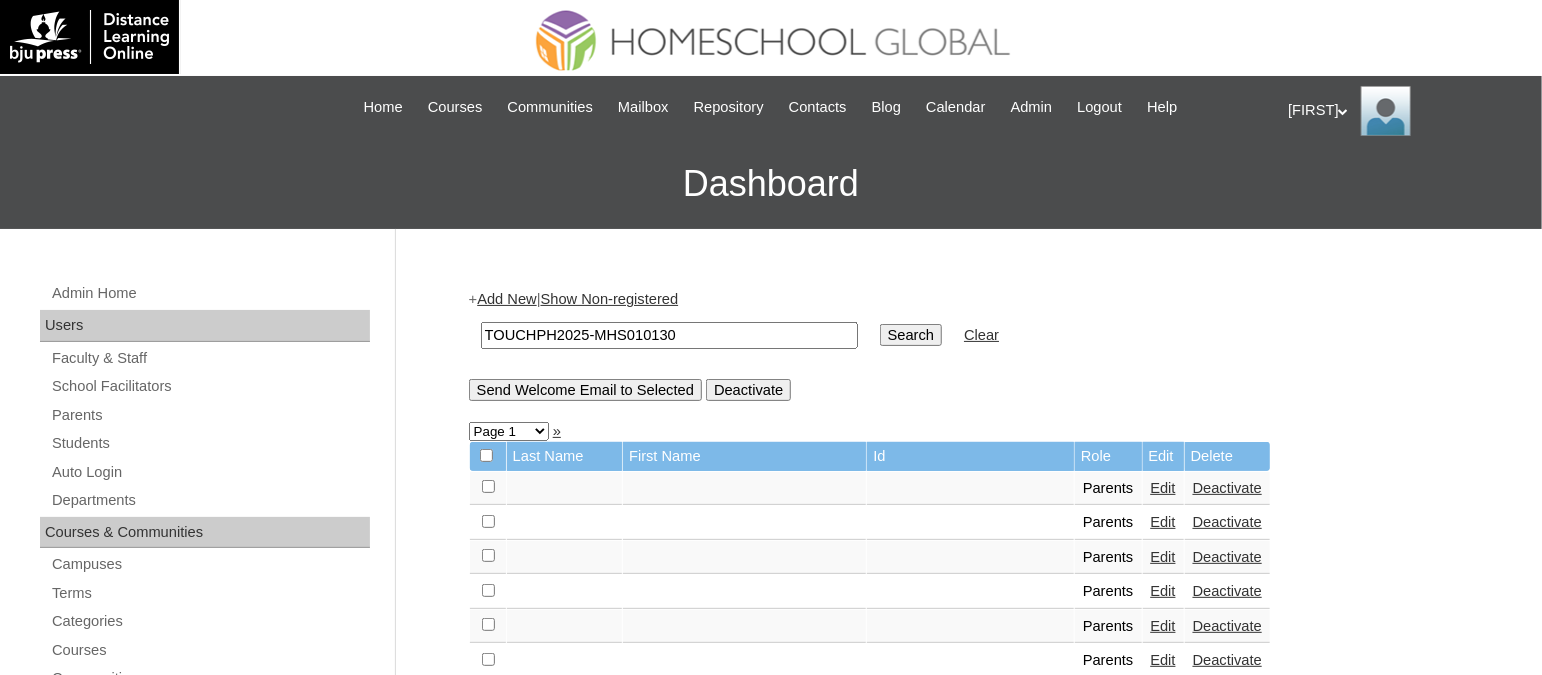 type on "TOUCHPH2025-MHS010130" 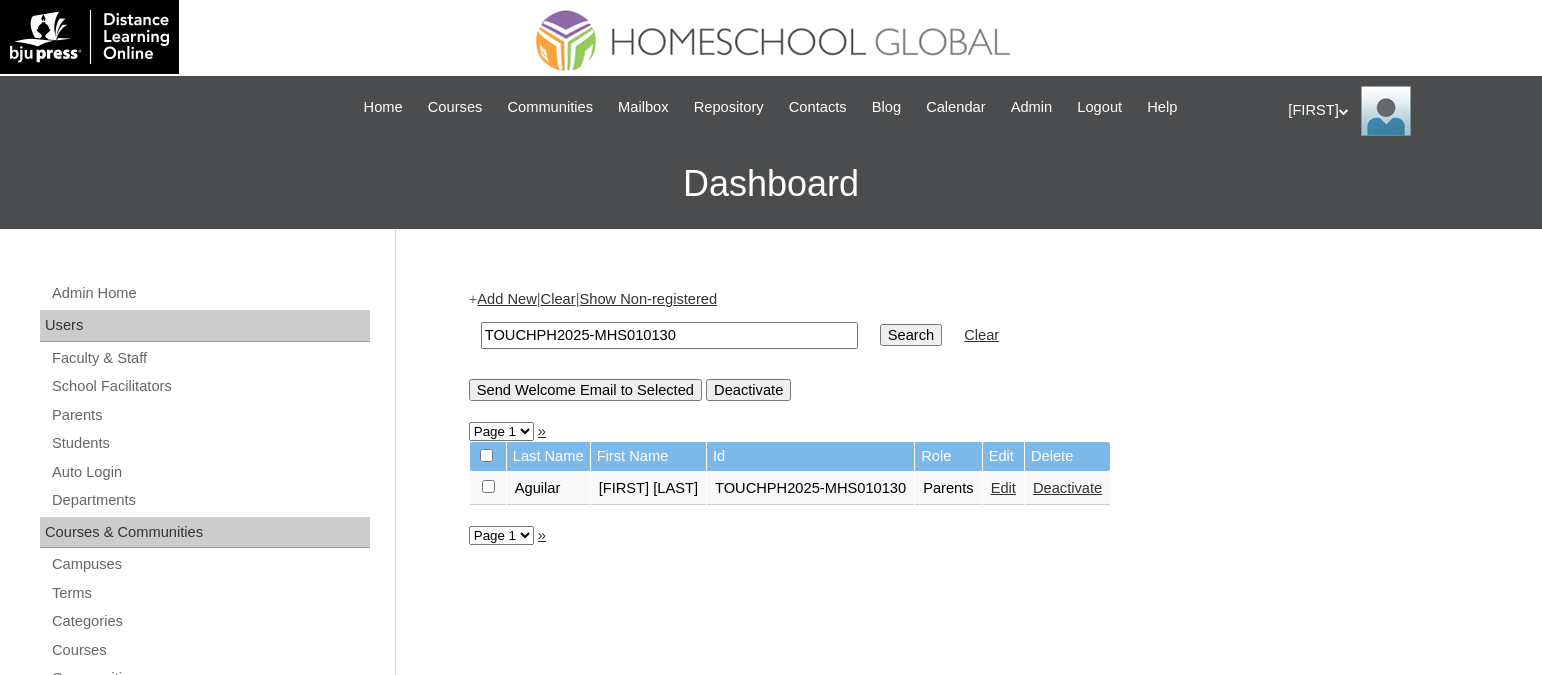 scroll, scrollTop: 0, scrollLeft: 0, axis: both 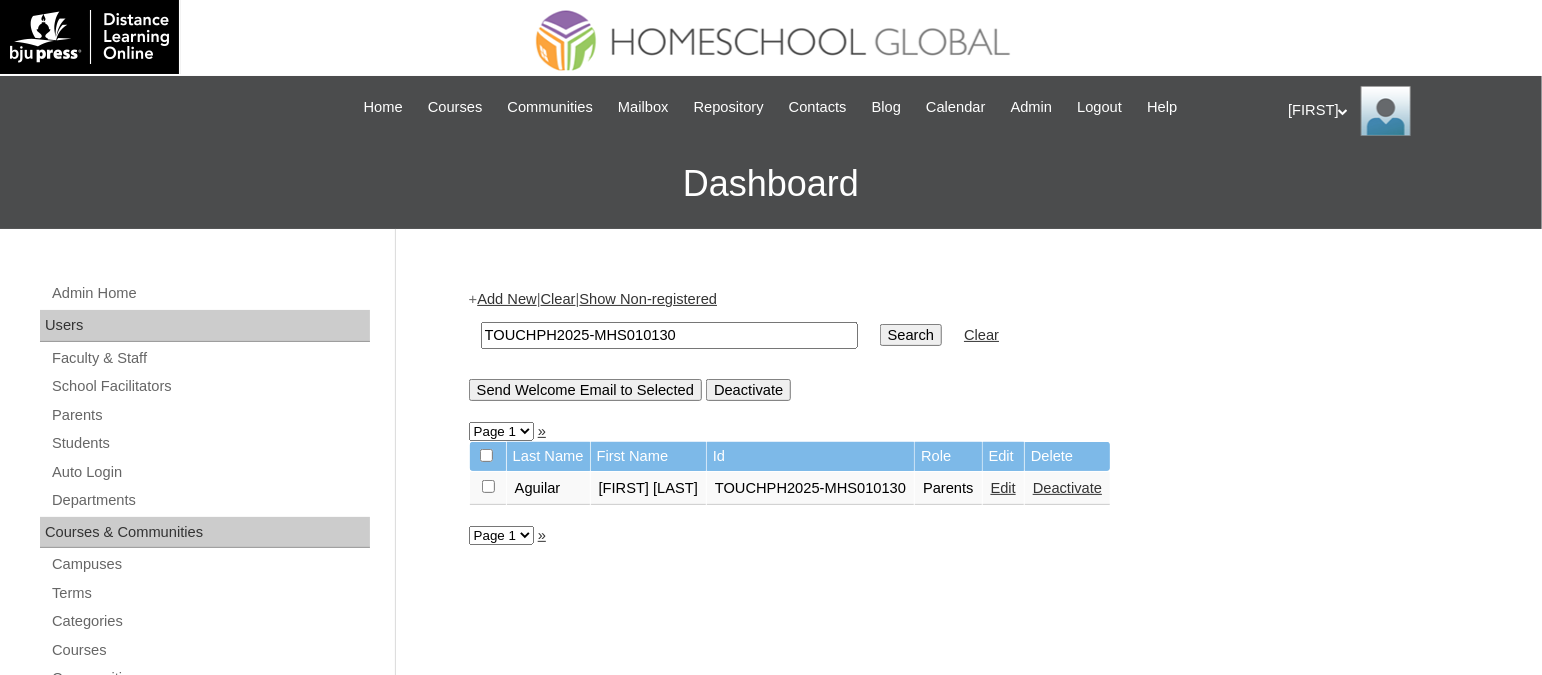 click on "Edit" at bounding box center [1003, 488] 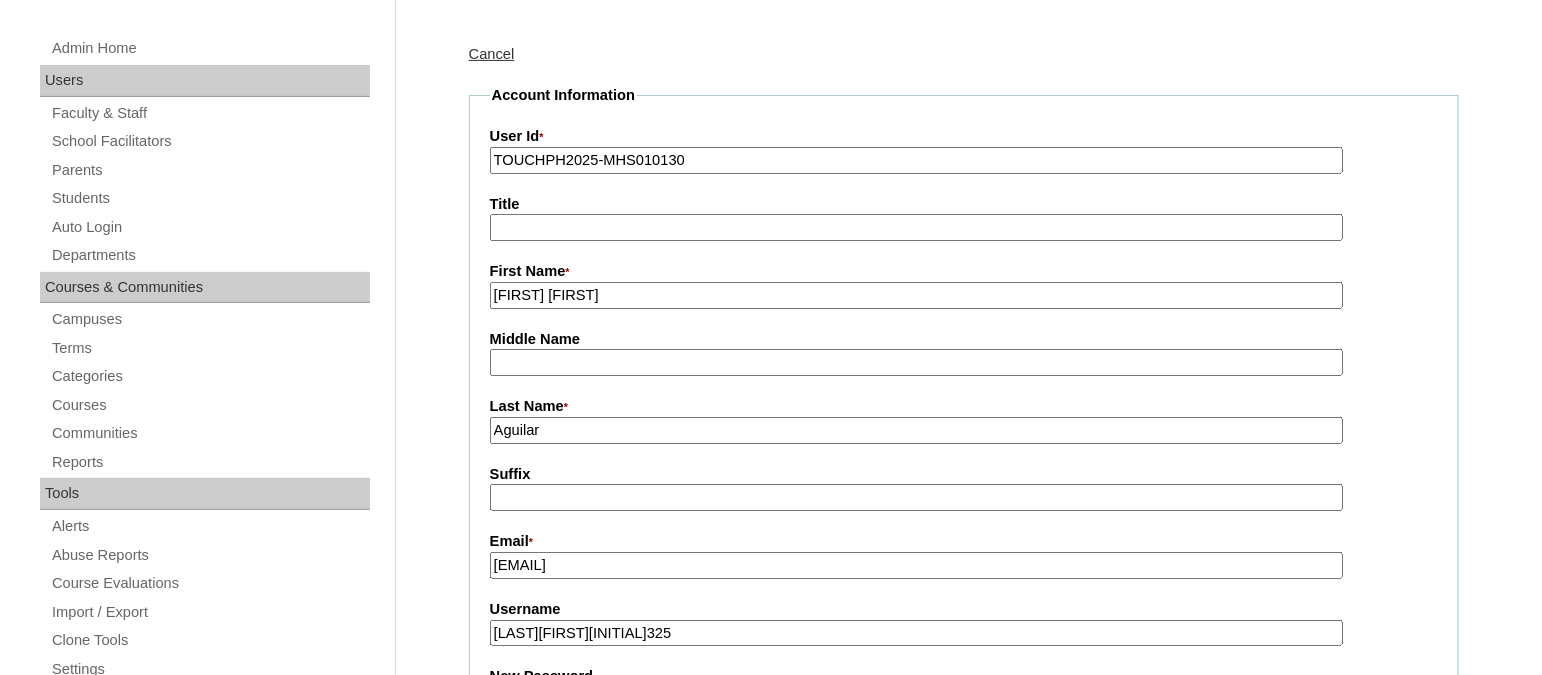 scroll, scrollTop: 249, scrollLeft: 0, axis: vertical 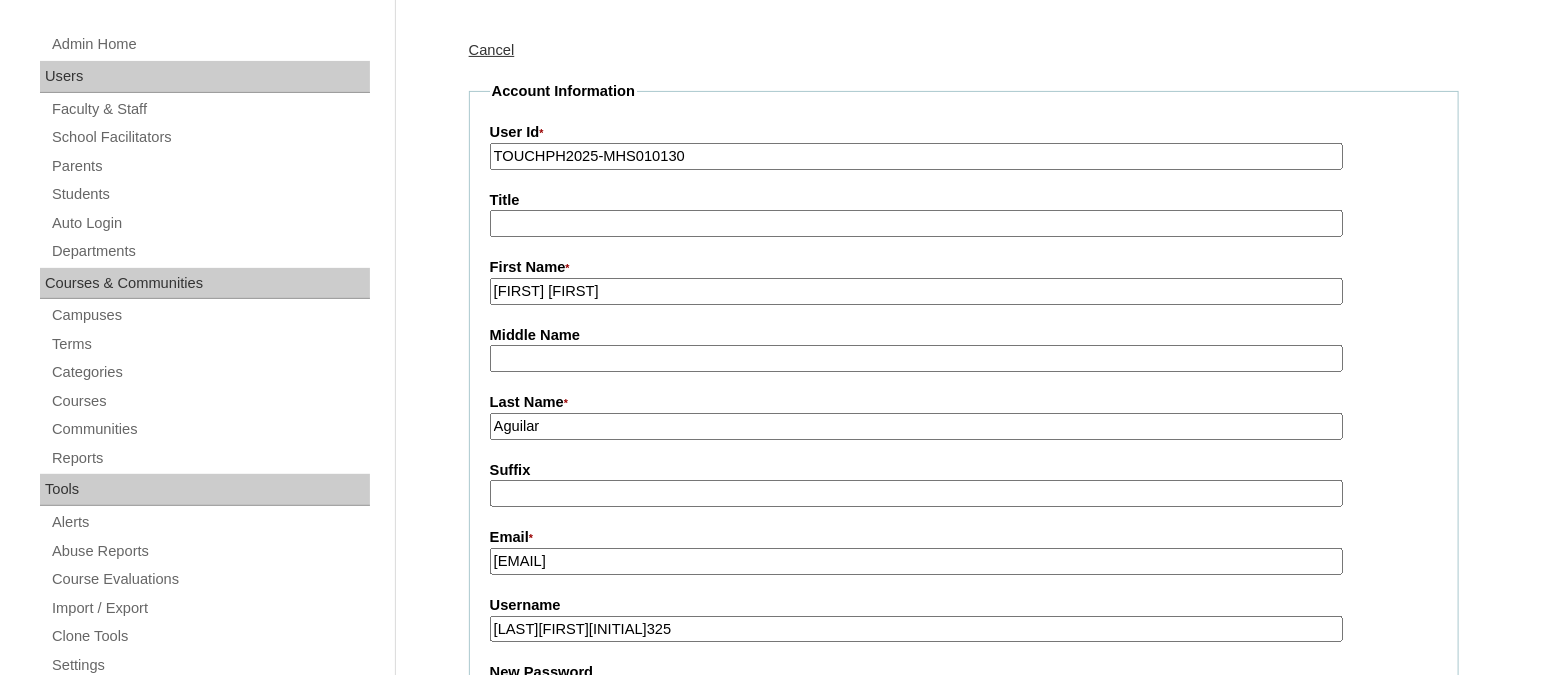 click on "Aguilar" at bounding box center (916, 426) 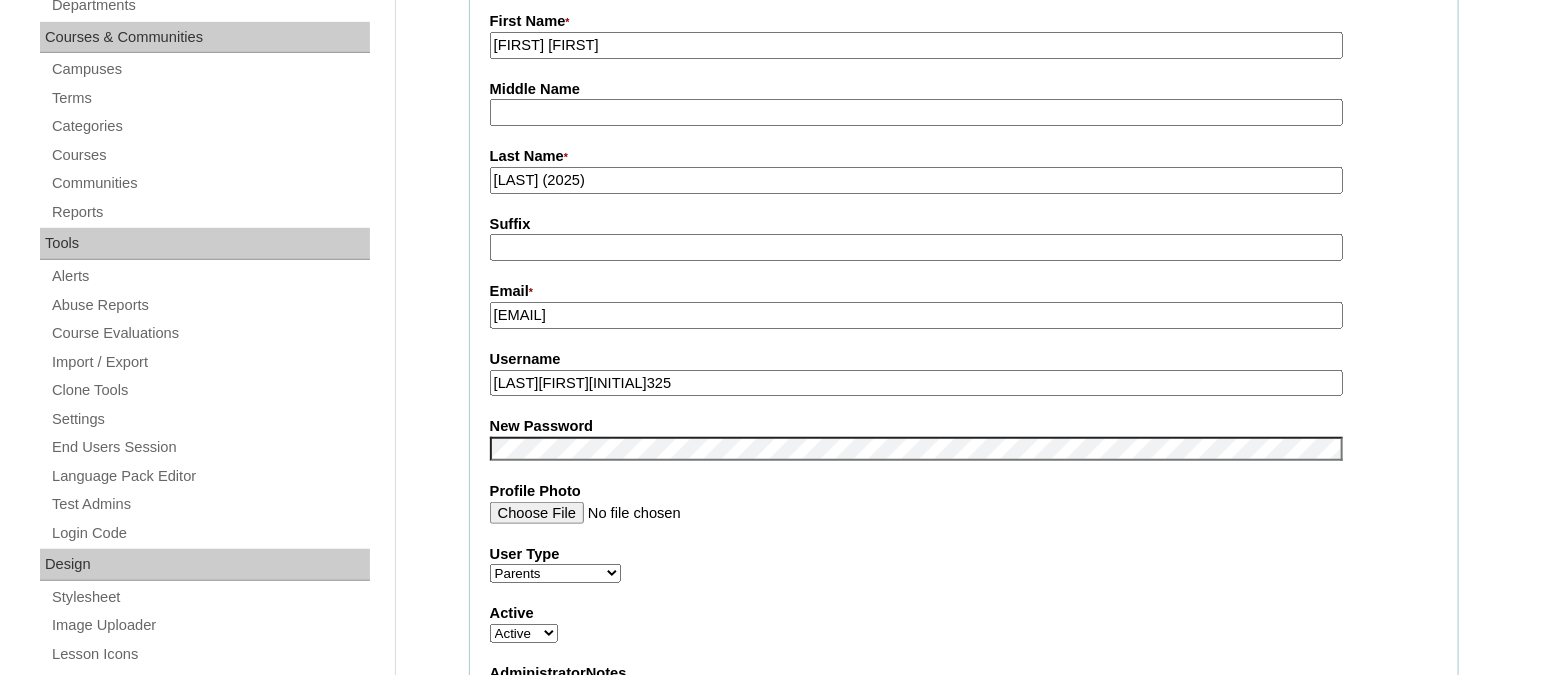 scroll, scrollTop: 499, scrollLeft: 0, axis: vertical 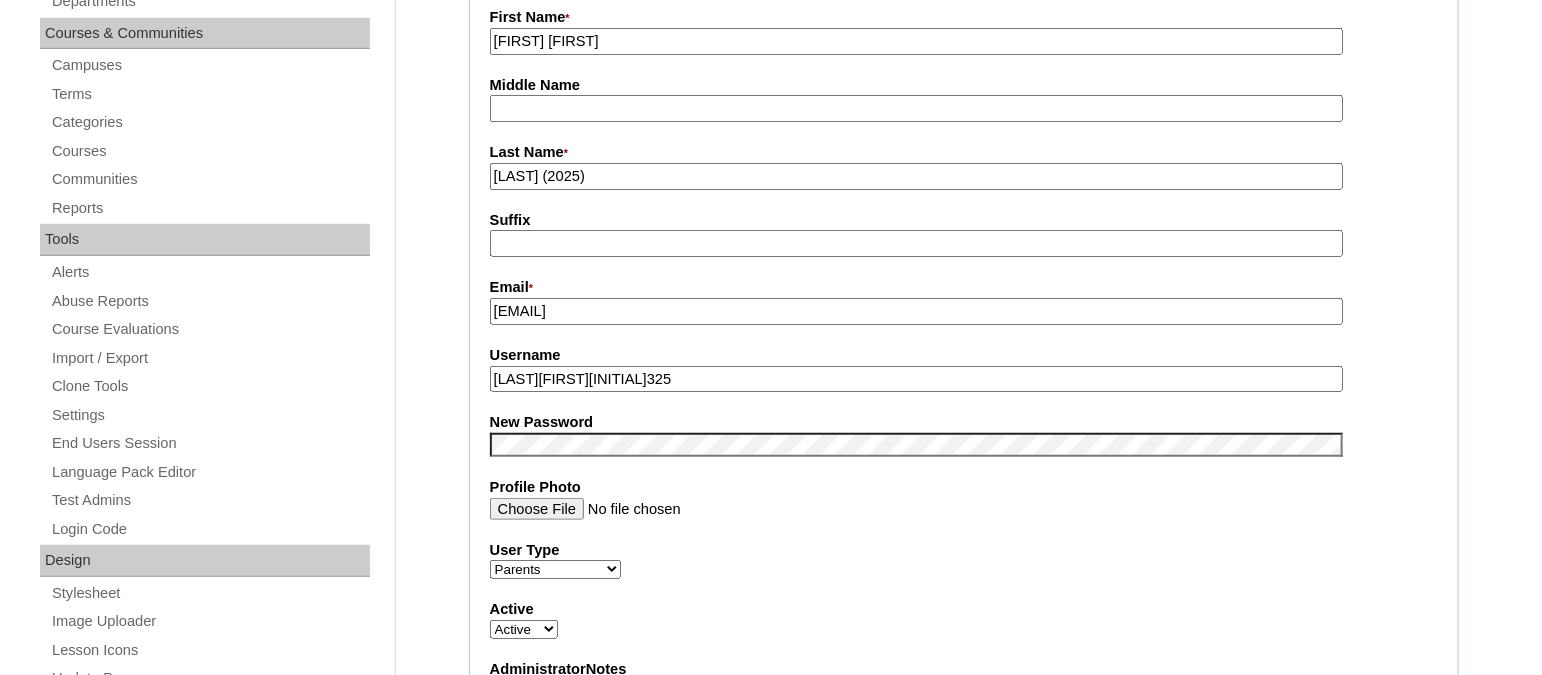 type on "[LAST] (2025)" 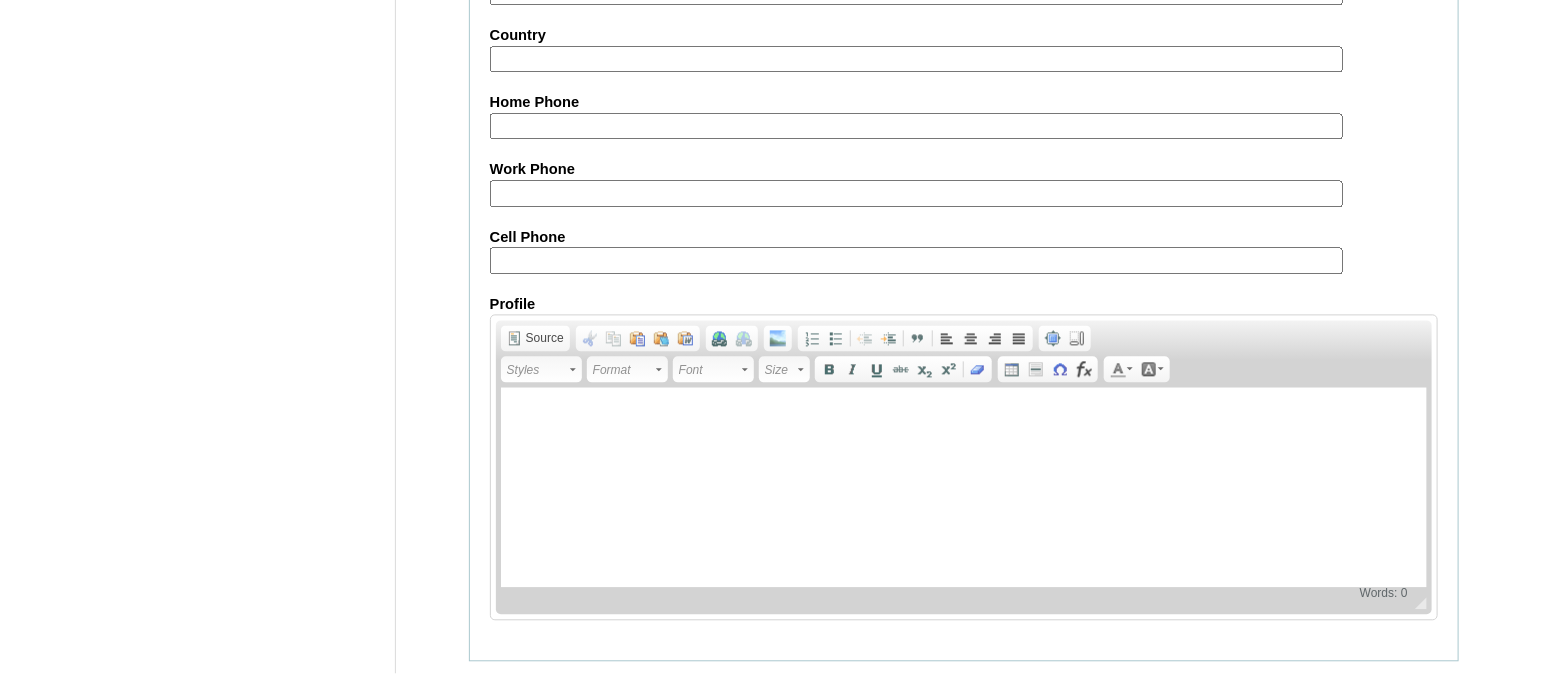 scroll, scrollTop: 1917, scrollLeft: 0, axis: vertical 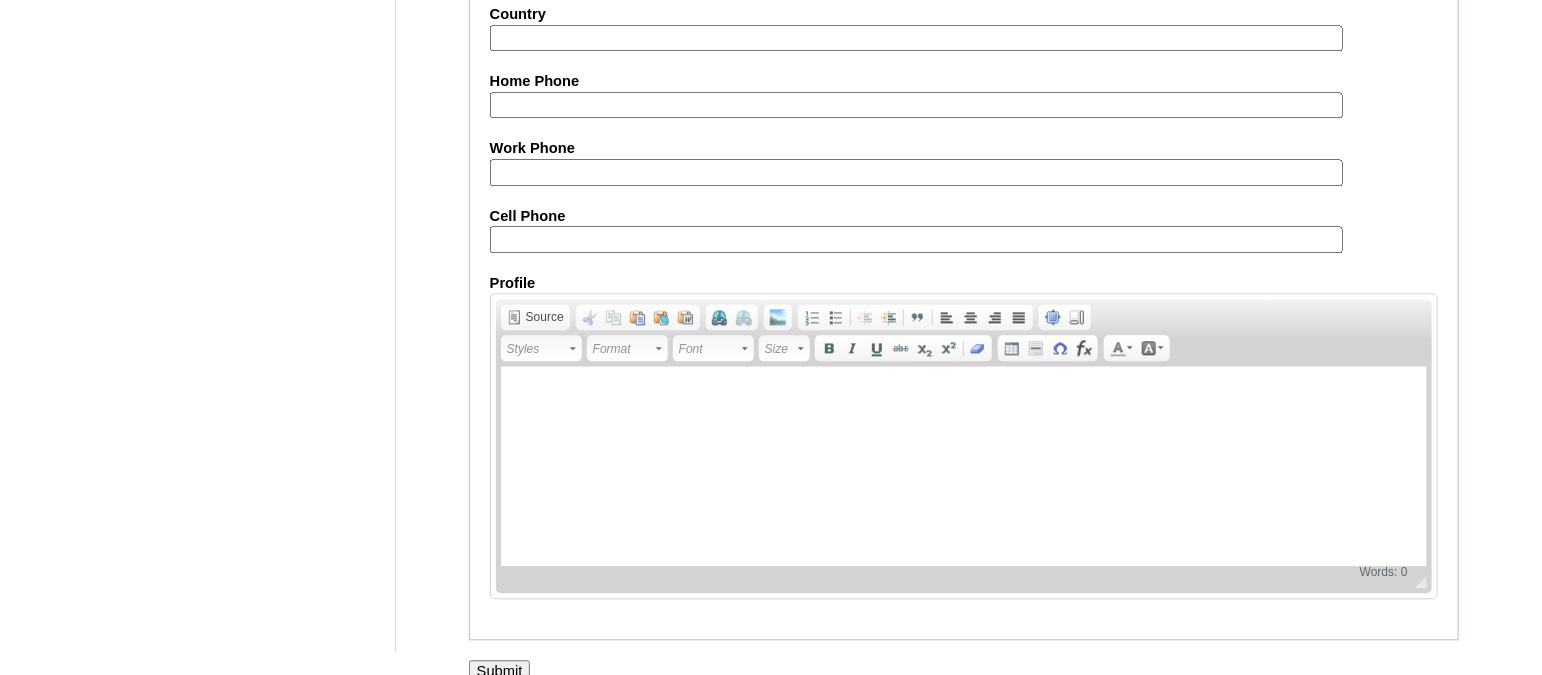 click on "Submit" at bounding box center [500, 671] 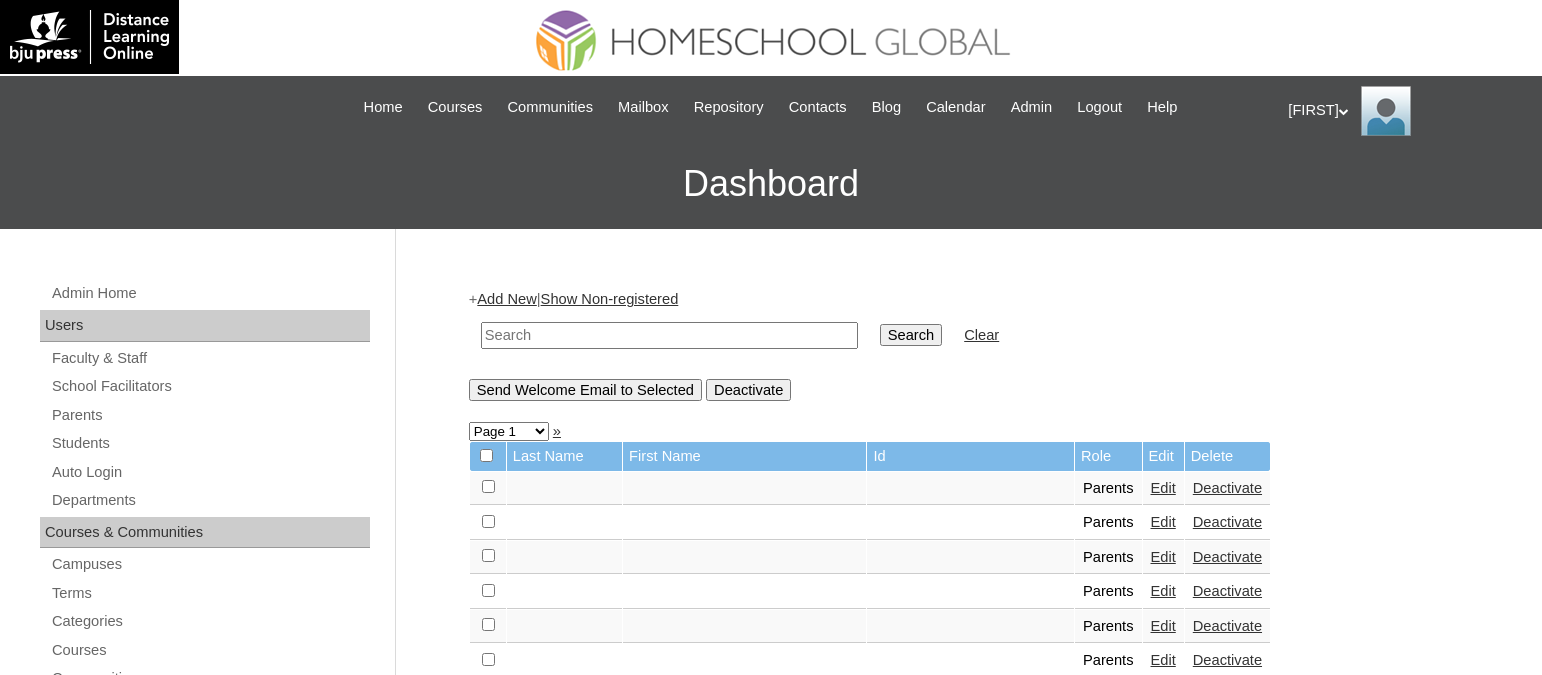 scroll, scrollTop: 0, scrollLeft: 0, axis: both 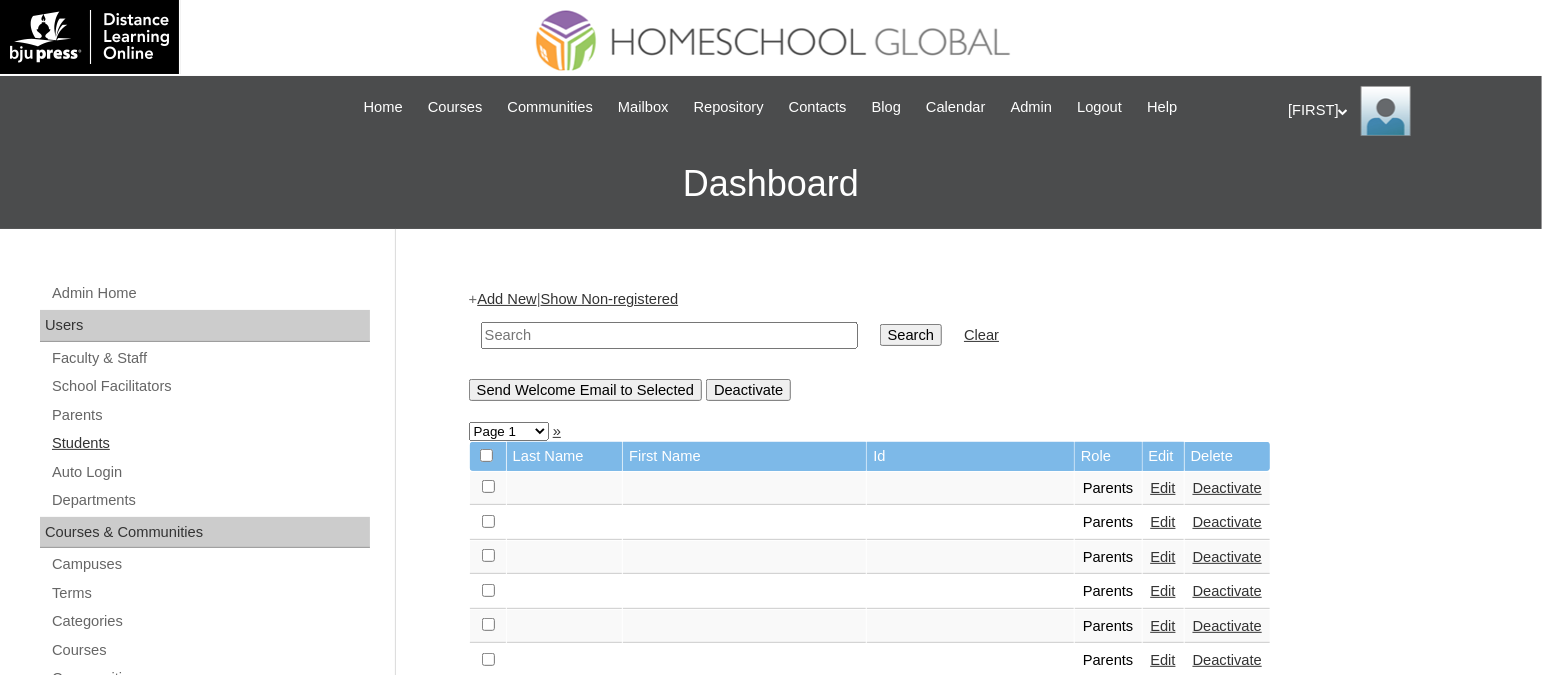 click on "Students" at bounding box center [210, 443] 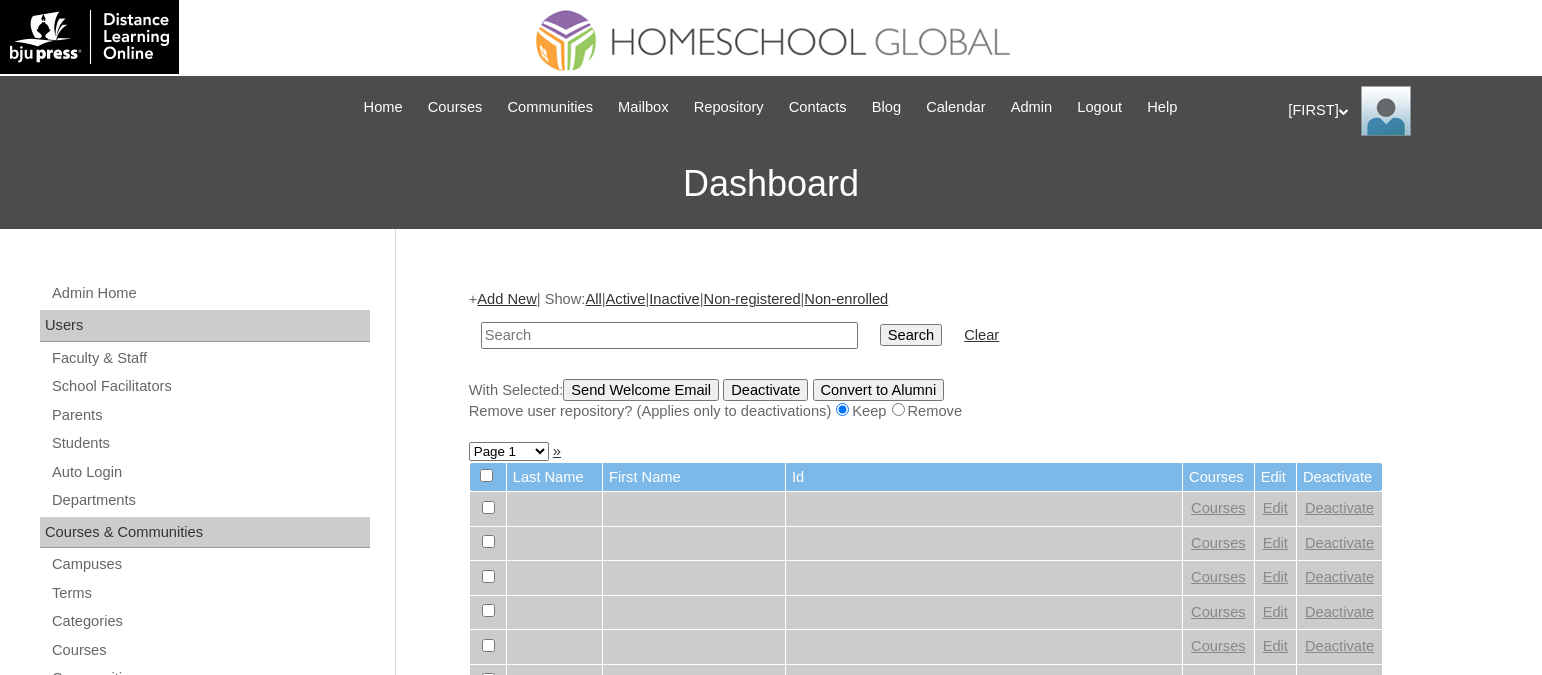 scroll, scrollTop: 0, scrollLeft: 0, axis: both 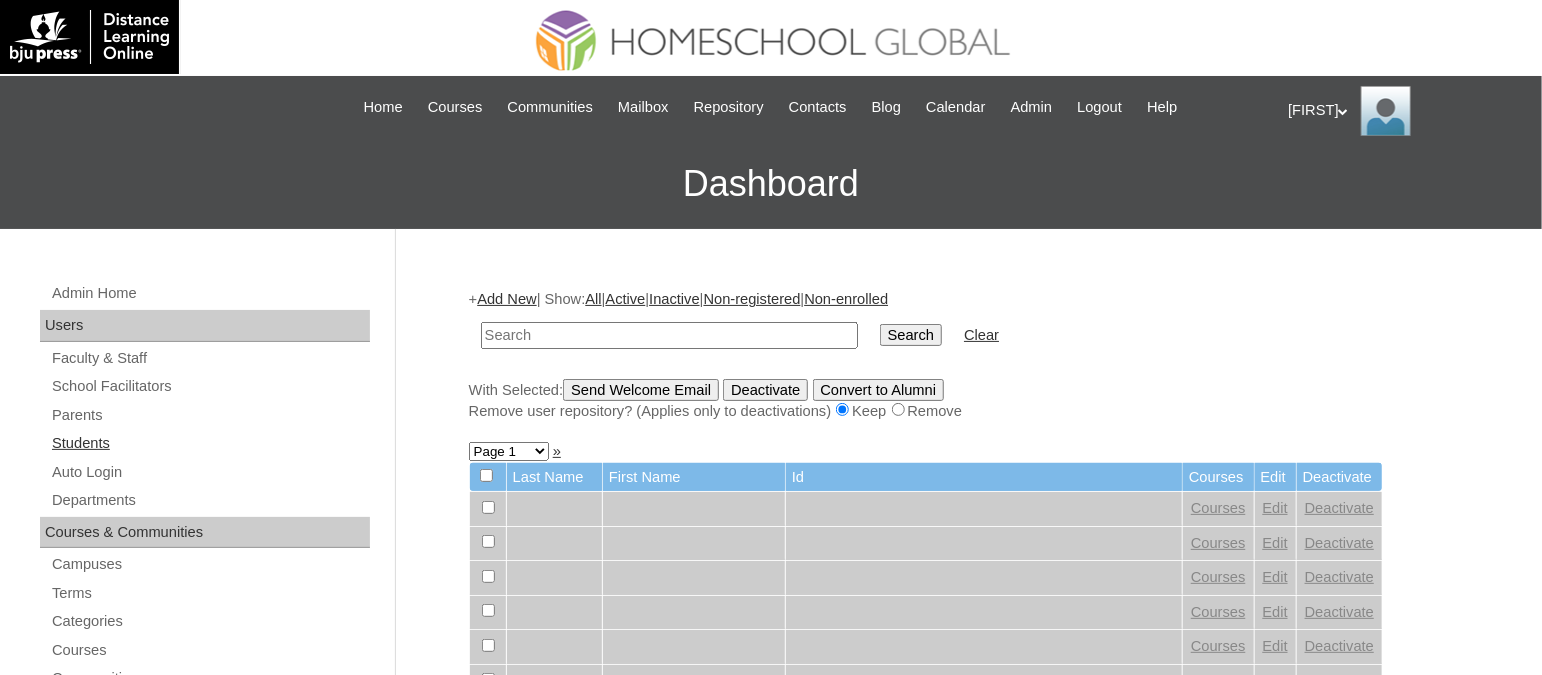 click on "Students" at bounding box center (210, 443) 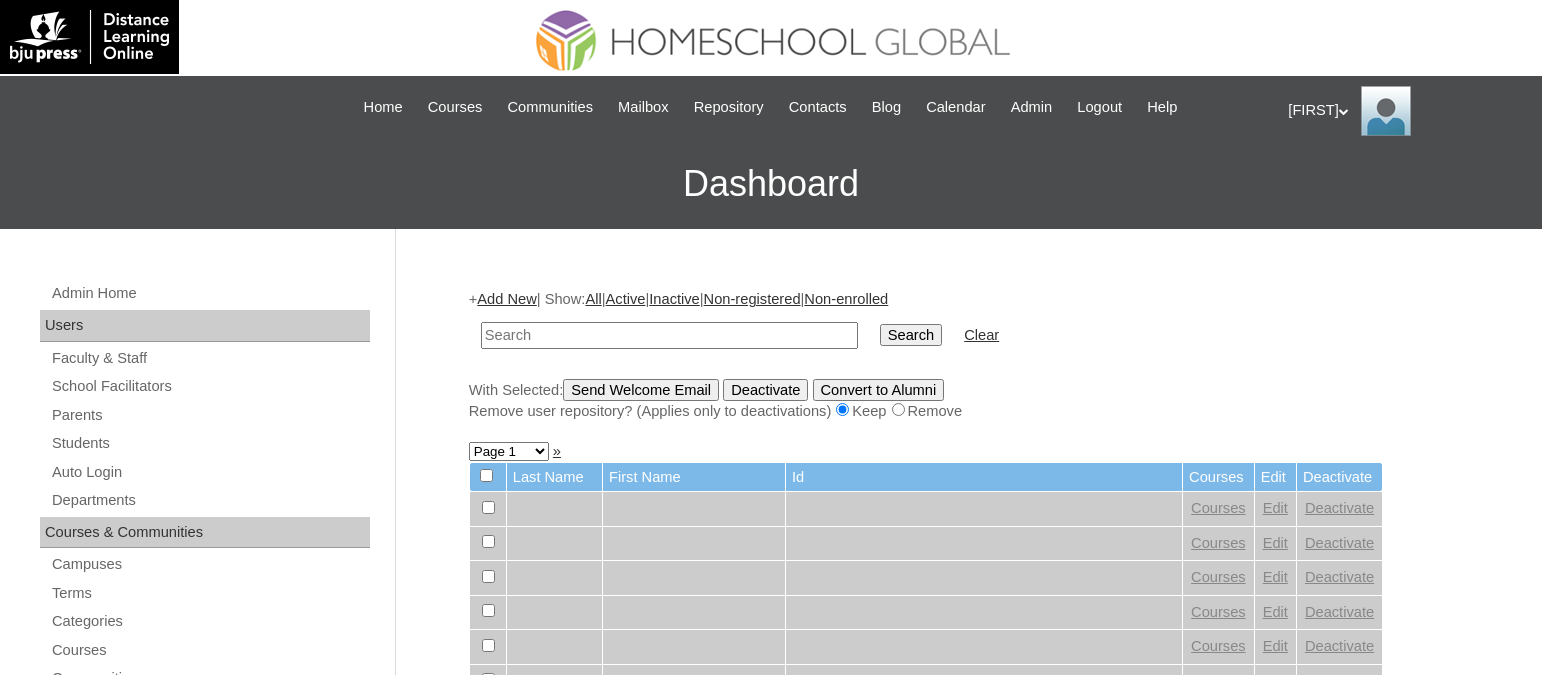 scroll, scrollTop: 0, scrollLeft: 0, axis: both 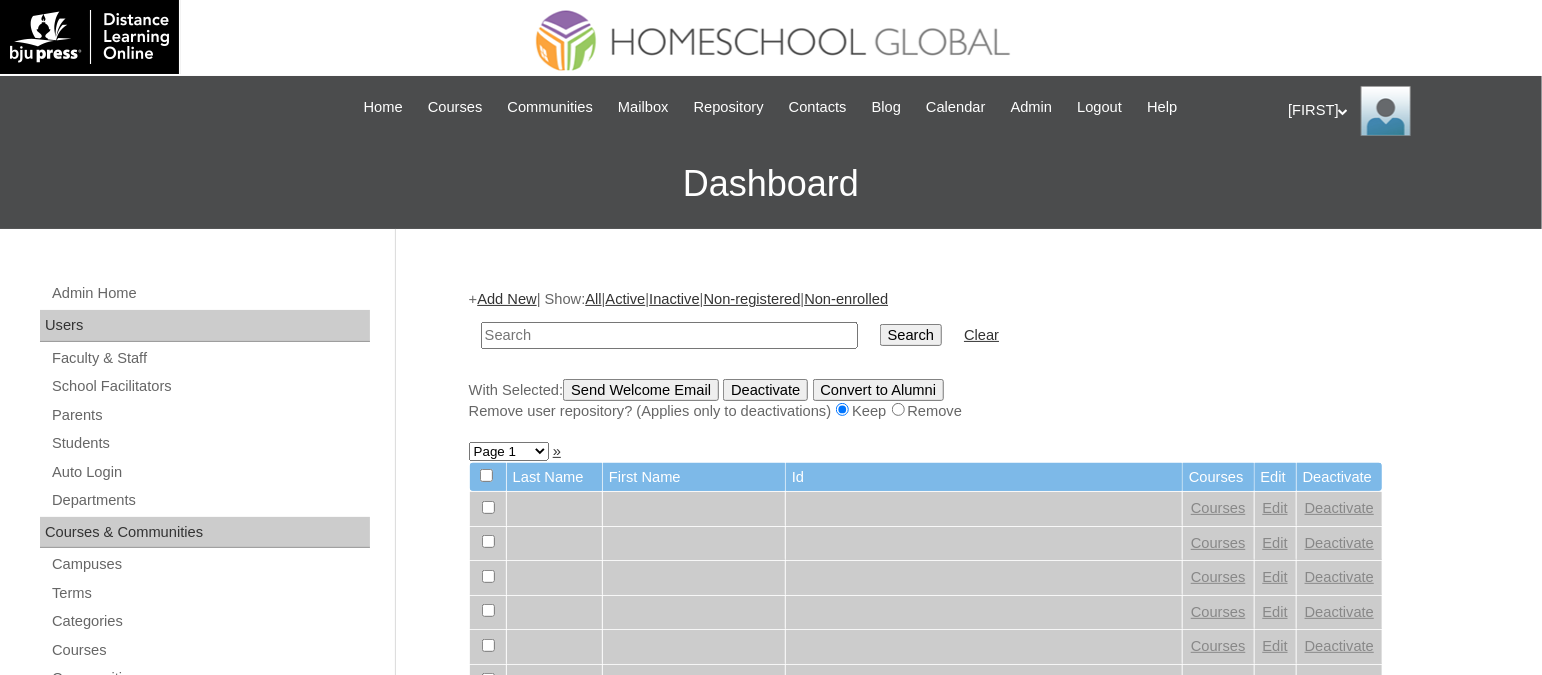 click on "Add New" at bounding box center (506, 299) 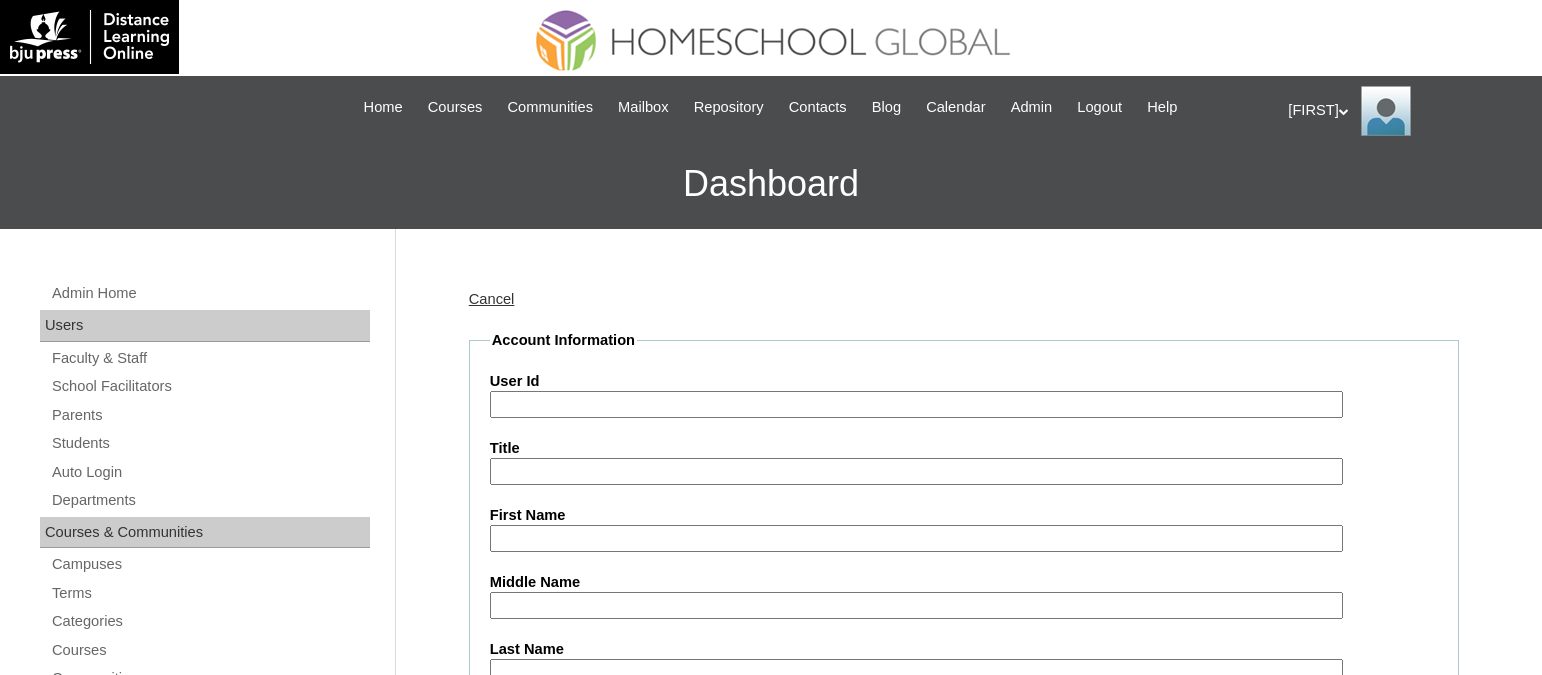scroll, scrollTop: 0, scrollLeft: 0, axis: both 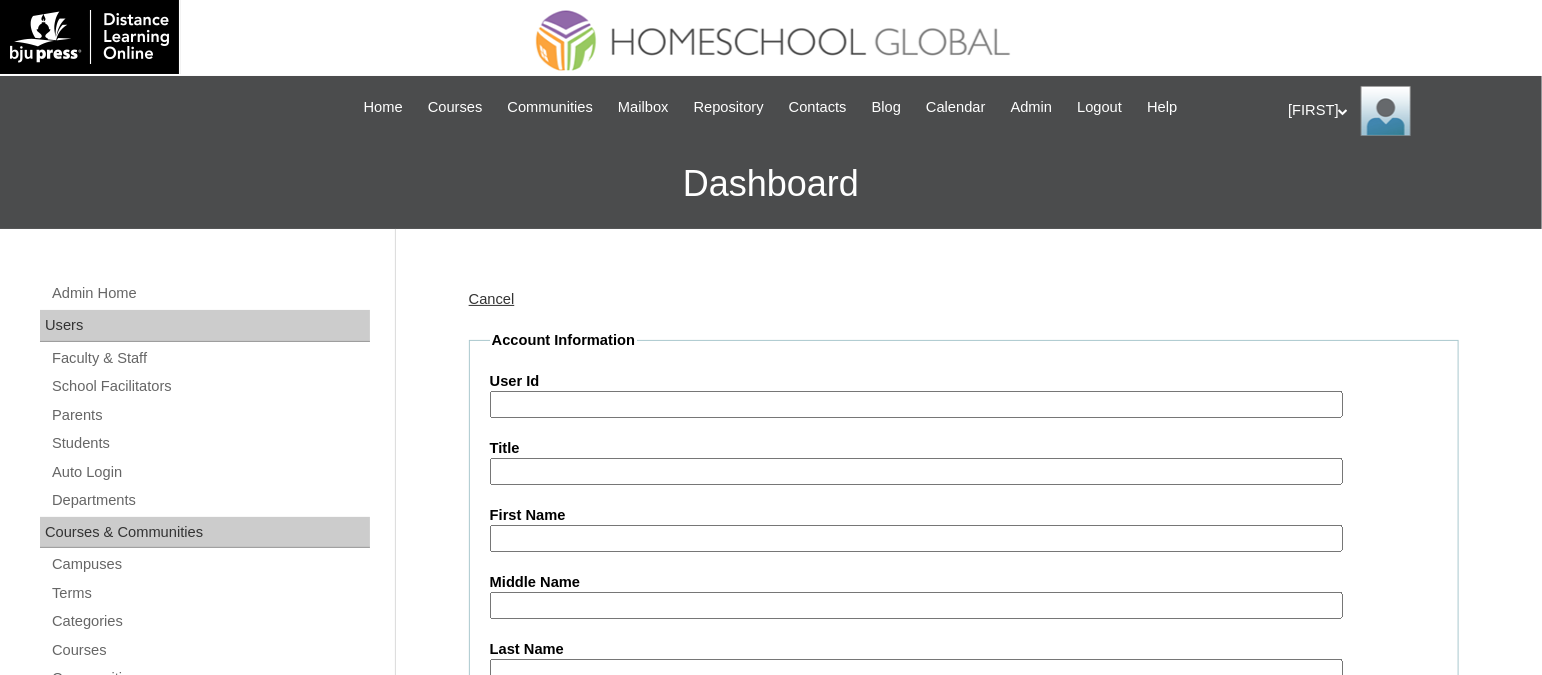 click on "User Id" at bounding box center (916, 404) 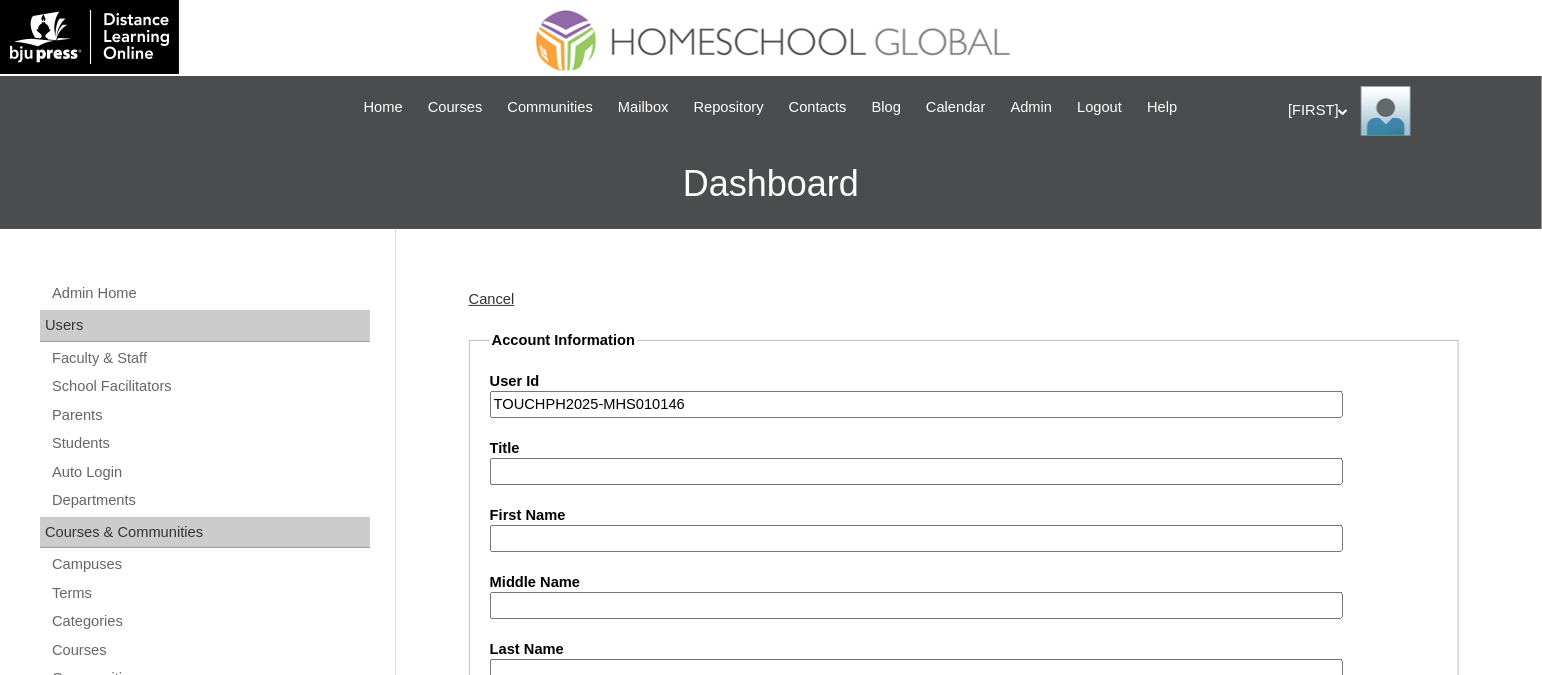 scroll, scrollTop: 124, scrollLeft: 0, axis: vertical 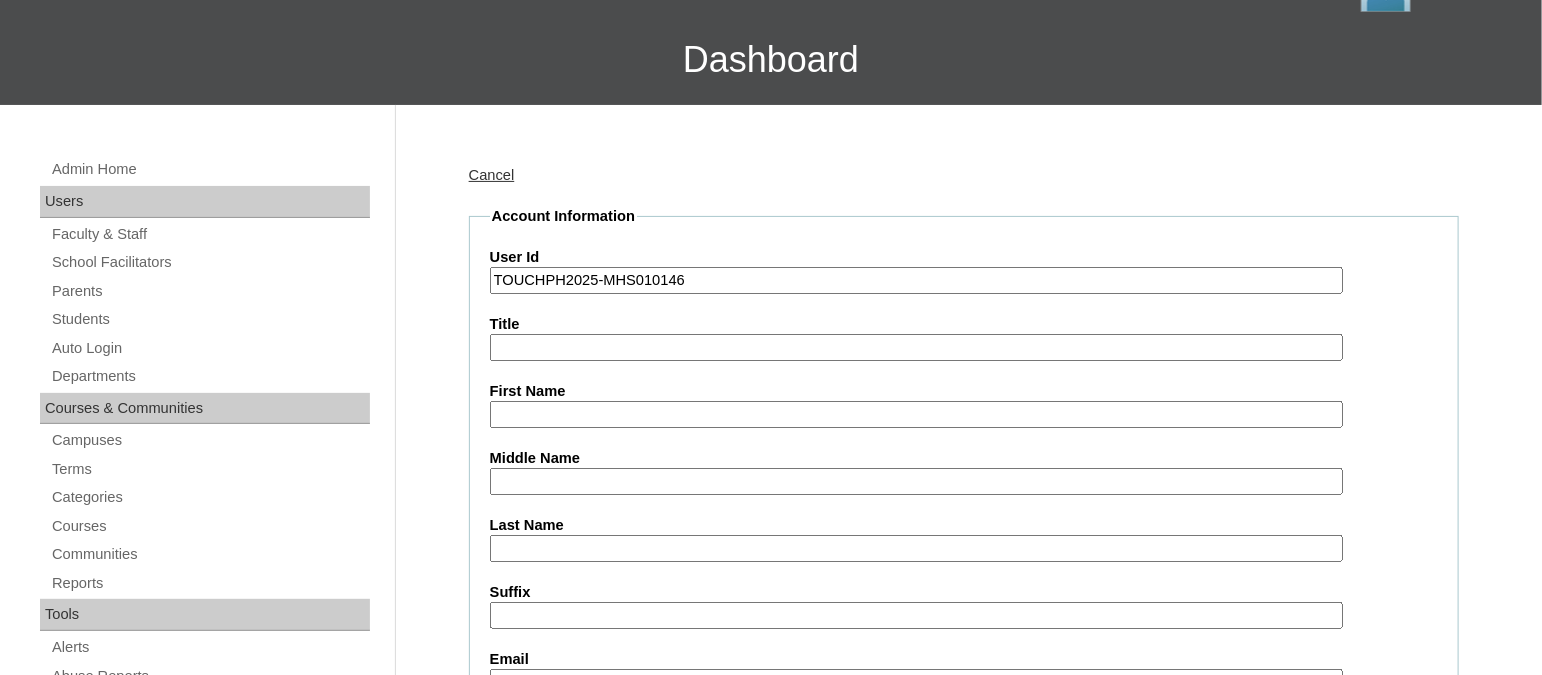 type on "TOUCHPH2025-MHS010146" 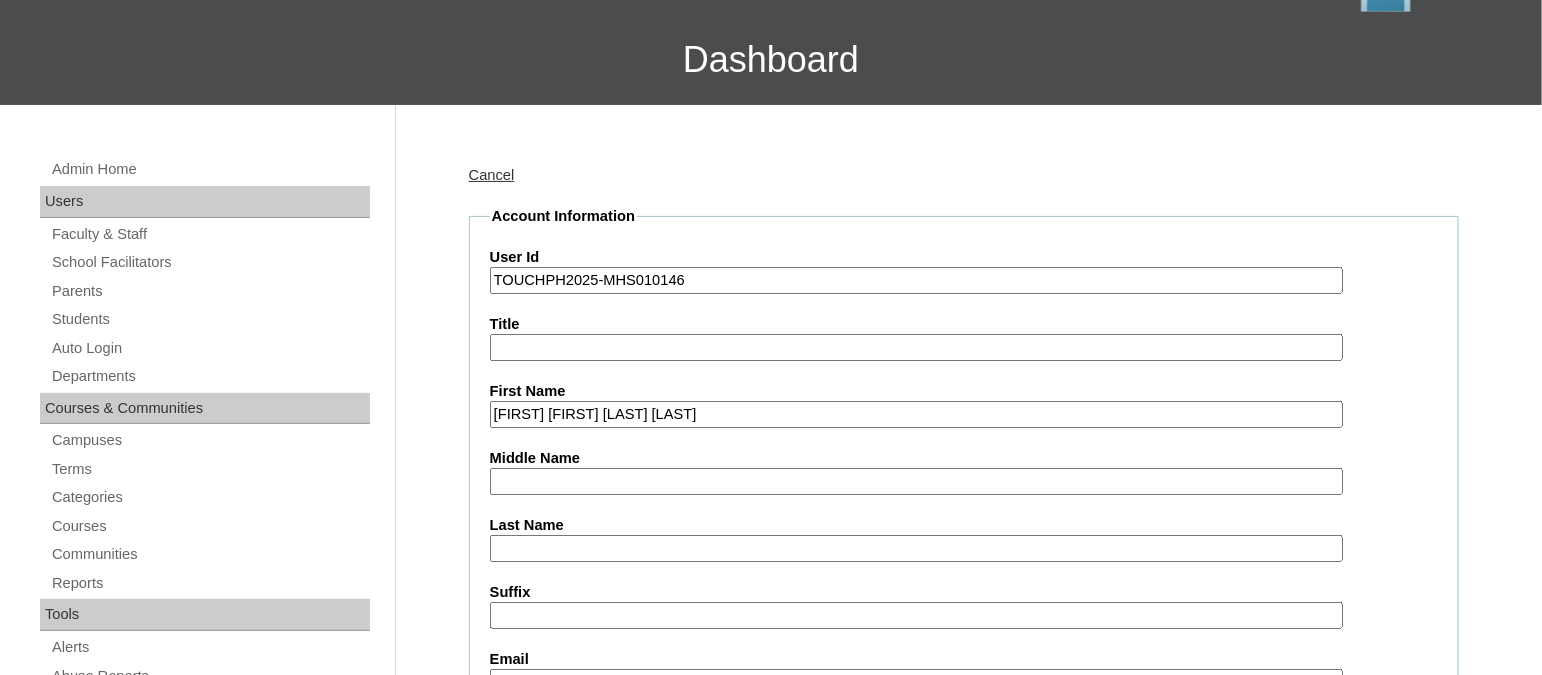 drag, startPoint x: 751, startPoint y: 410, endPoint x: 651, endPoint y: 410, distance: 100 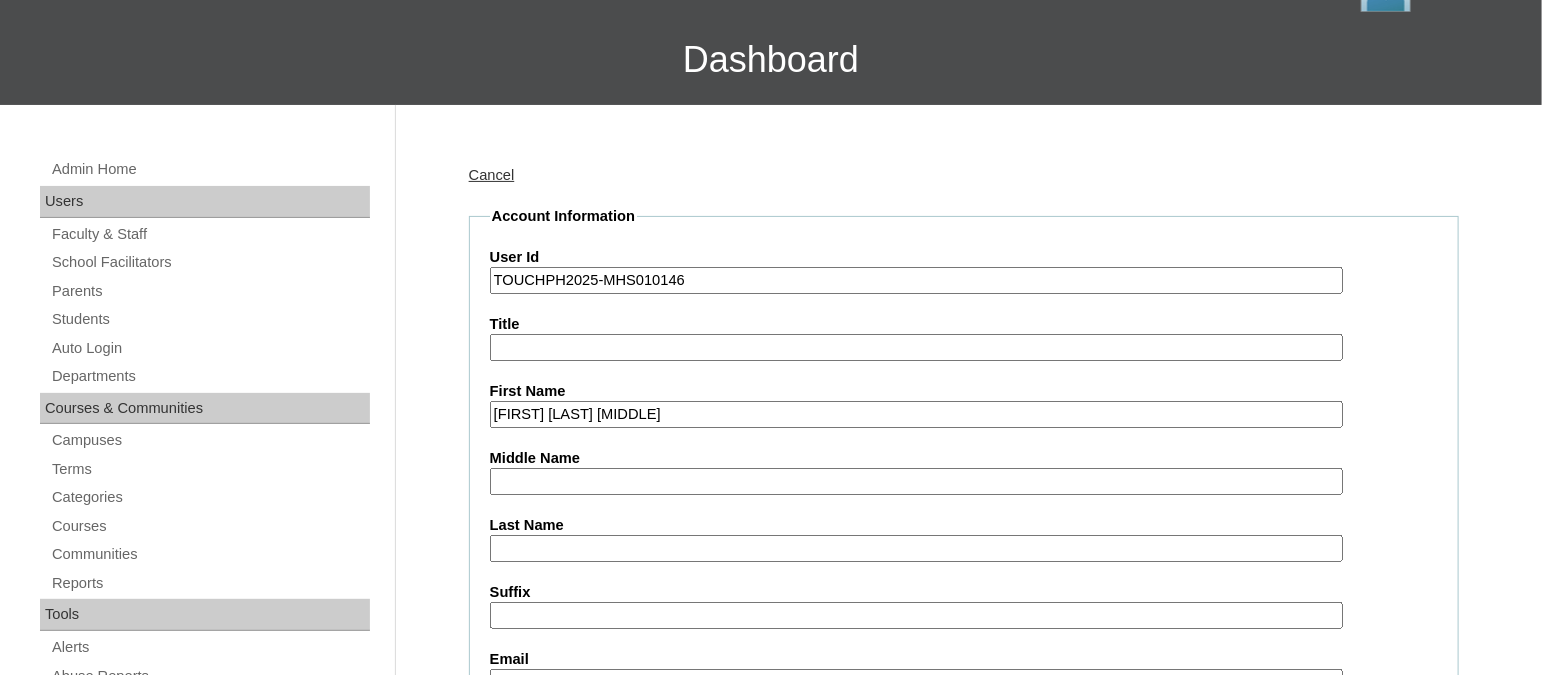 type on "Olivia Reese Dela Paz" 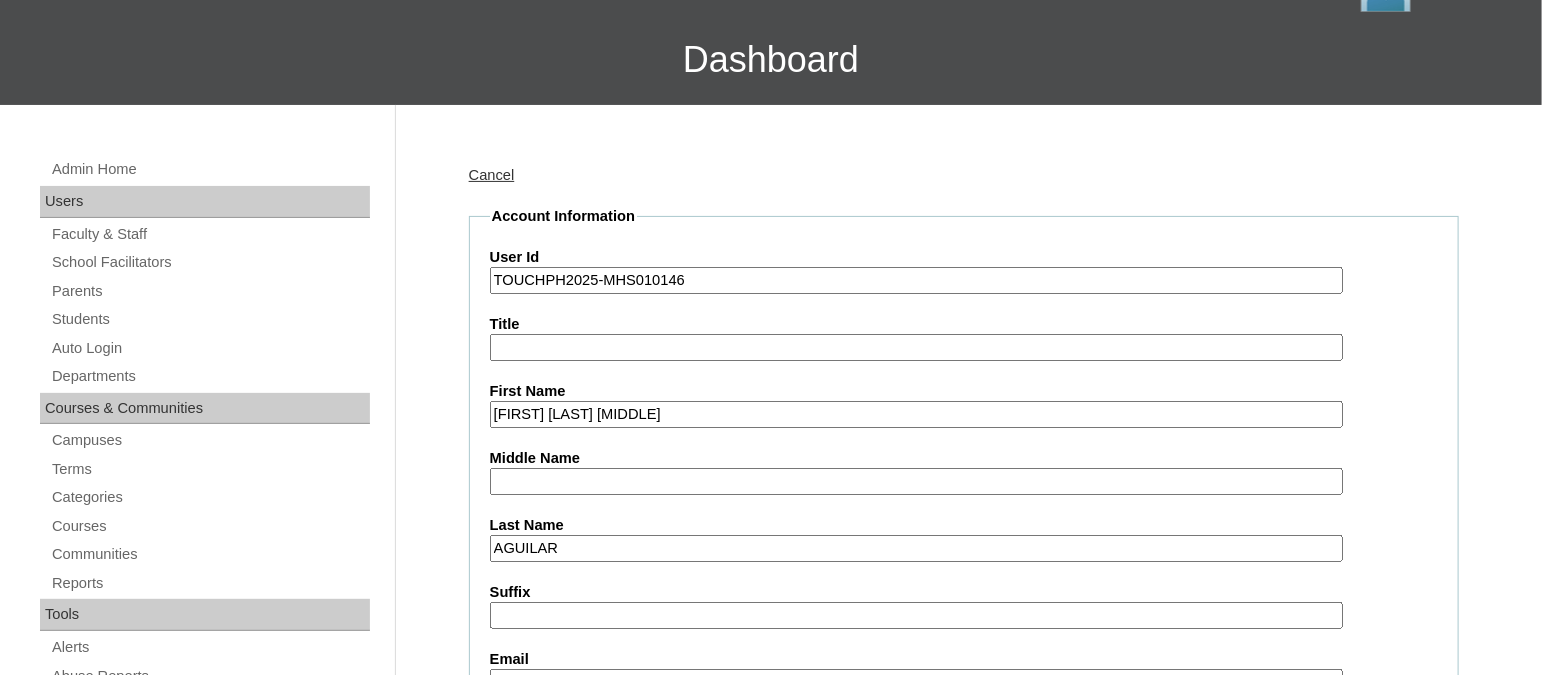 type on "AGUILAR" 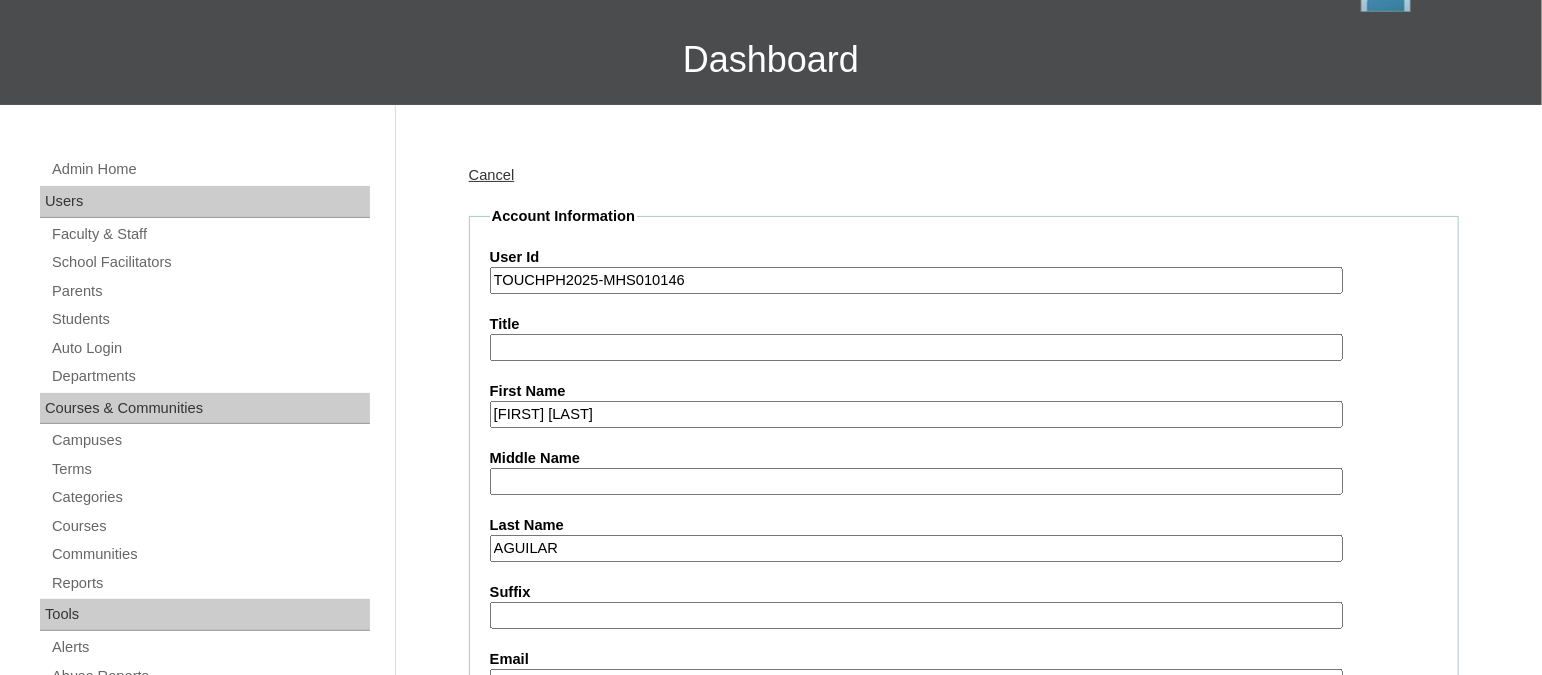 type on "Olivia Reese" 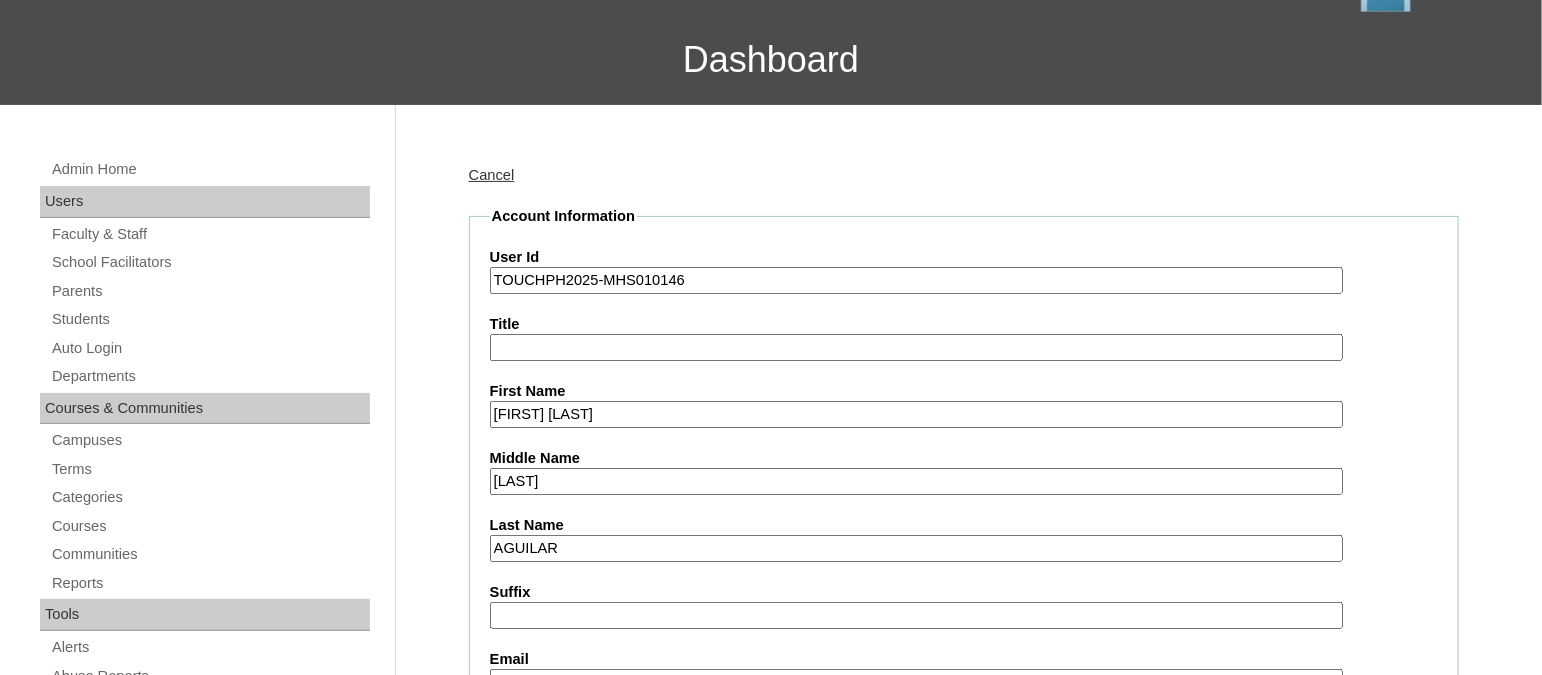 click on "Dela Paz" at bounding box center (916, 481) 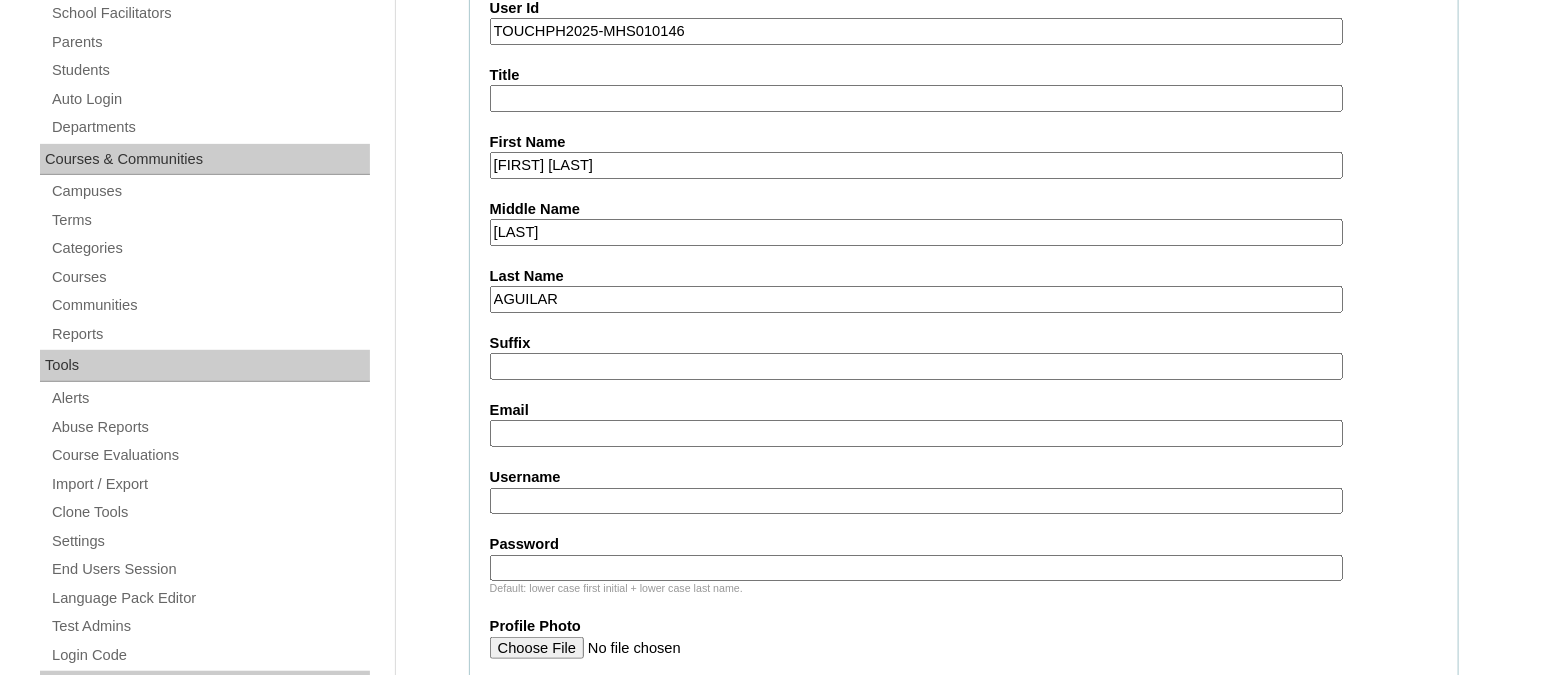 scroll, scrollTop: 374, scrollLeft: 0, axis: vertical 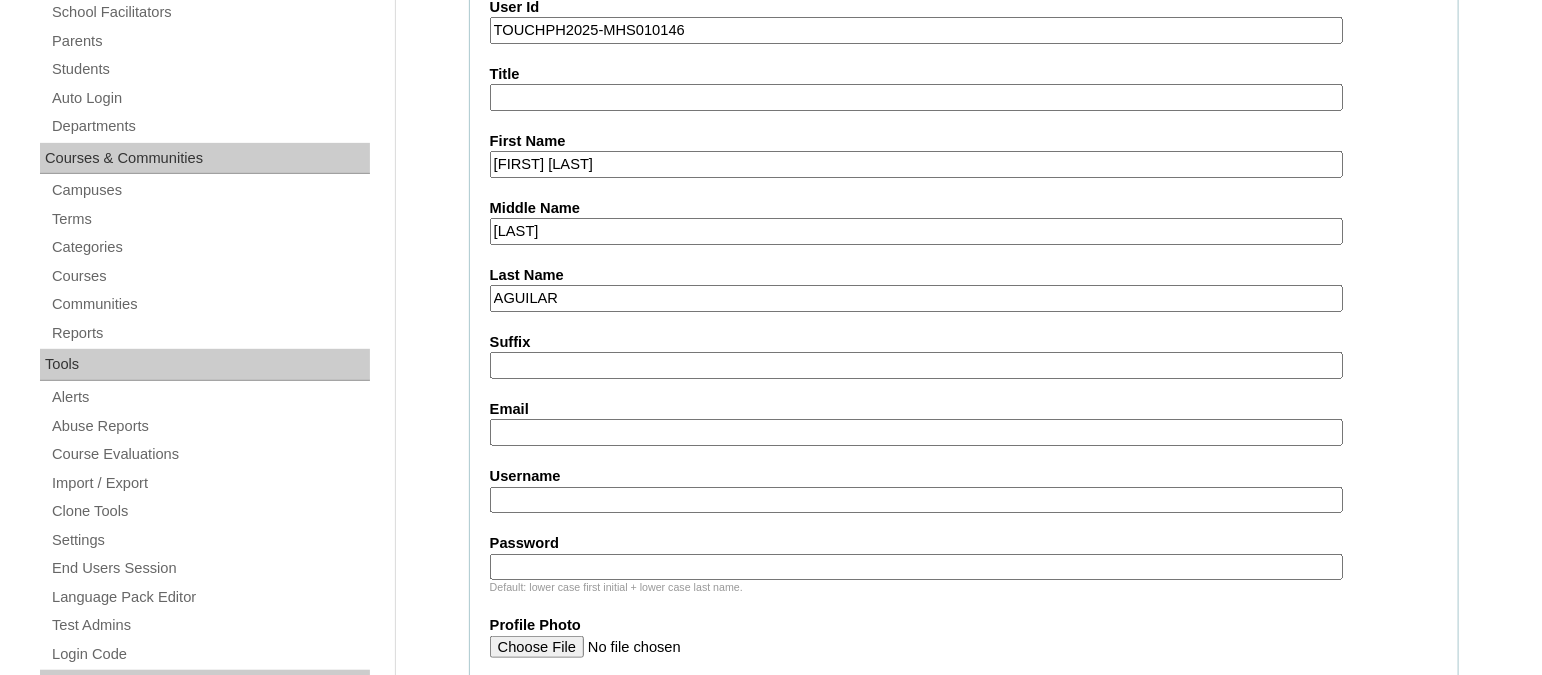 type on "Dela Paz" 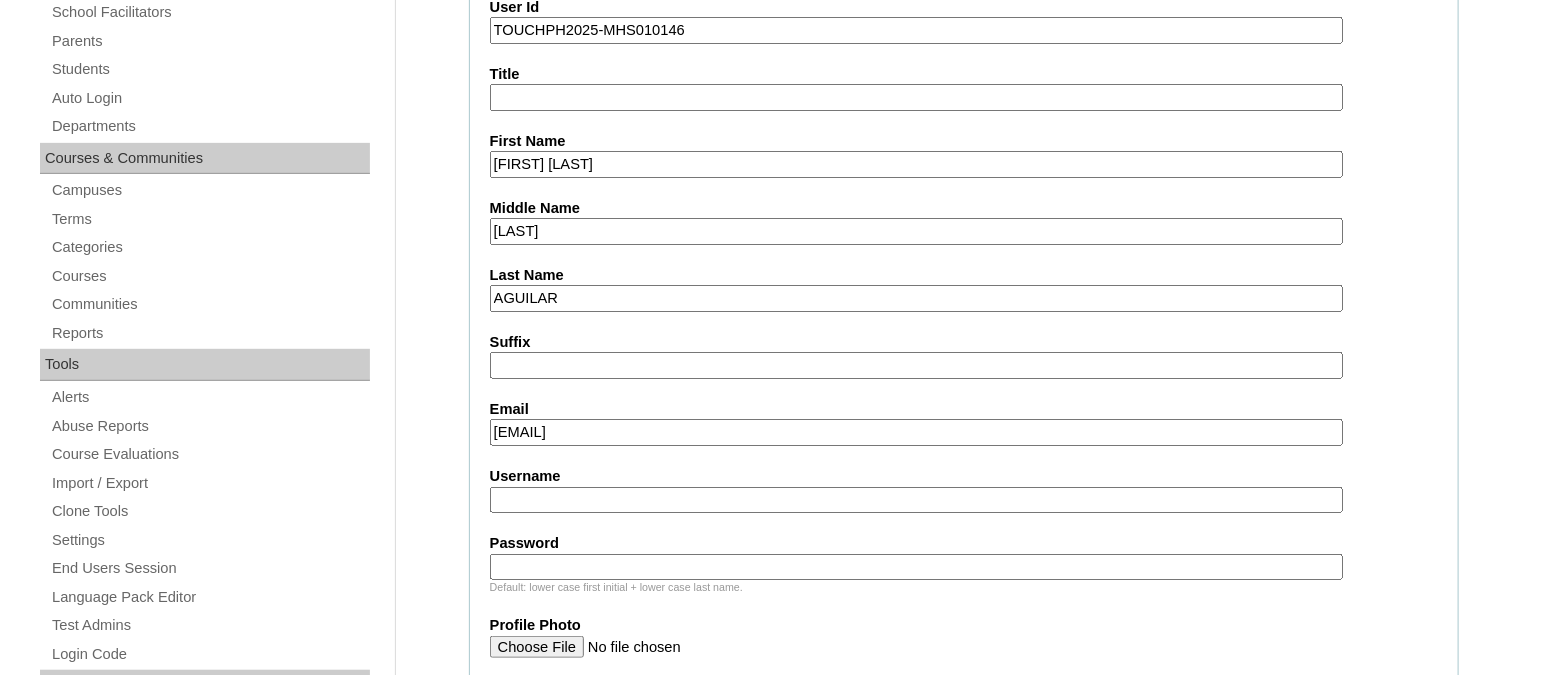 type on "nikki.aguilar@homeschool.global" 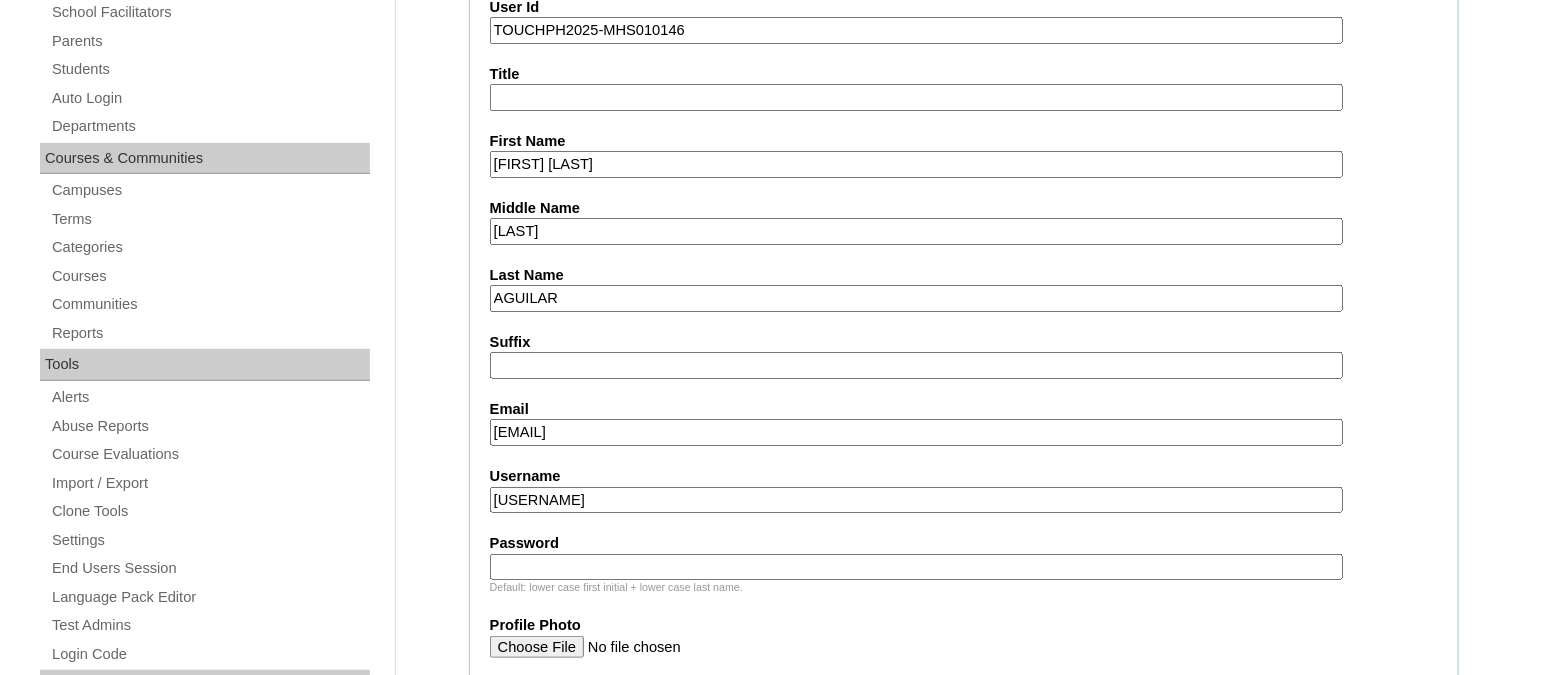 type on "oliviaaguilarTQ325" 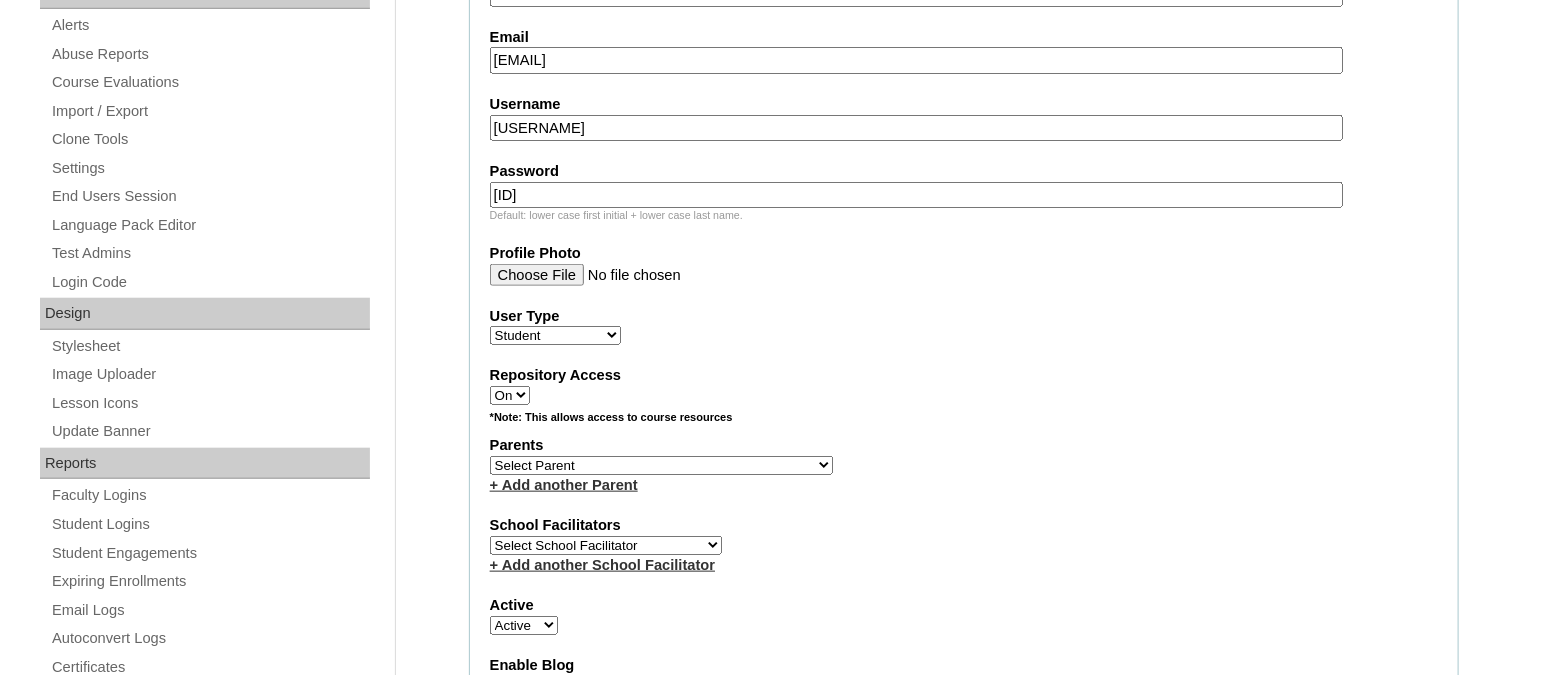 scroll, scrollTop: 749, scrollLeft: 0, axis: vertical 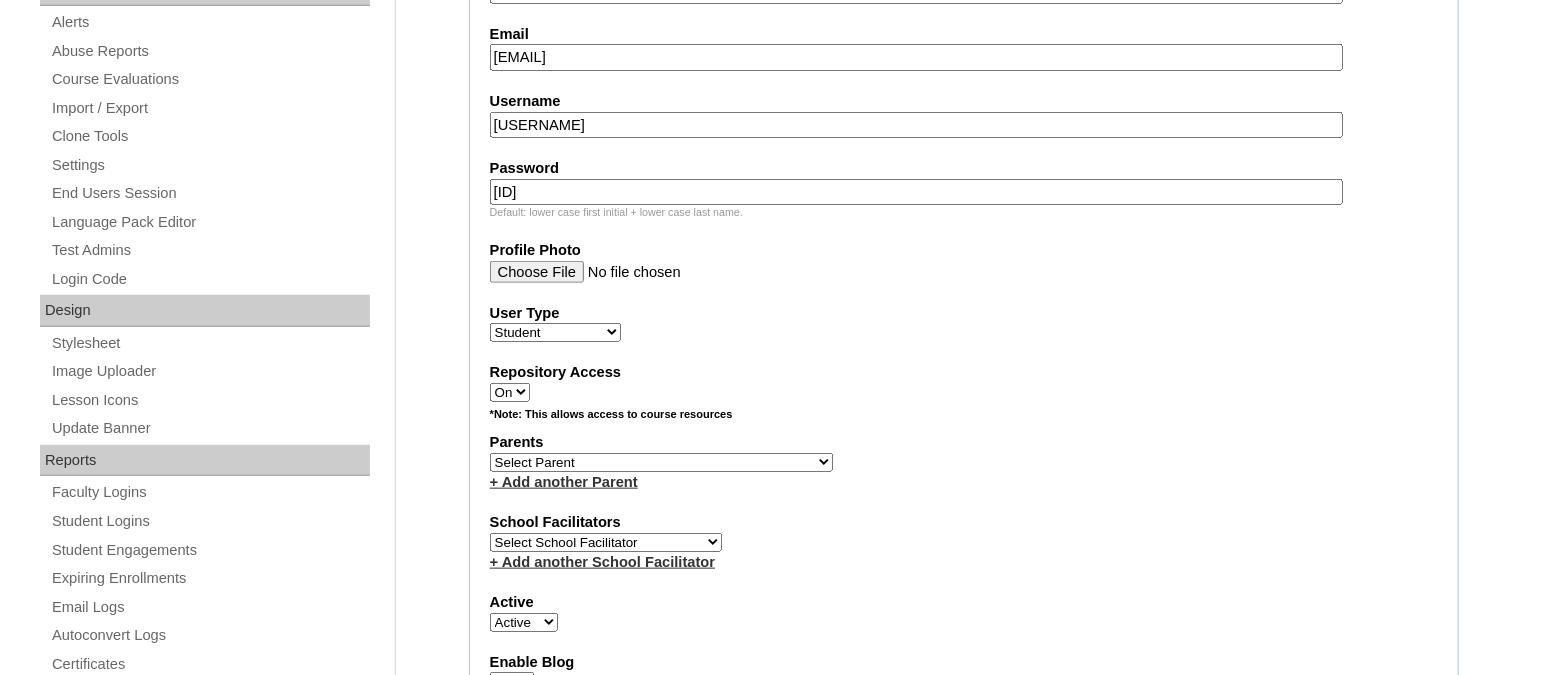 type on "HG123456s" 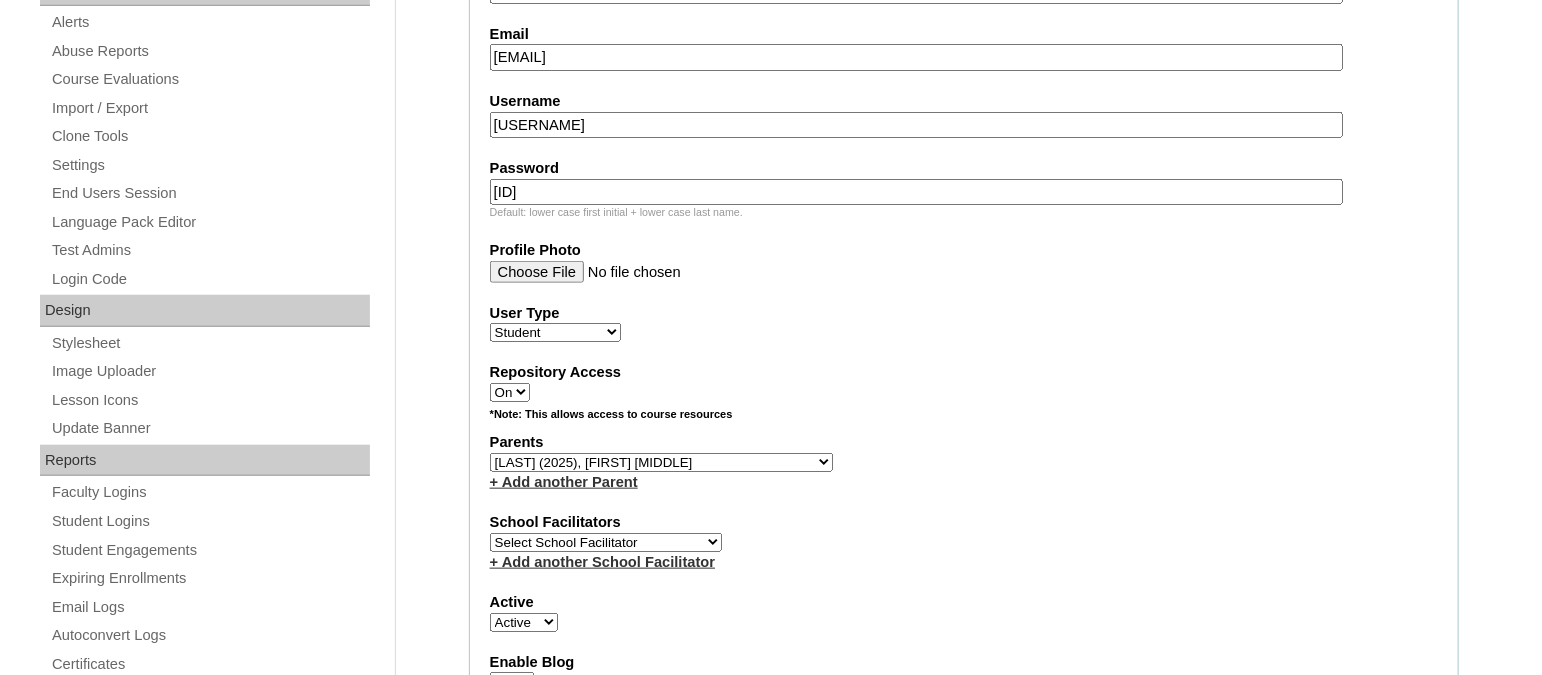 click on "Select Parent
,
,
,
,
,
,
,
,
,
,
,
,
,
,
,
,
,
,
,
,
,
,
,
,
,
,
,
,
,
,
,
,
,
,
,
,
,
,
,
, Earl
, Leona Mae
, Mark and Rem Facilitators Account
Abastillas, Ruby Anne
Adelantar, Christine
AGUILAR, PAULA BIANCA DE GUIA
AGUTO ABAD, MARIA KIMBERLY
Allego, (OLD) Jacqueline V.
Apostol (2025), Ma. Angelique
Arabia, Joy Pauline
Arca, Marinela
ARINGAY, Rona
AUSTRIA	, GENIE (2023)
Bahtiyorovic Mahkamov, Umid
Bajarias 2025, Ma. Luz
Balay , Jennie Rose
Balingit, 2025, Jennith
BALISBIS (2025), CHAREEN
Balubayan , Bleszl Grace
Banez, Mary Karmilita
Bayudan., Charo
Benitez, Maria Christina
Boosten, April Aro
Braga, Pilita Castro
Braga (new), Pilita
Briones, Keziah
Buncio, Sophia Ellen
Caalim, Kathleen Grace
Calangian (2025), Dexter
Cani (2025), Michelle Anne
Canlas, Maria Criselda
Carino (OLD), Catherina" at bounding box center (661, 462) 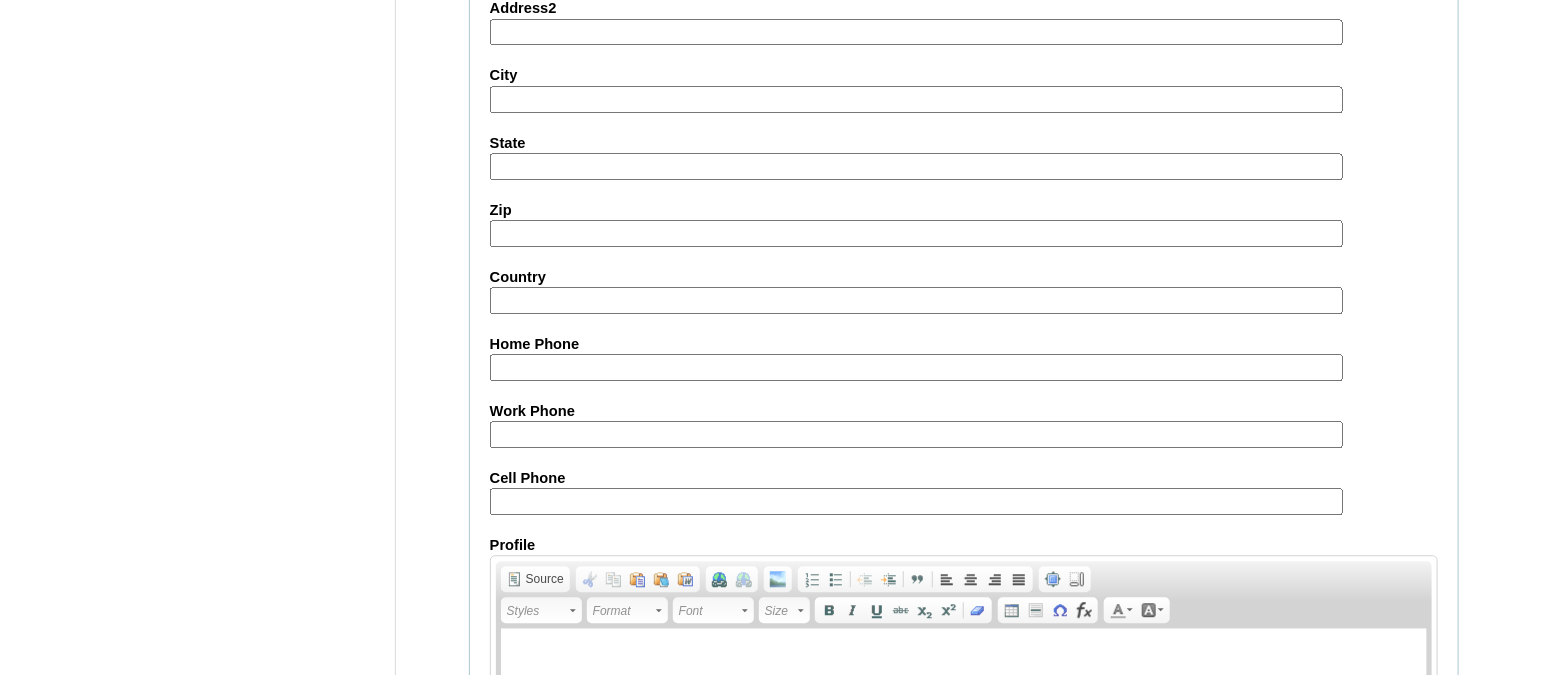 scroll, scrollTop: 2353, scrollLeft: 0, axis: vertical 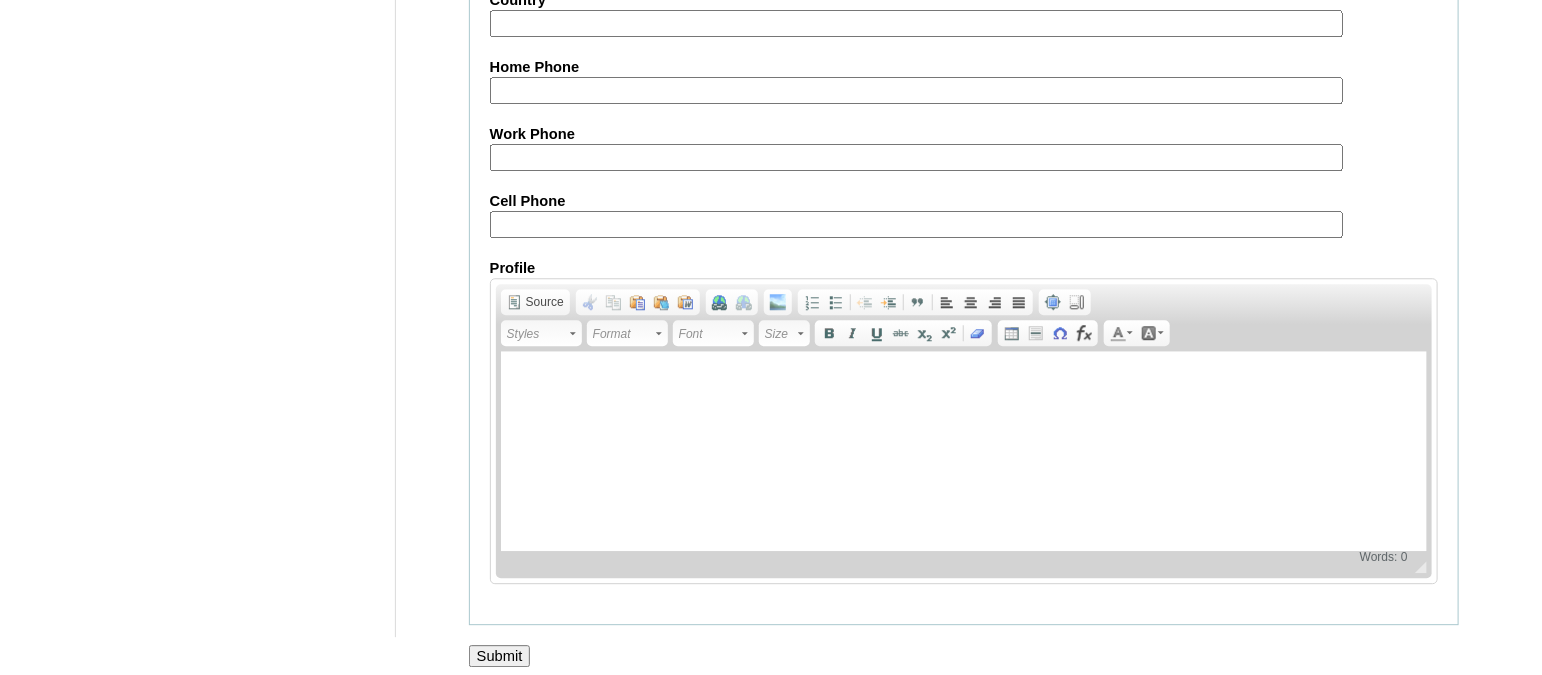 click on "Submit" at bounding box center (500, 656) 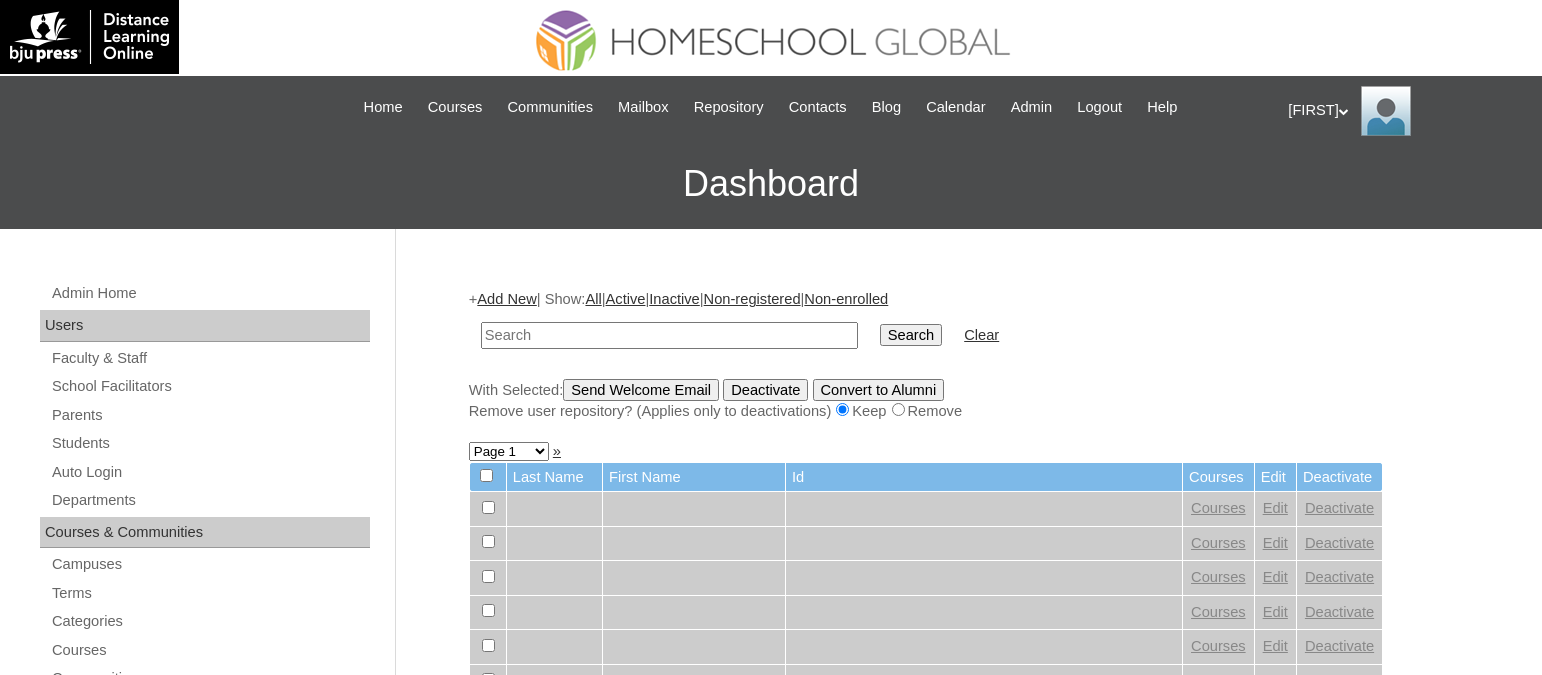 scroll, scrollTop: 0, scrollLeft: 0, axis: both 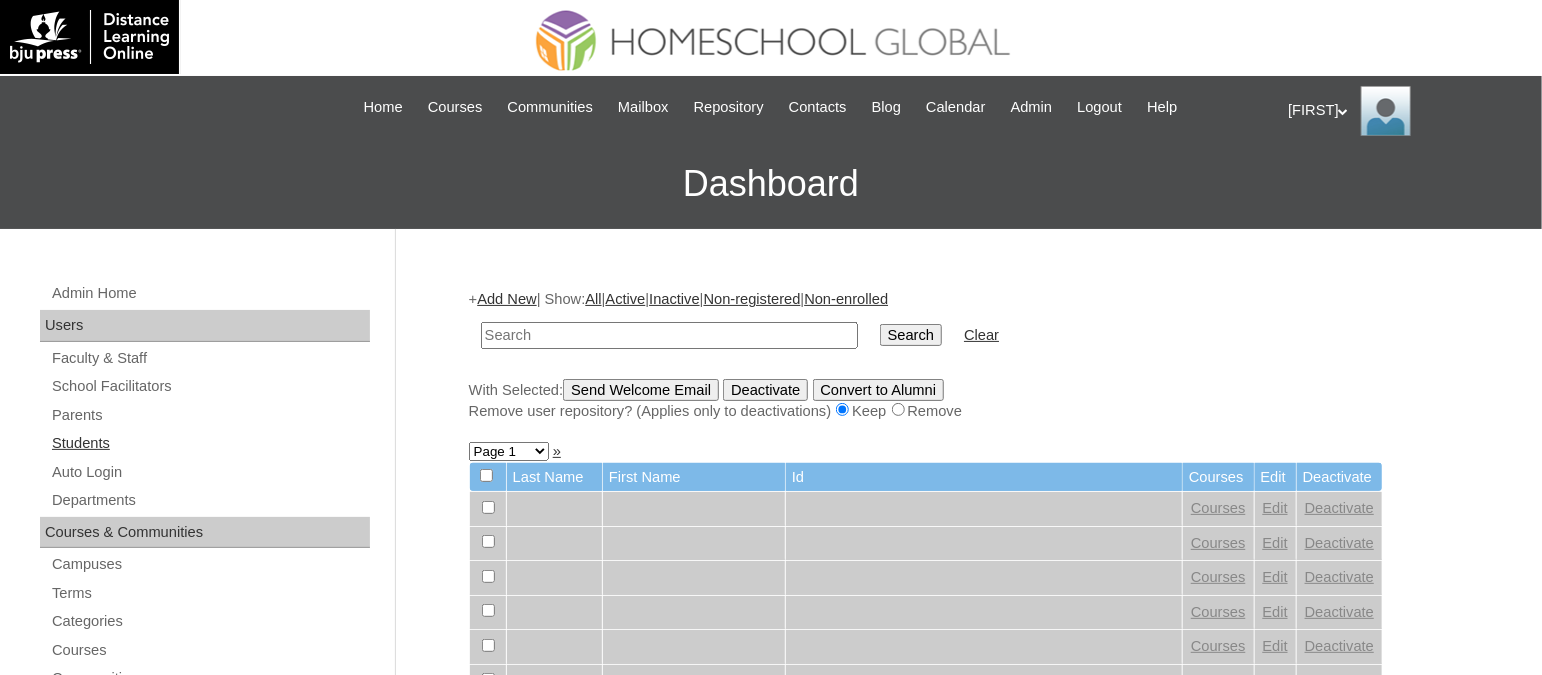 click on "Students" at bounding box center (210, 443) 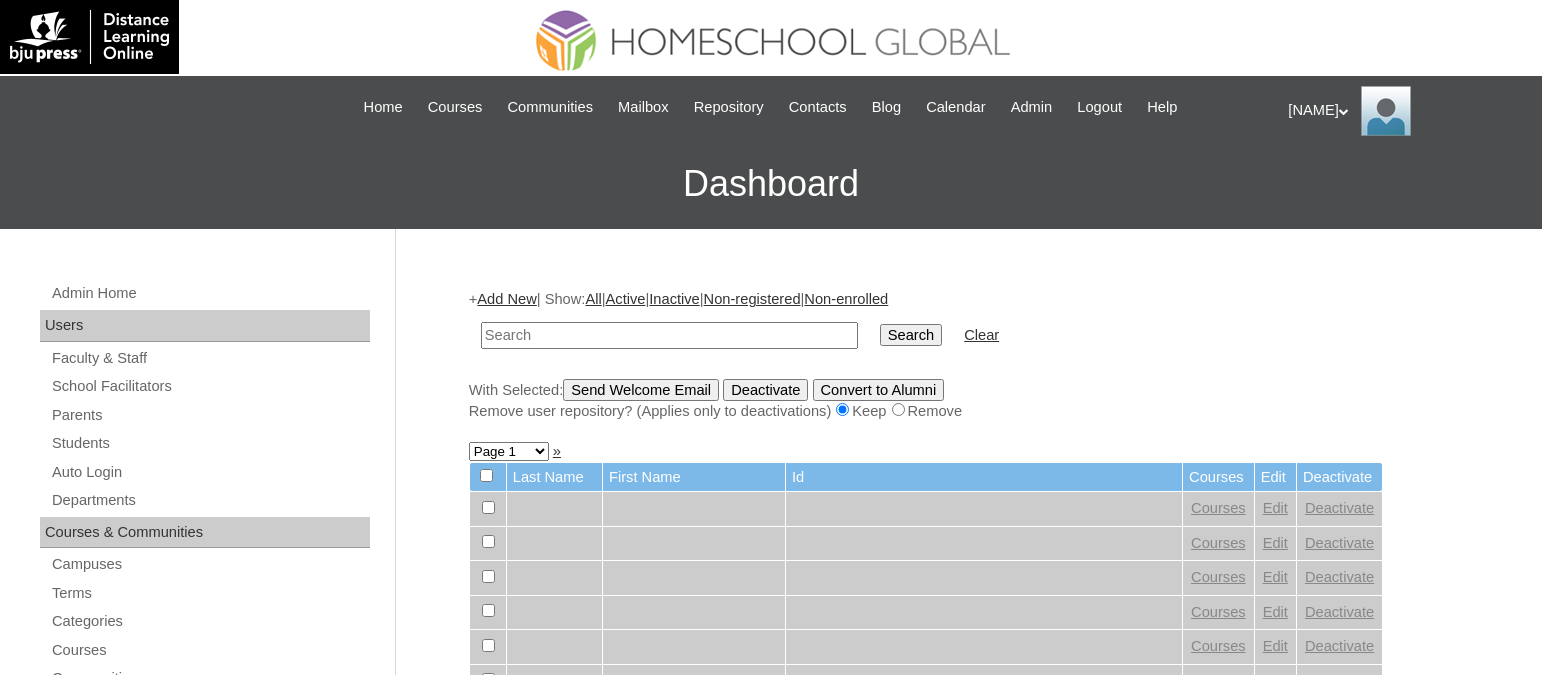 scroll, scrollTop: 0, scrollLeft: 0, axis: both 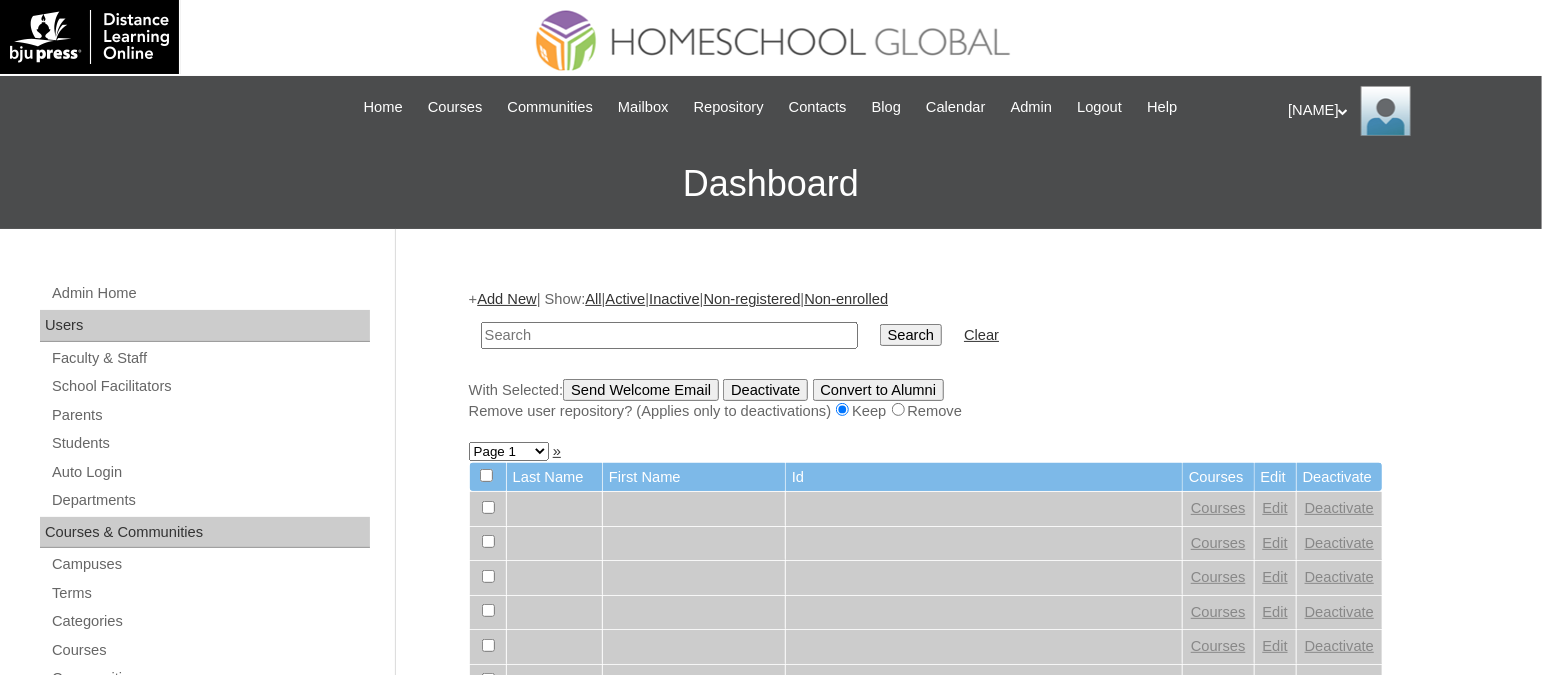 click on "Add New" at bounding box center (506, 299) 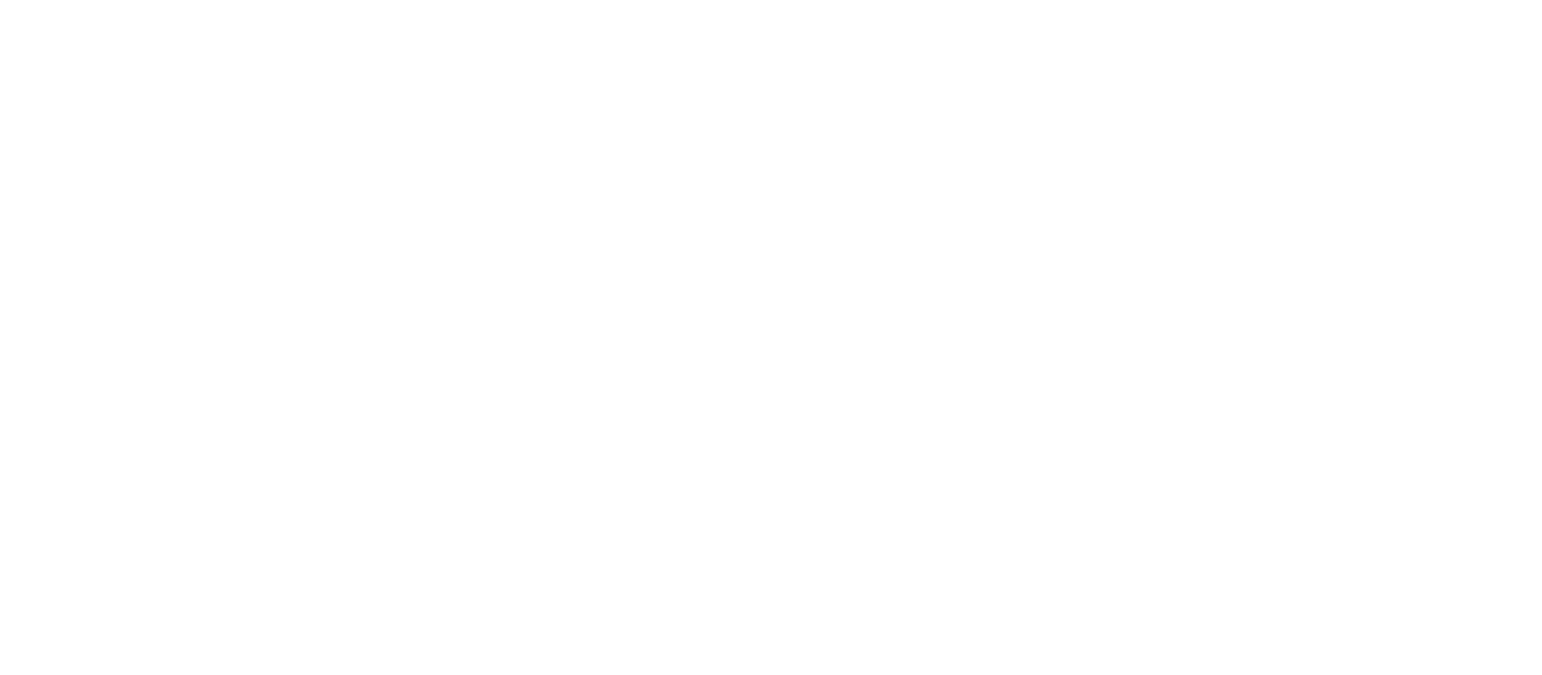 scroll, scrollTop: 0, scrollLeft: 0, axis: both 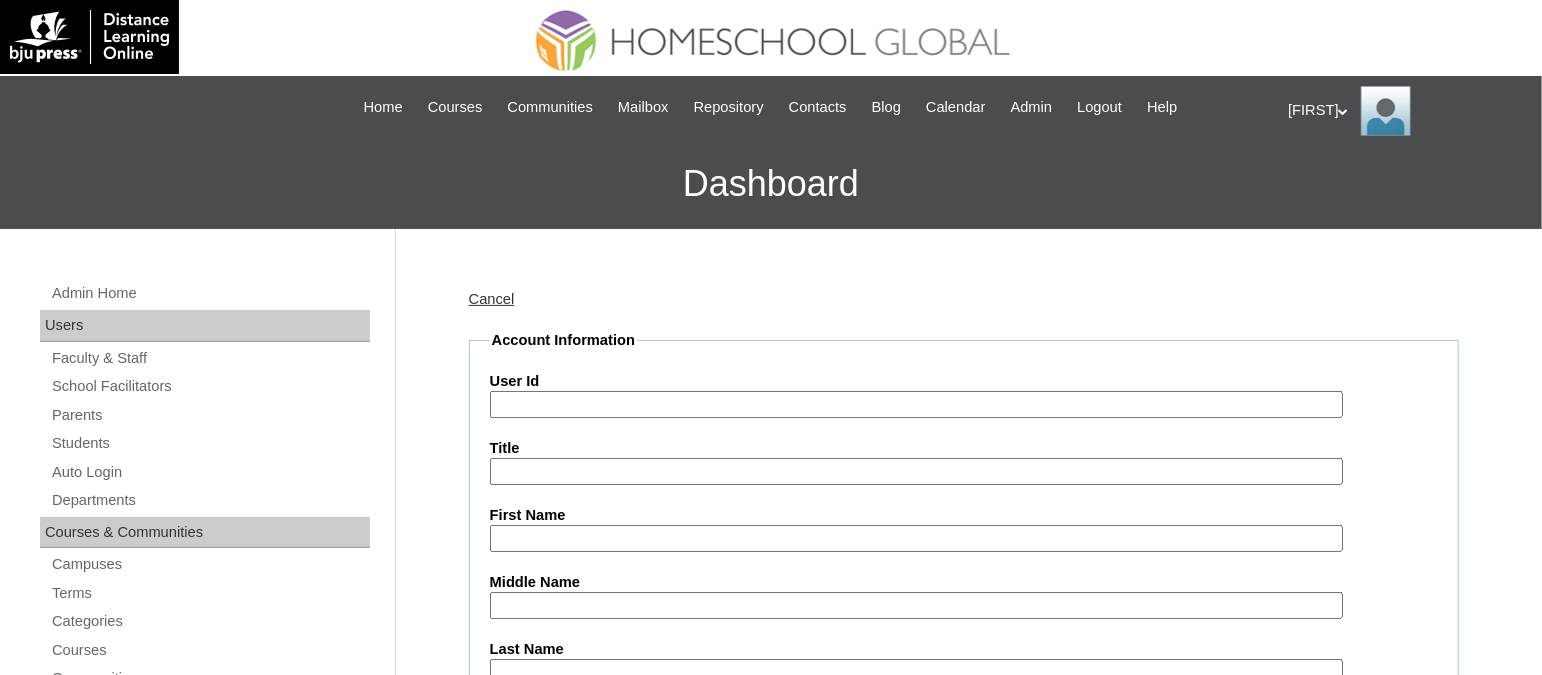 click on "User Id" at bounding box center (916, 404) 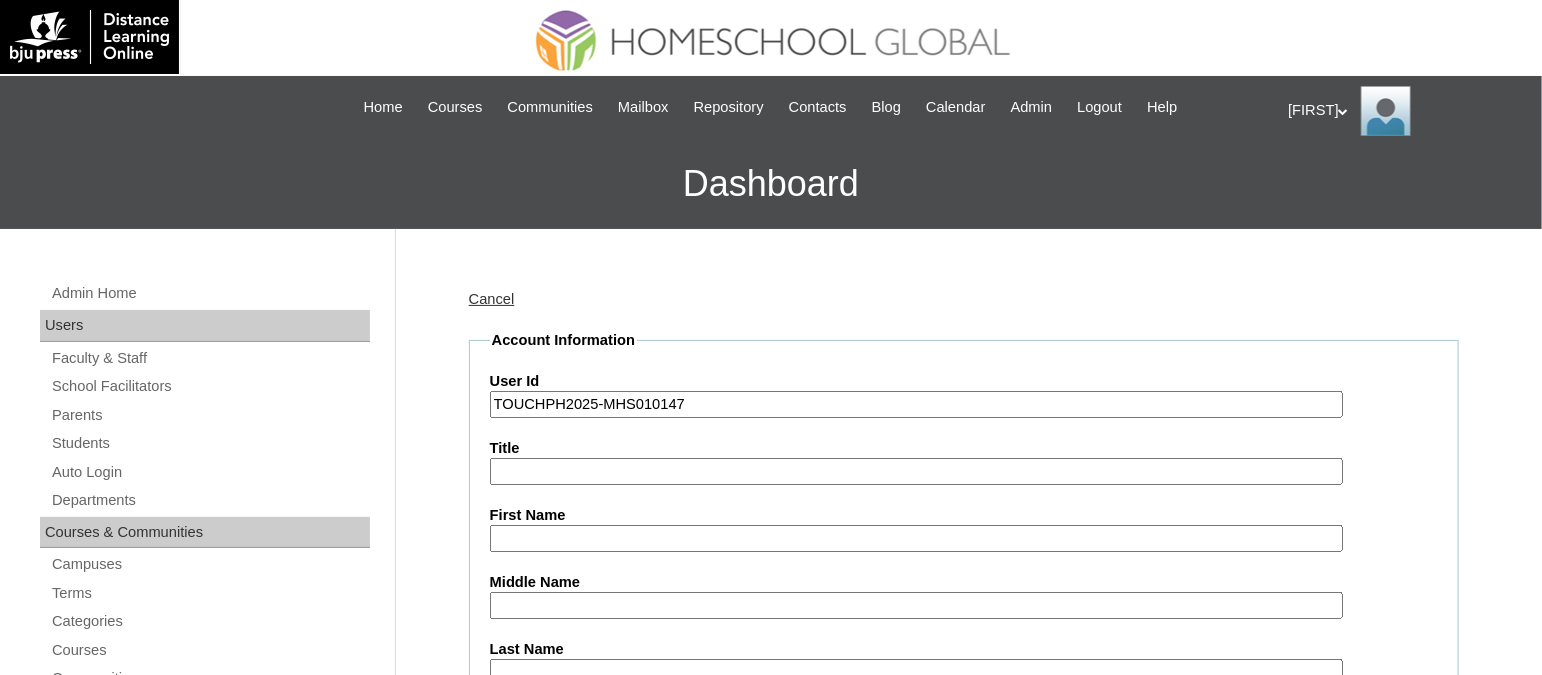 scroll, scrollTop: 124, scrollLeft: 0, axis: vertical 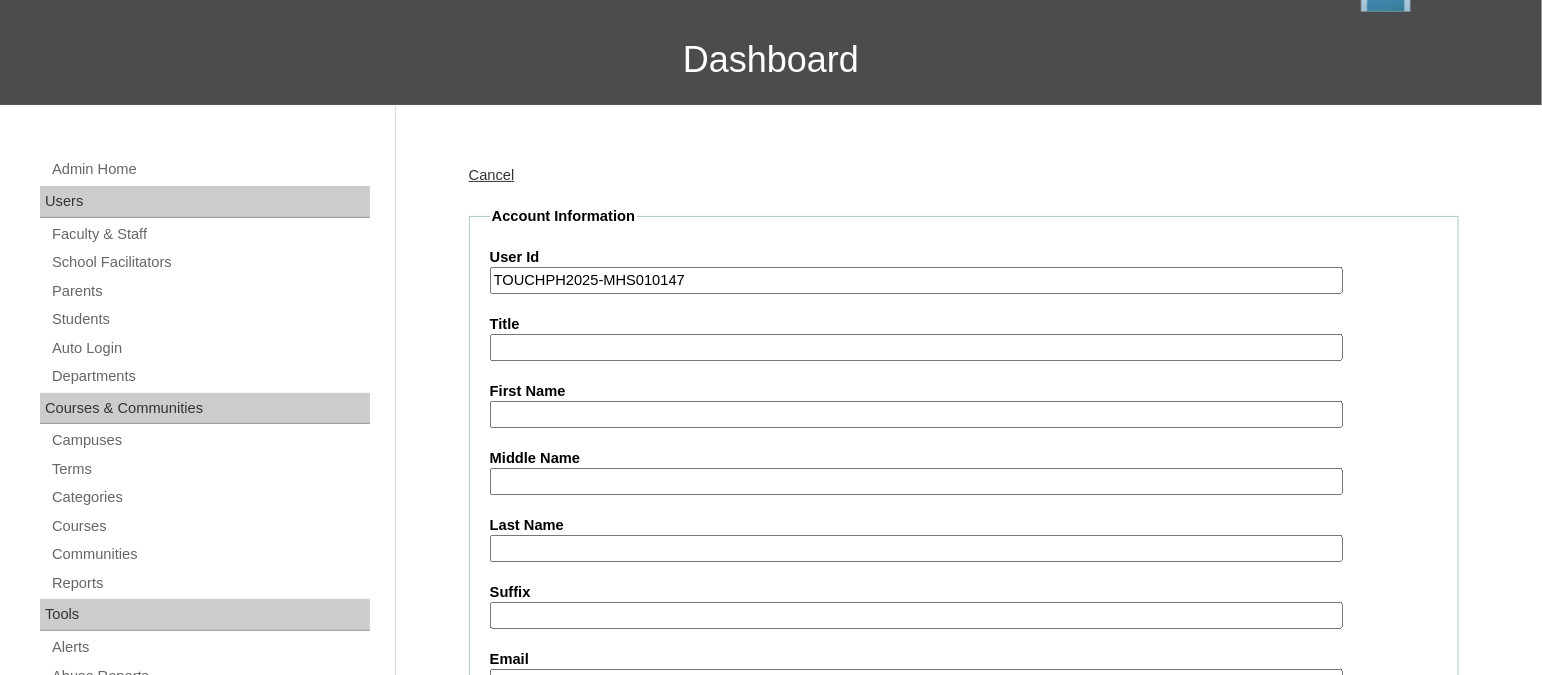 type on "TOUCHPH2025-MHS010147" 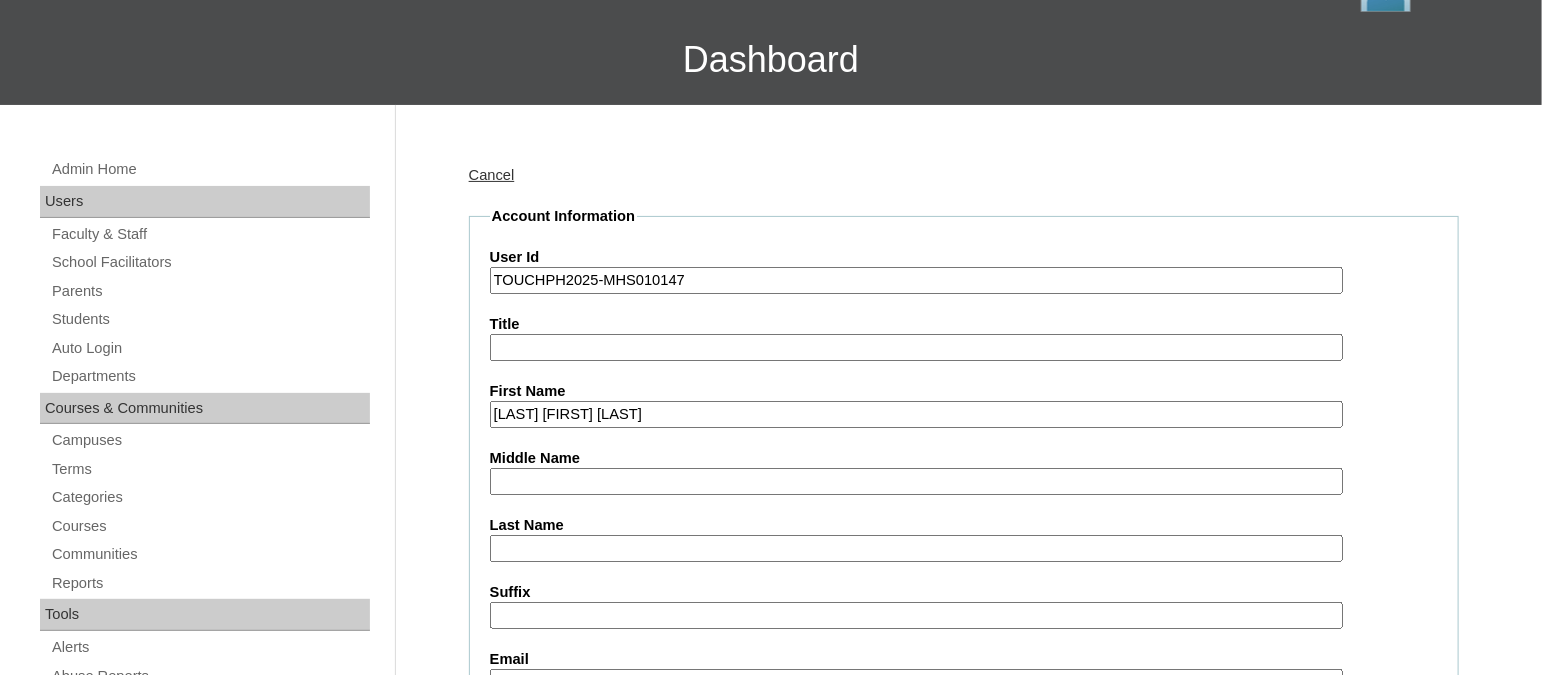 scroll, scrollTop: 249, scrollLeft: 0, axis: vertical 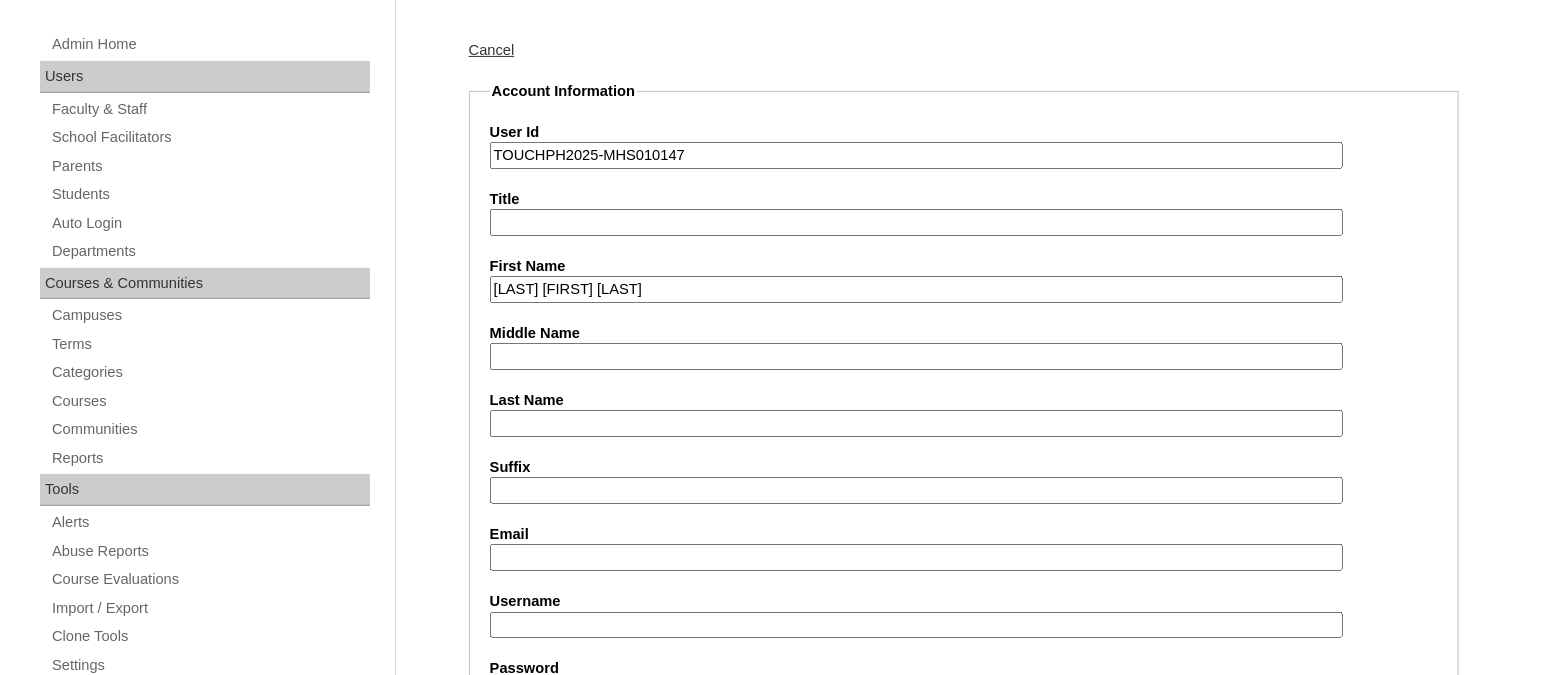 drag, startPoint x: 669, startPoint y: 281, endPoint x: 736, endPoint y: 291, distance: 67.74216 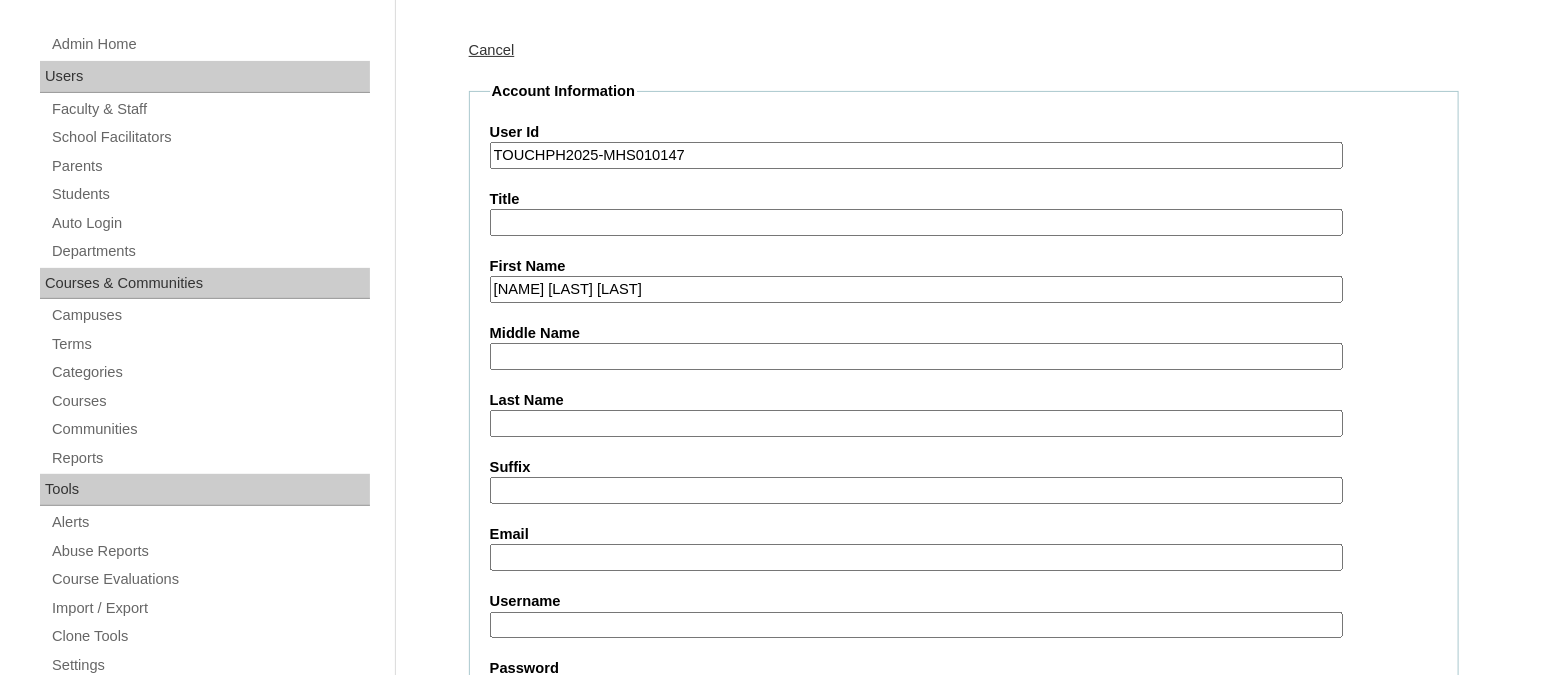 type on "Pablo Augusto Dela Paz" 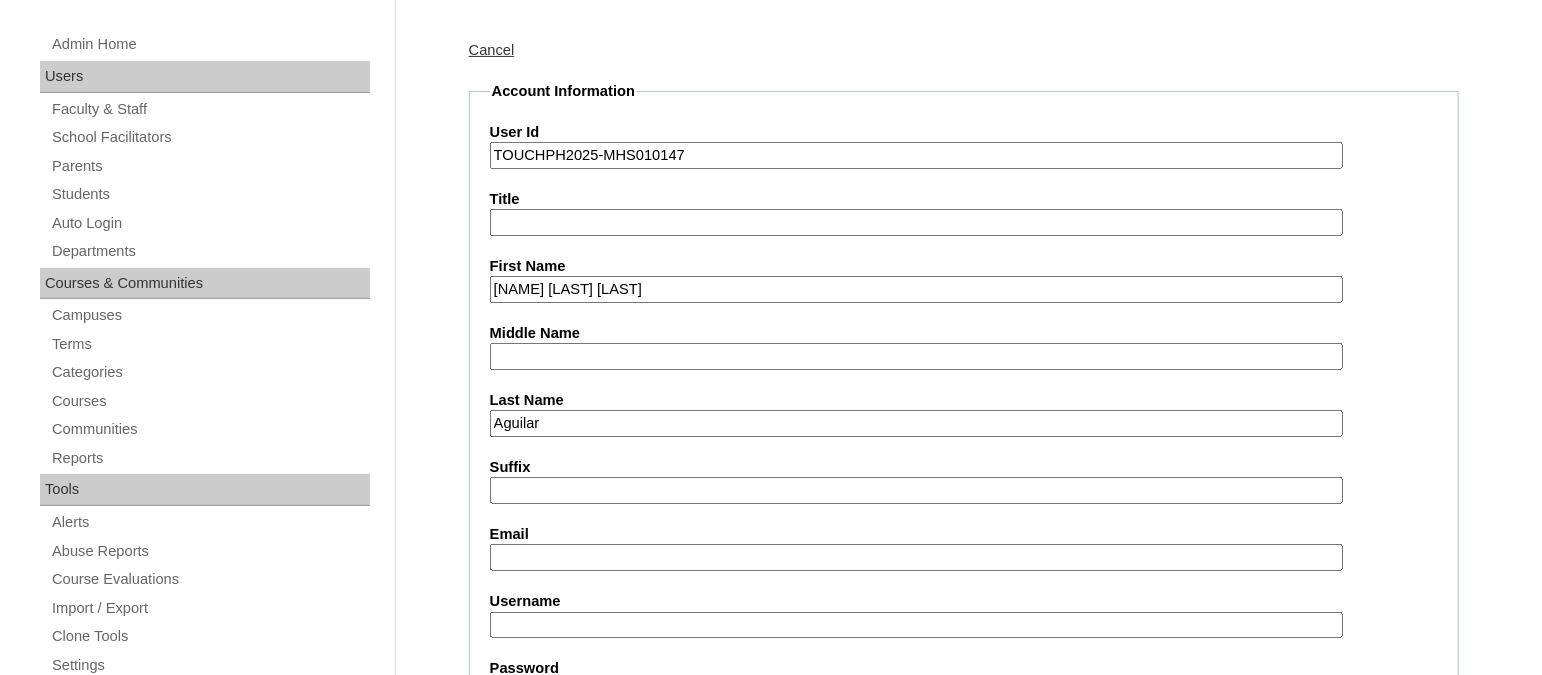 type on "Aguilar" 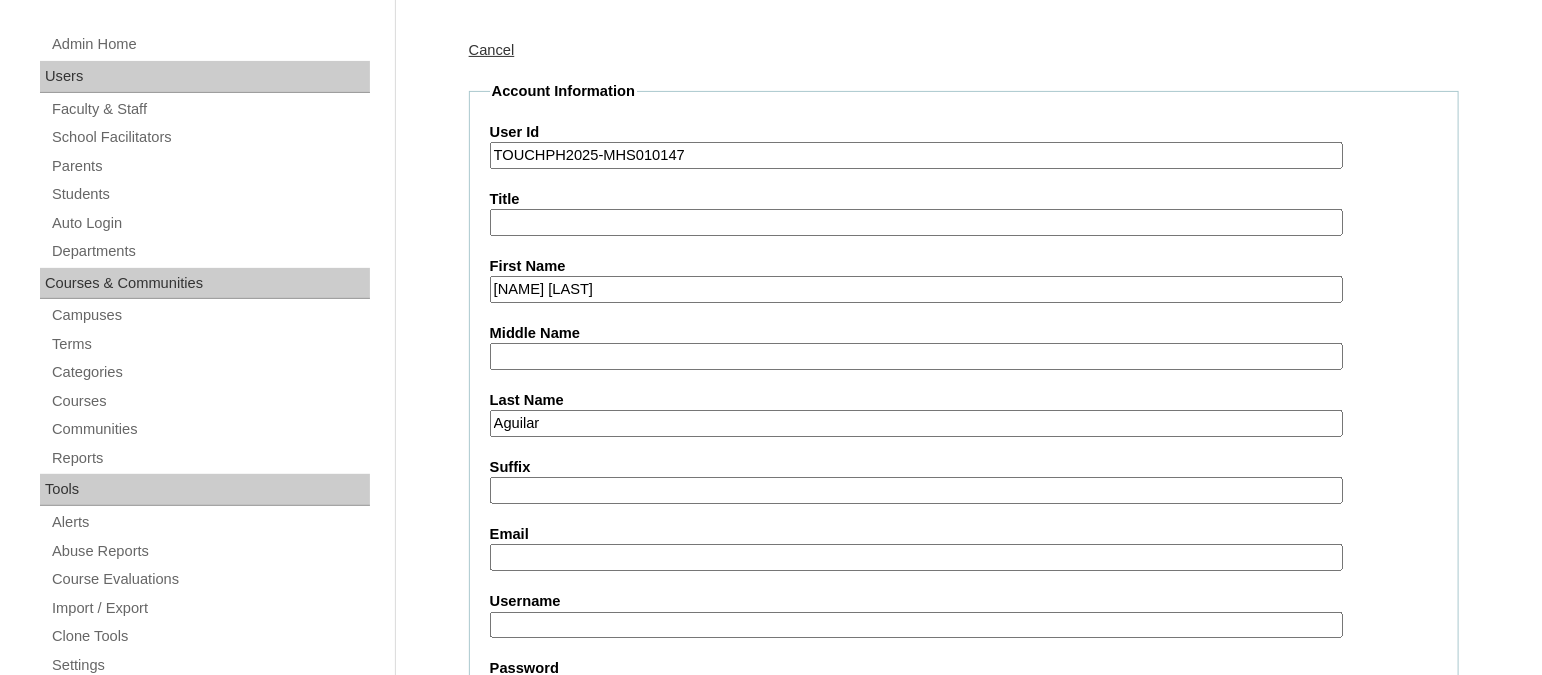 type on "Pablo Augusto" 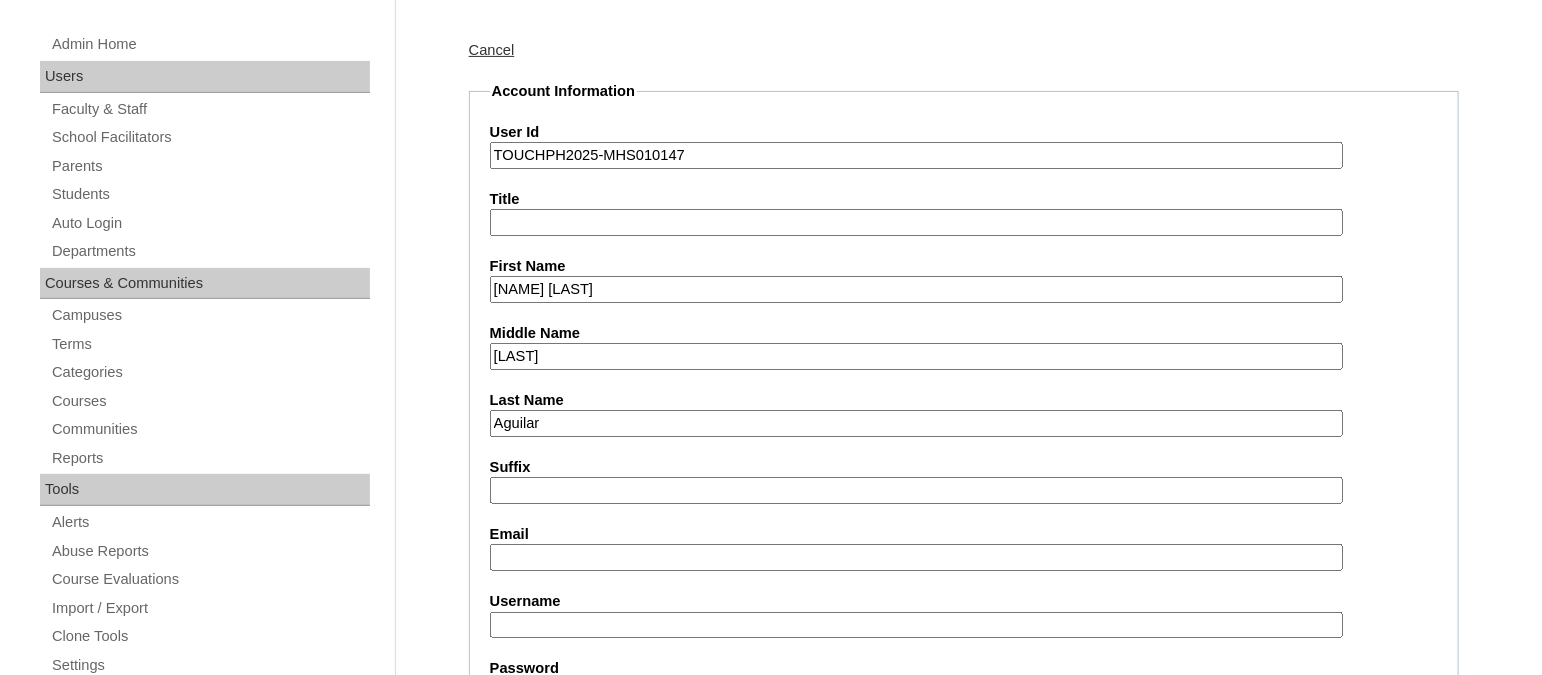 type on "Dela Paz" 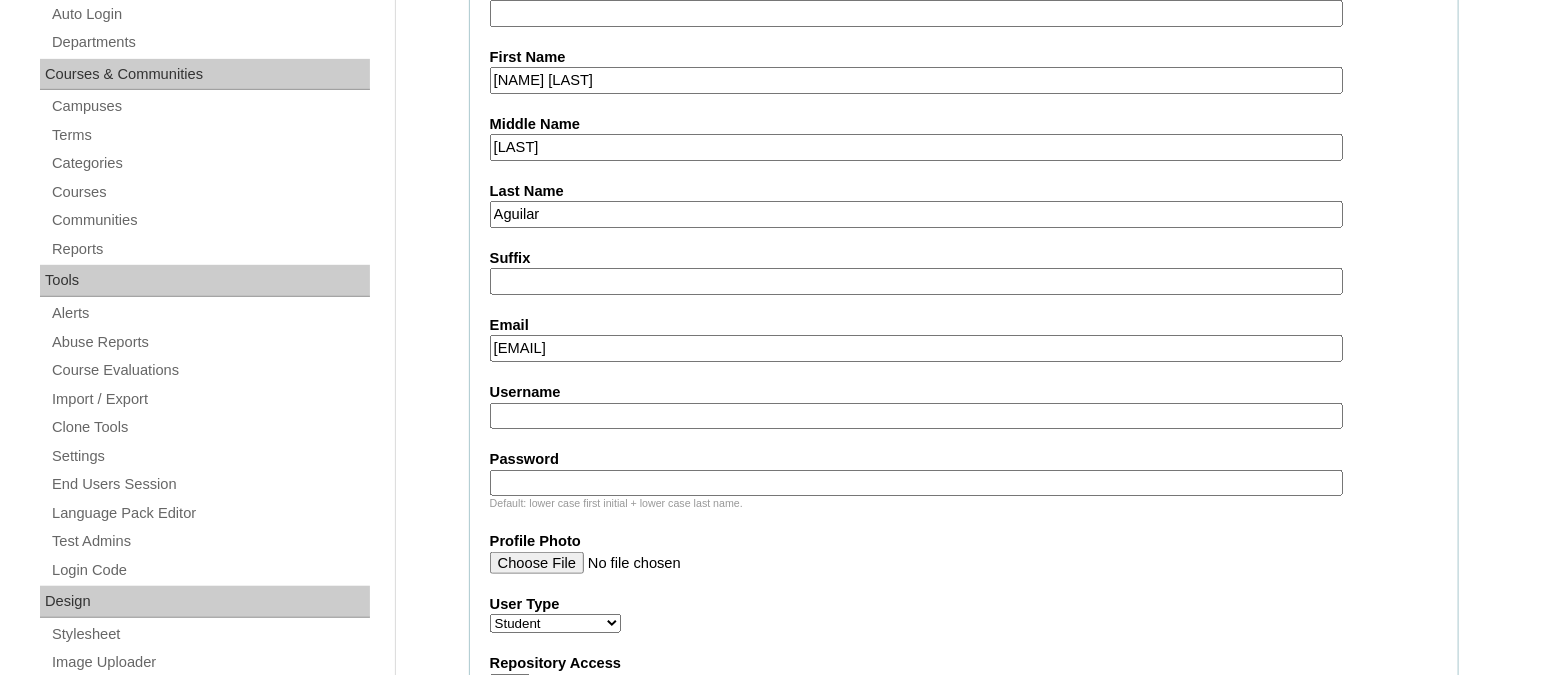 scroll, scrollTop: 499, scrollLeft: 0, axis: vertical 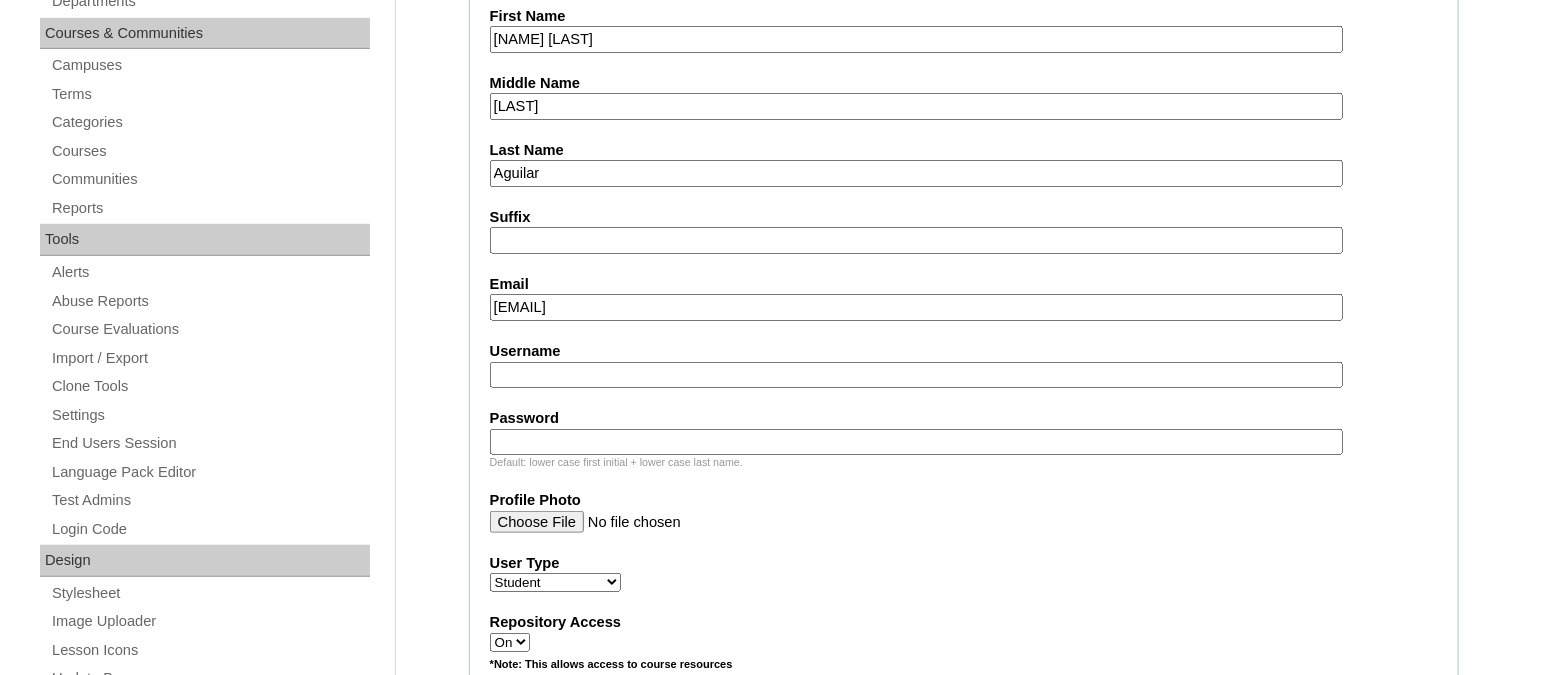 type on "nikki.aguilar@homeschool.global" 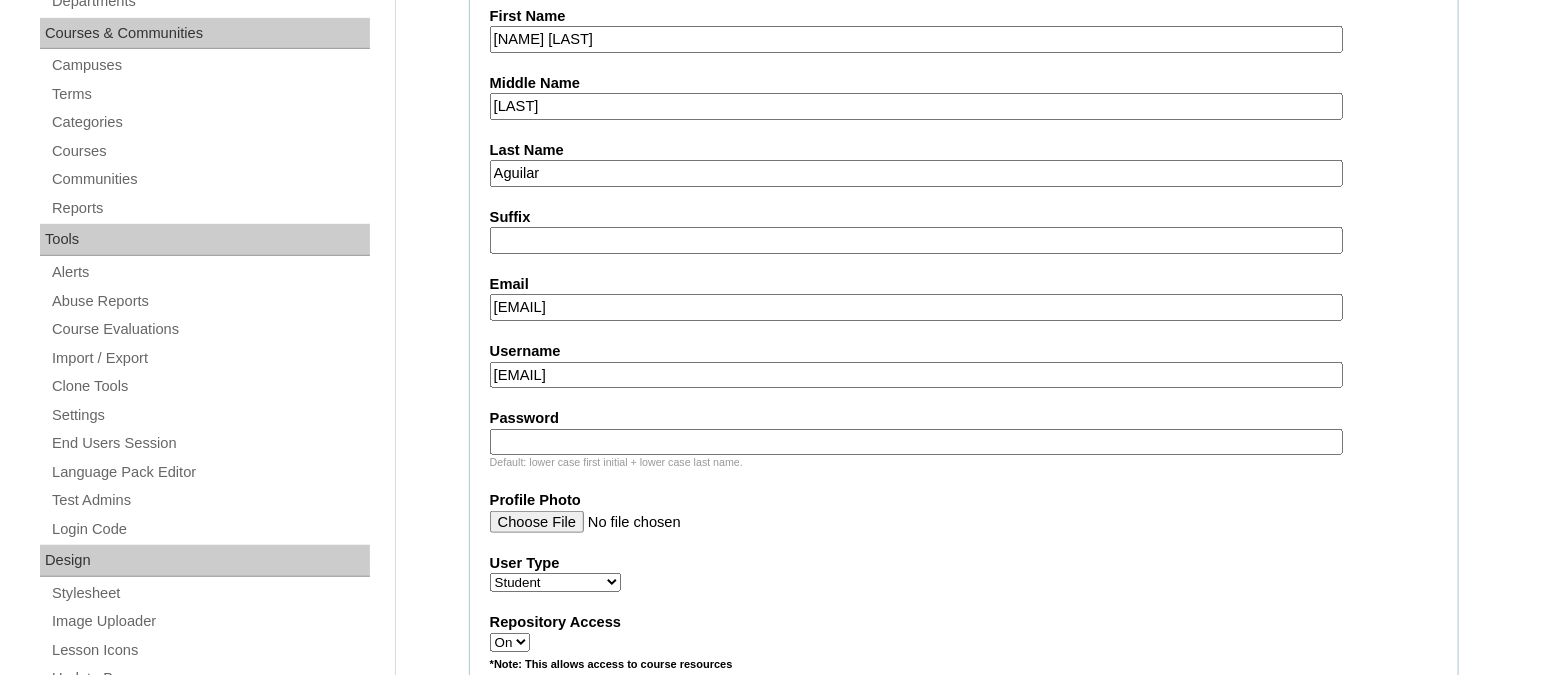 type on "pabloagularTQ325" 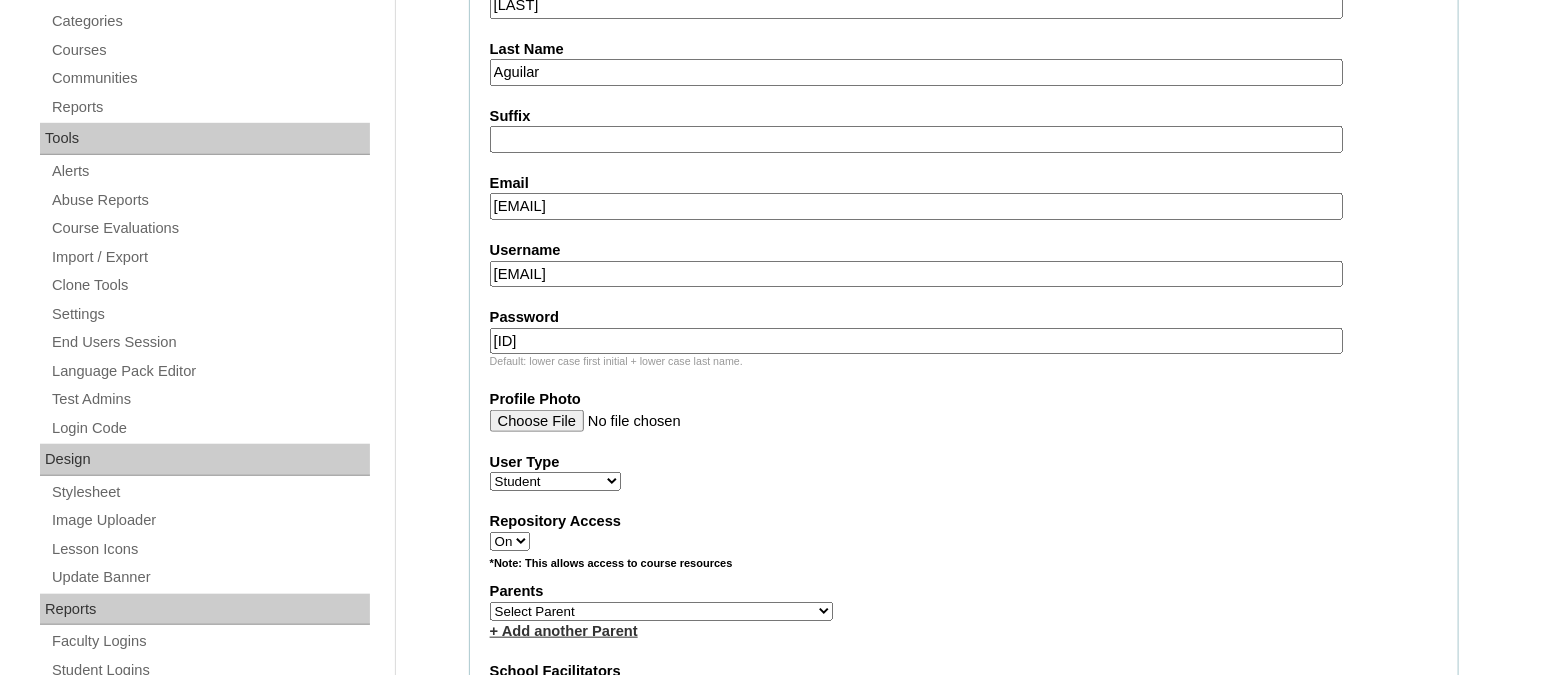 scroll, scrollTop: 749, scrollLeft: 0, axis: vertical 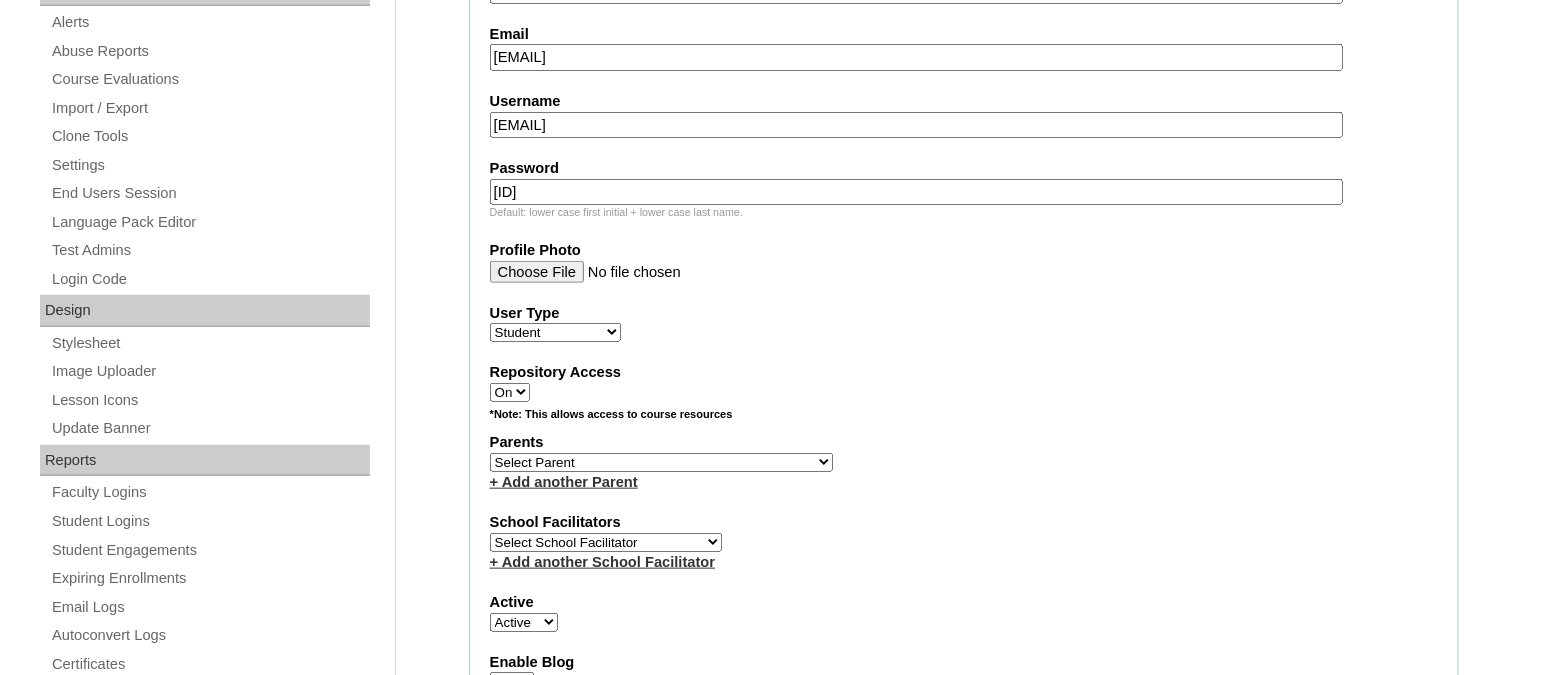 type on "HG123456s" 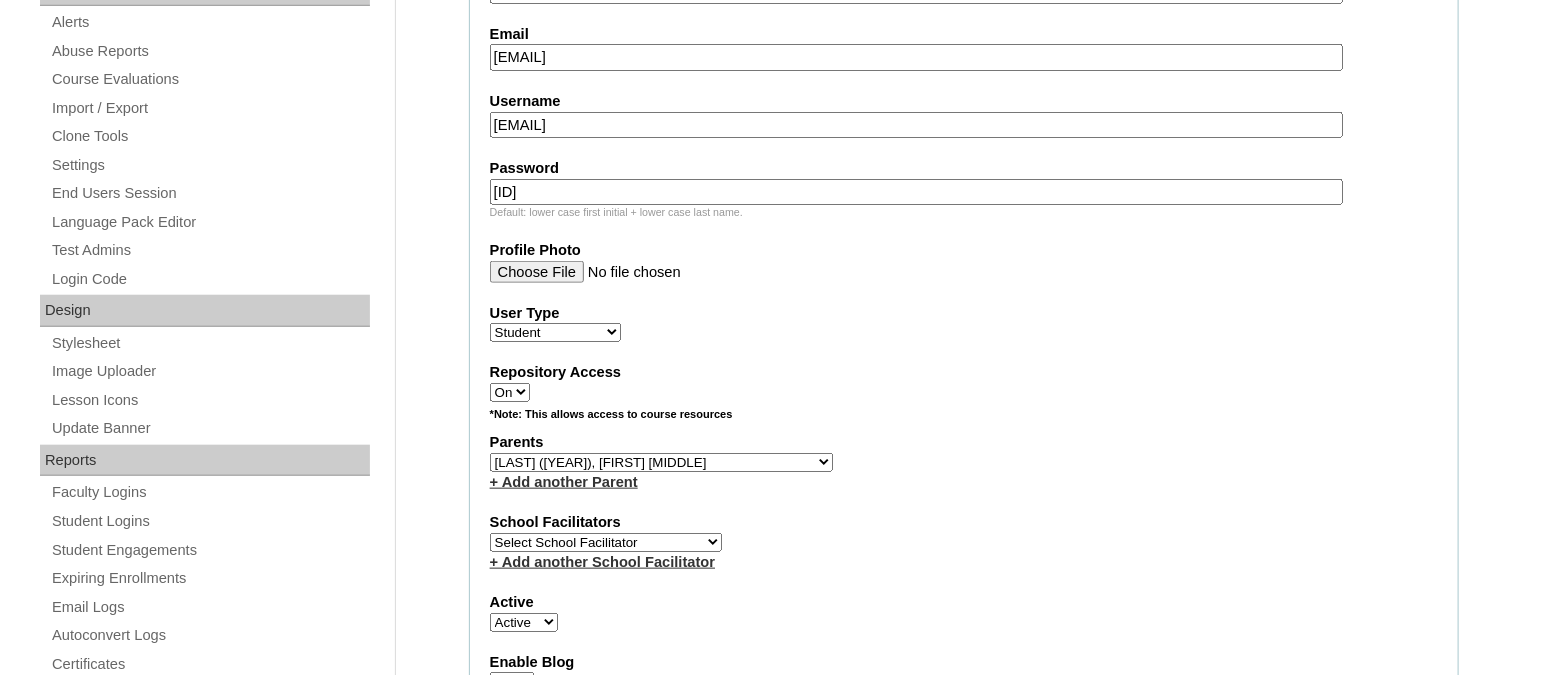click on "Select Parent
,
,
,
,
,
,
,
,
,
,
,
,
,
,
,
,
,
,
,
,
,
,
,
,
,
,
,
,
,
,
,
,
,
,
,
,
,
,
,
, Earl
, Leona Mae
, Mark and Rem Facilitators Account
Abastillas, Ruby Anne
Adelantar, Christine
AGUILAR, PAULA BIANCA DE GUIA
AGUTO ABAD, MARIA KIMBERLY
Allego, (OLD) Jacqueline V.
Apostol (2025), Ma. Angelique
Arabia, Joy Pauline
Arca, Marinela
ARINGAY, Rona
AUSTRIA	, GENIE (2023)
Bahtiyorovic Mahkamov, Umid
Bajarias 2025, Ma. Luz
Balay , Jennie Rose
Balingit, 2025, Jennith
BALISBIS (2025), CHAREEN
Balubayan , Bleszl Grace
Banez, Mary Karmilita
Bayudan., Charo
Benitez, Maria Christina
Boosten, April Aro
Braga, Pilita Castro
Braga (new), Pilita
Briones, Keziah
Buncio, Sophia Ellen
Caalim, Kathleen Grace
Calangian (2025), Dexter
Cani (2025), Michelle Anne
Canlas, Maria Criselda
Carino (OLD), Catherina" at bounding box center [661, 462] 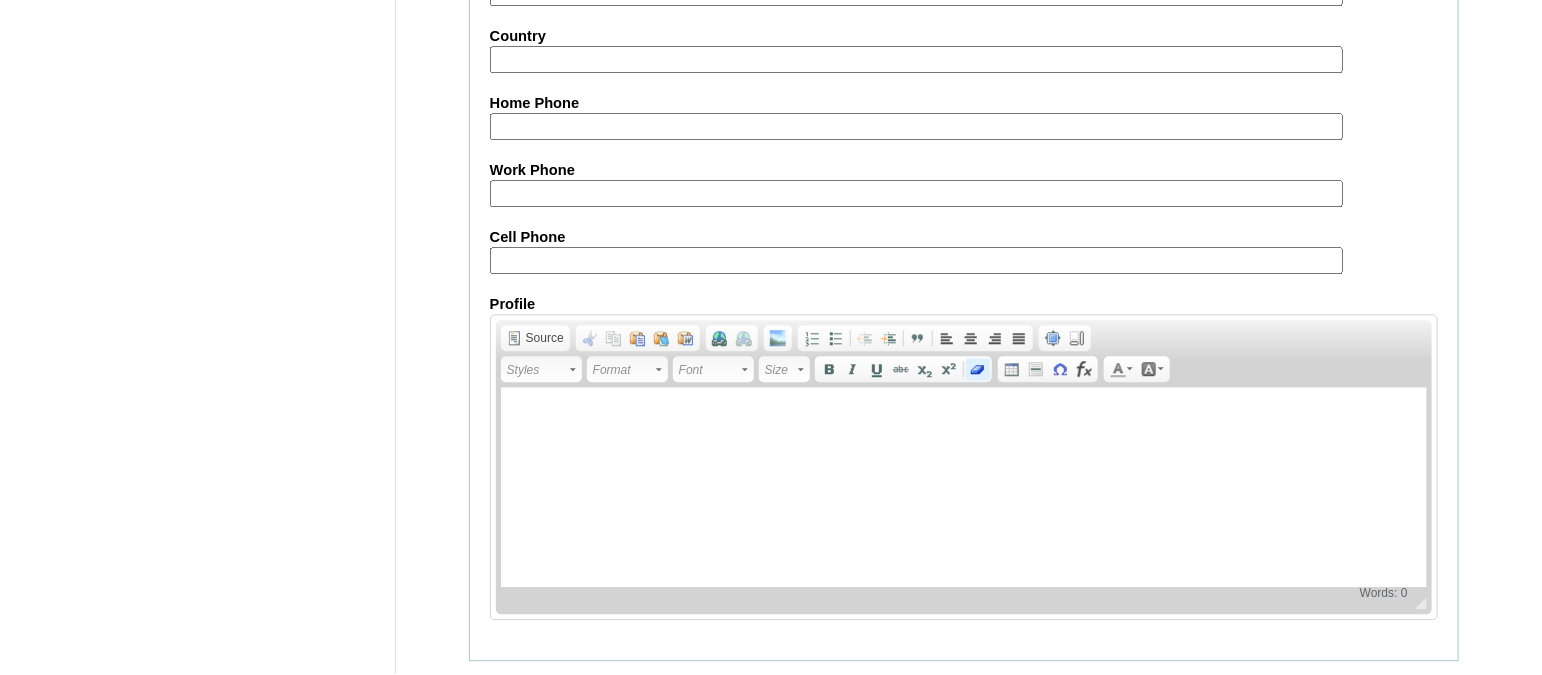 scroll, scrollTop: 2353, scrollLeft: 0, axis: vertical 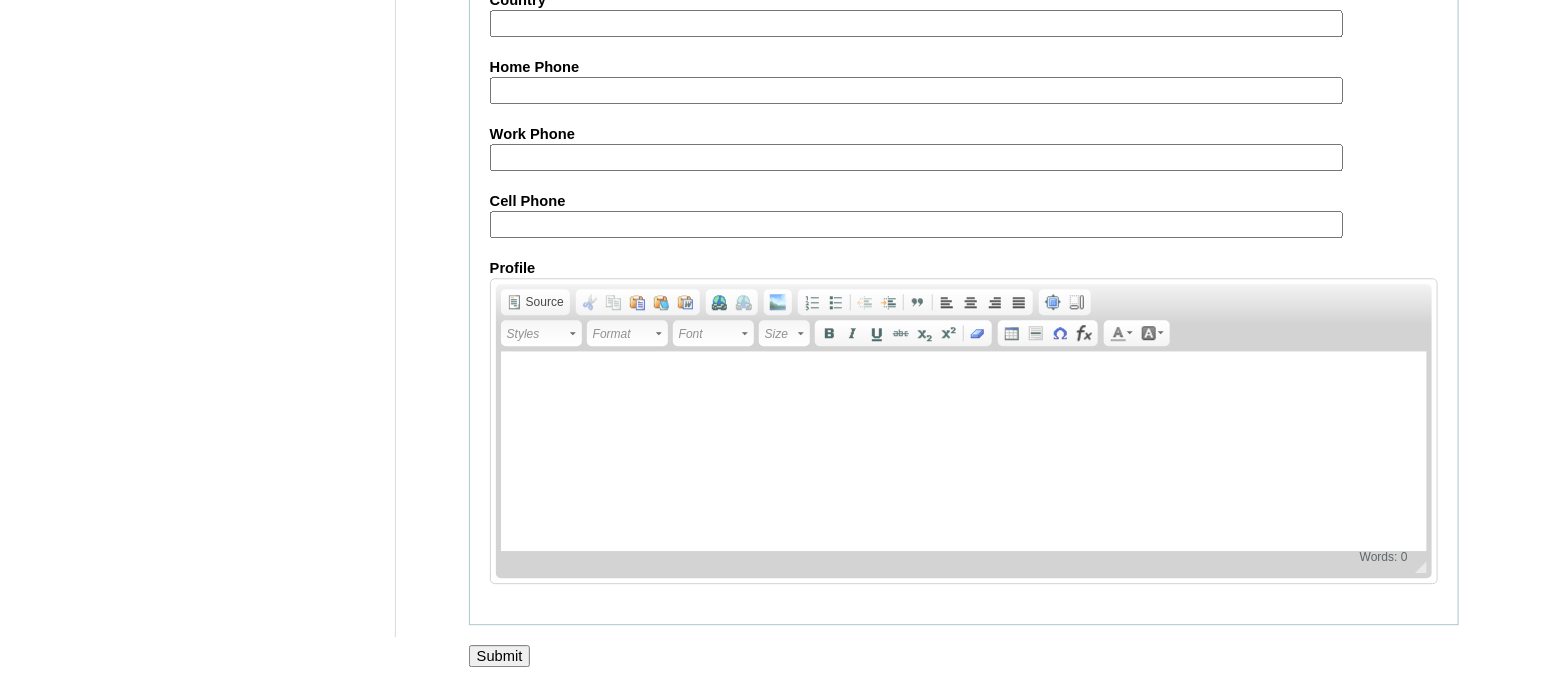 click on "Submit" at bounding box center (500, 656) 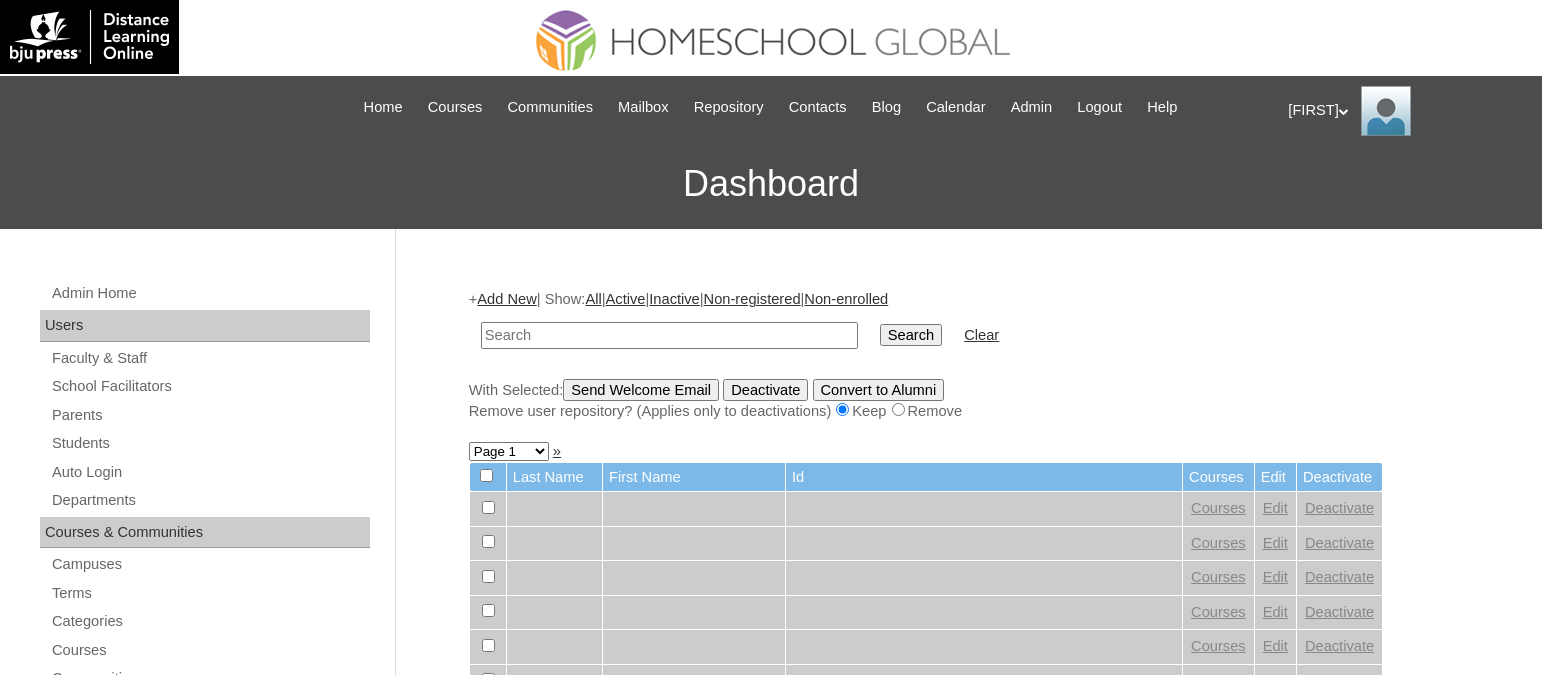 scroll, scrollTop: 0, scrollLeft: 0, axis: both 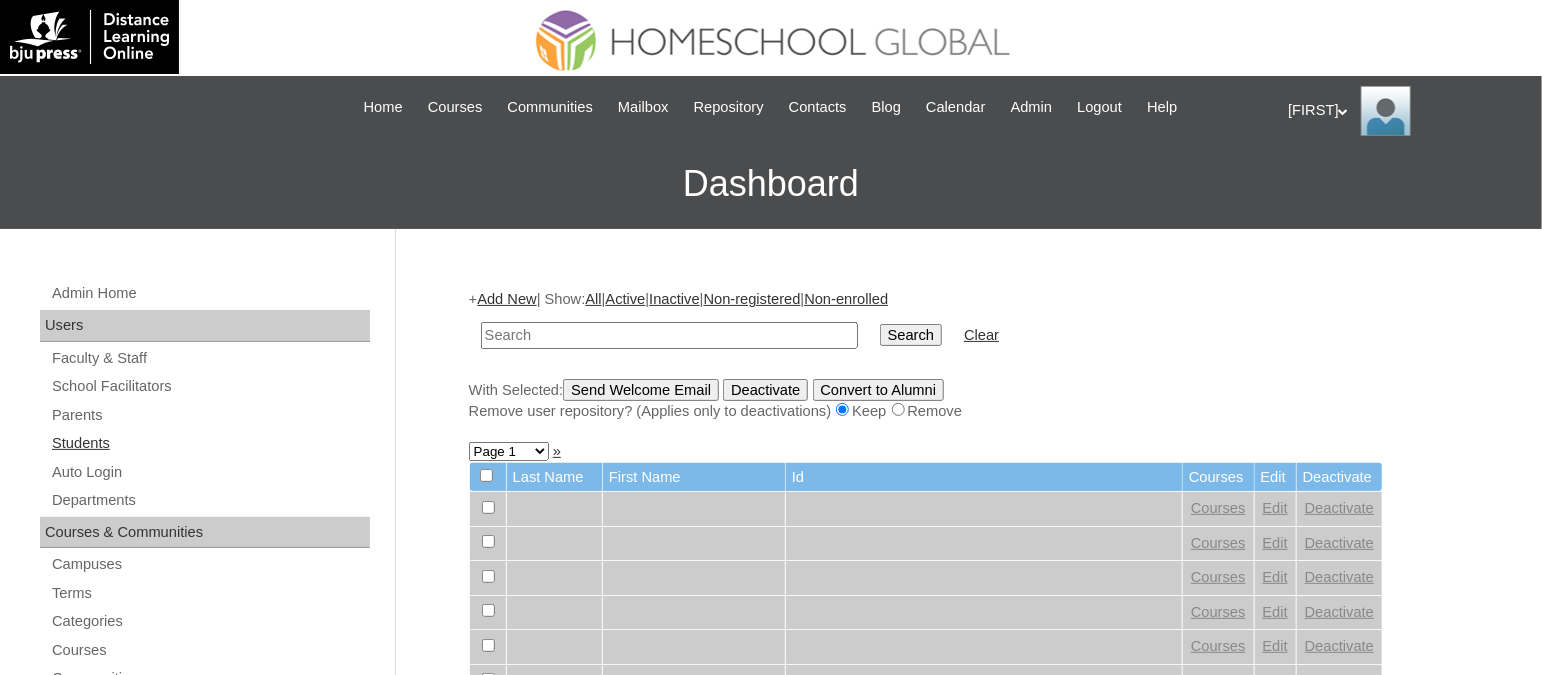click on "Students" at bounding box center (210, 443) 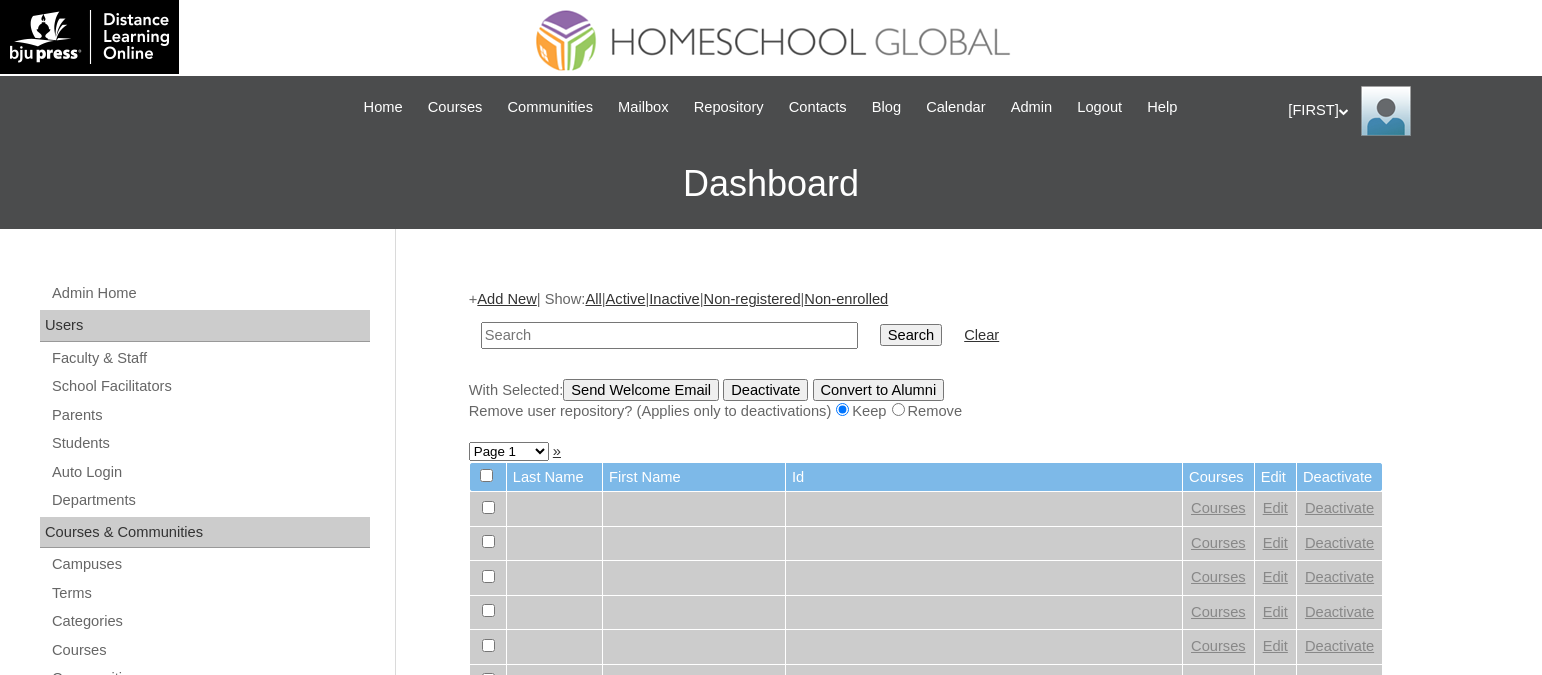 scroll, scrollTop: 0, scrollLeft: 0, axis: both 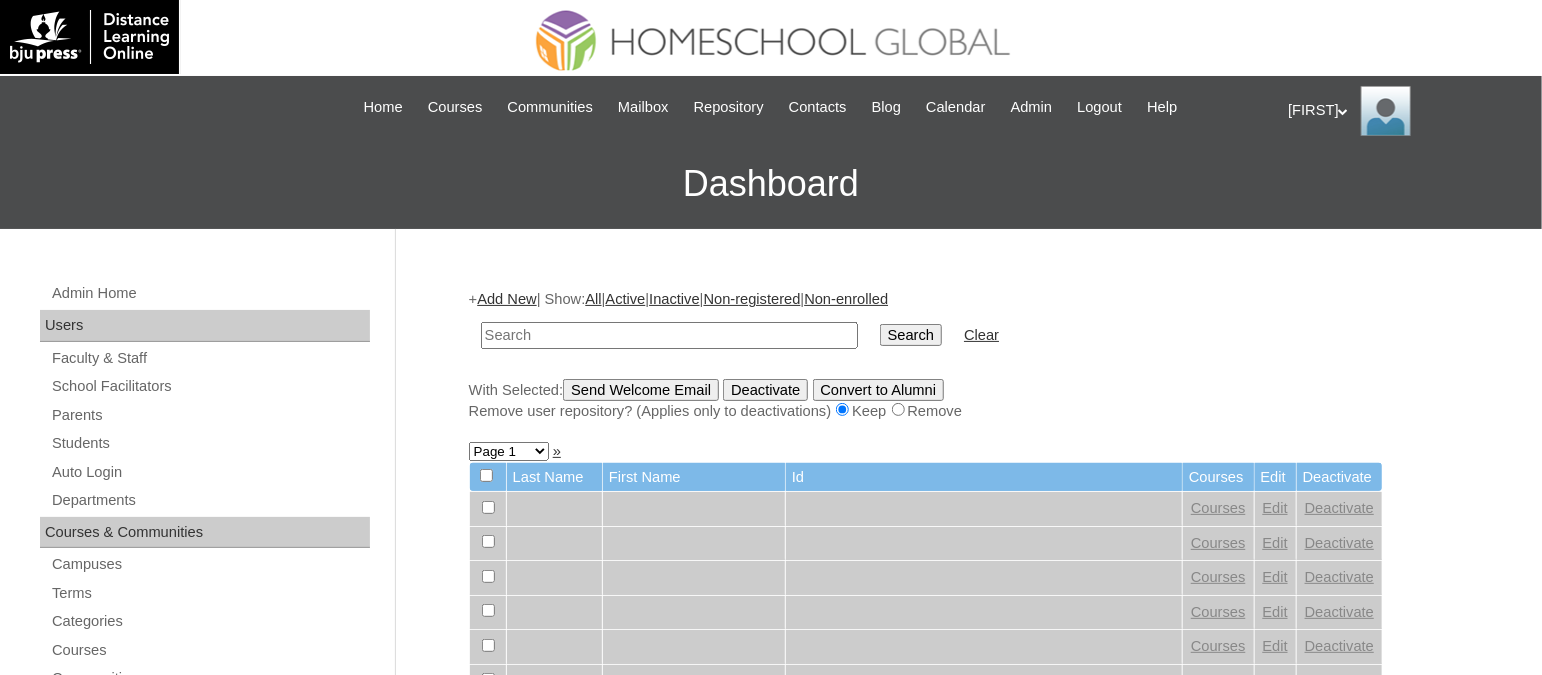 paste on "TOUCHPH2025-MHS010146" 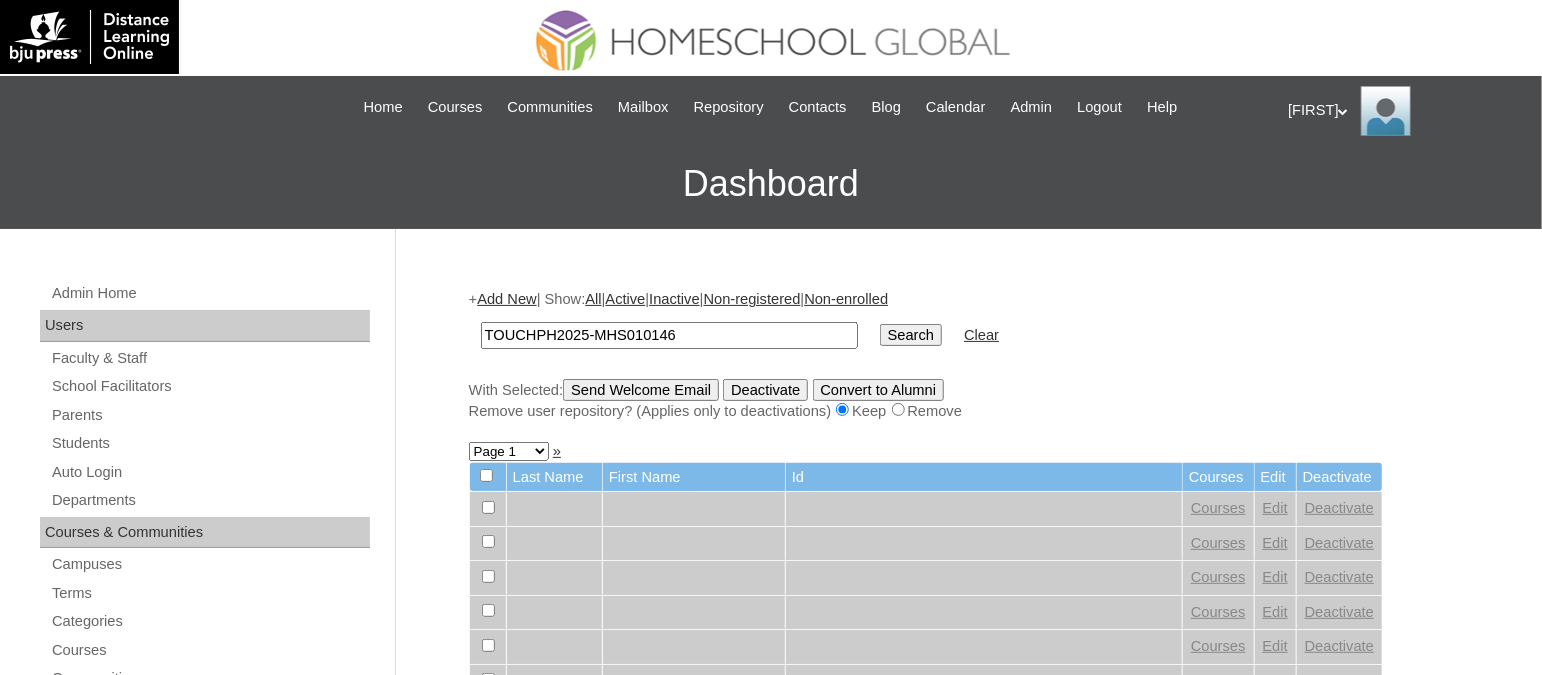 type on "TOUCHPH2025-MHS010146" 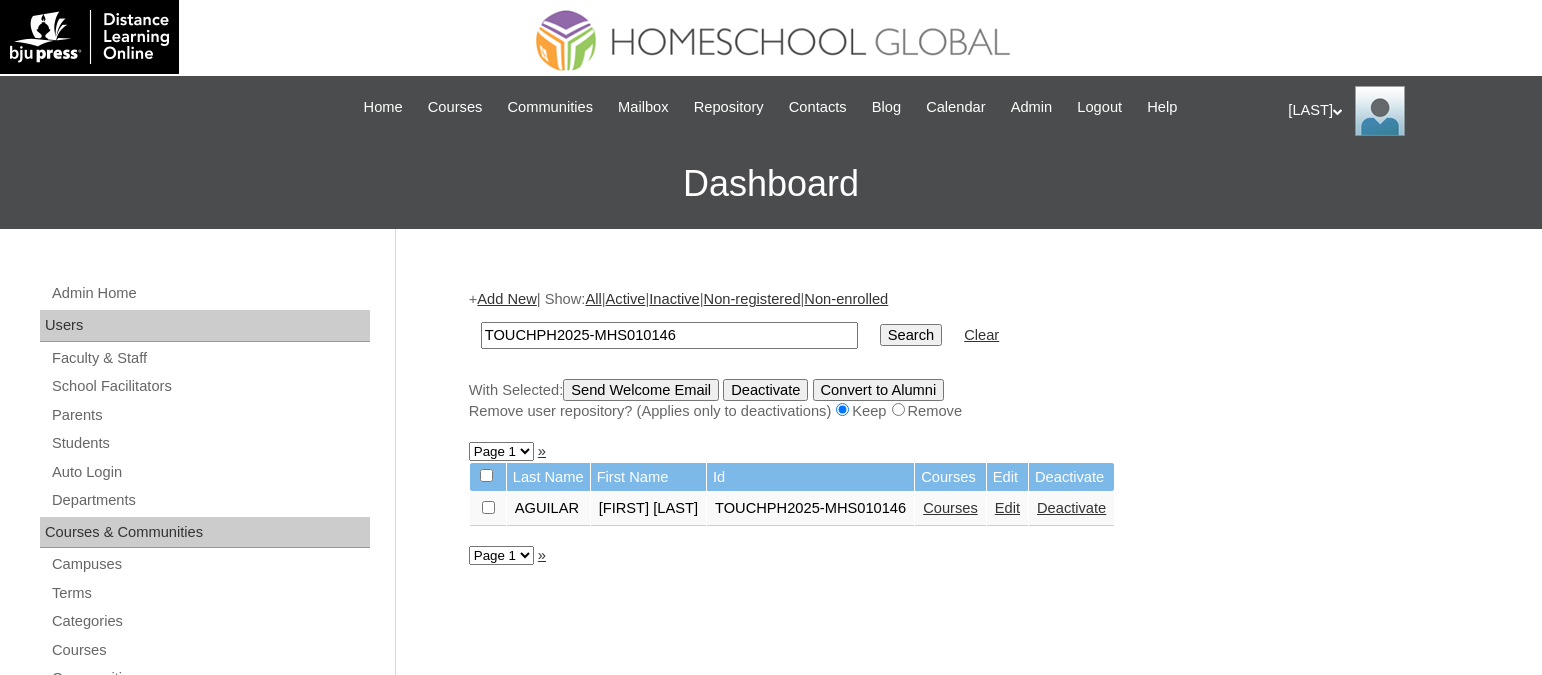 scroll, scrollTop: 0, scrollLeft: 0, axis: both 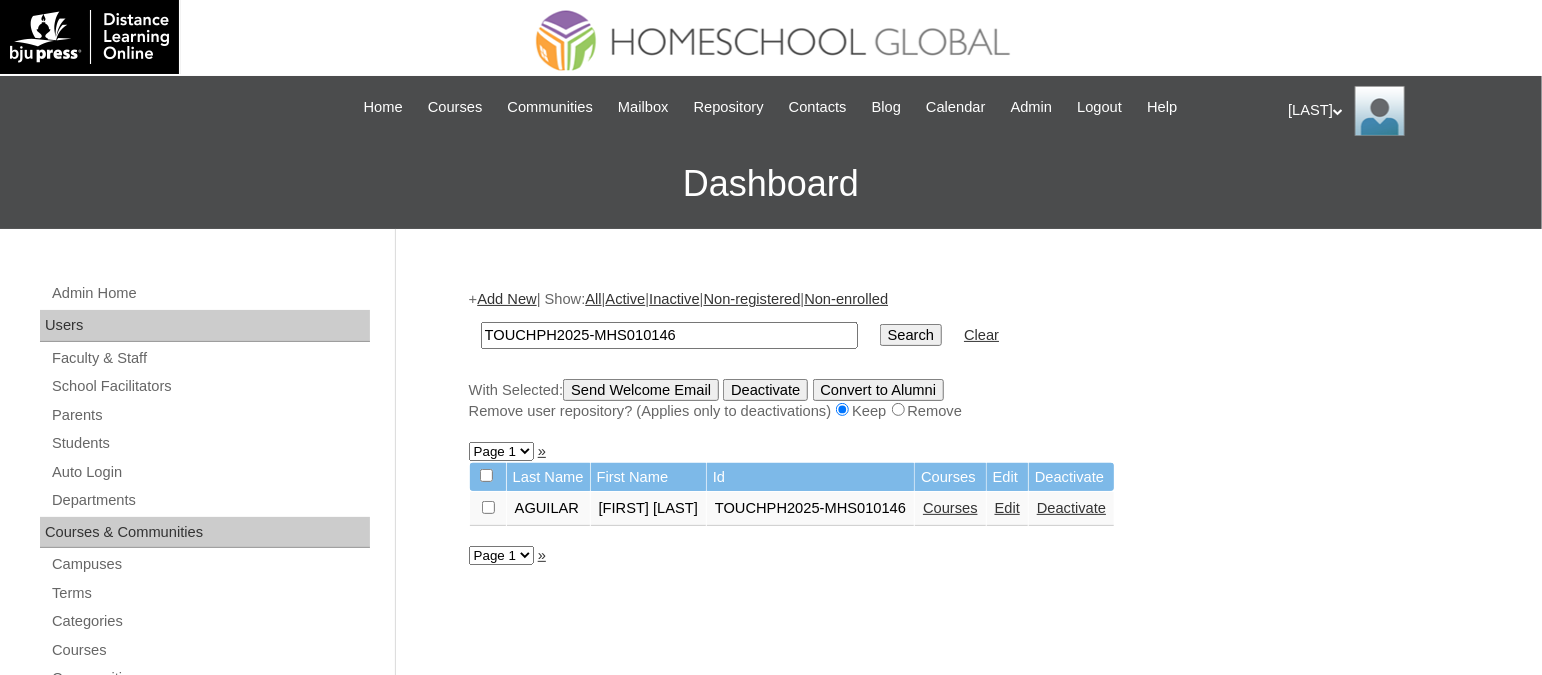 click on "Courses" at bounding box center (950, 508) 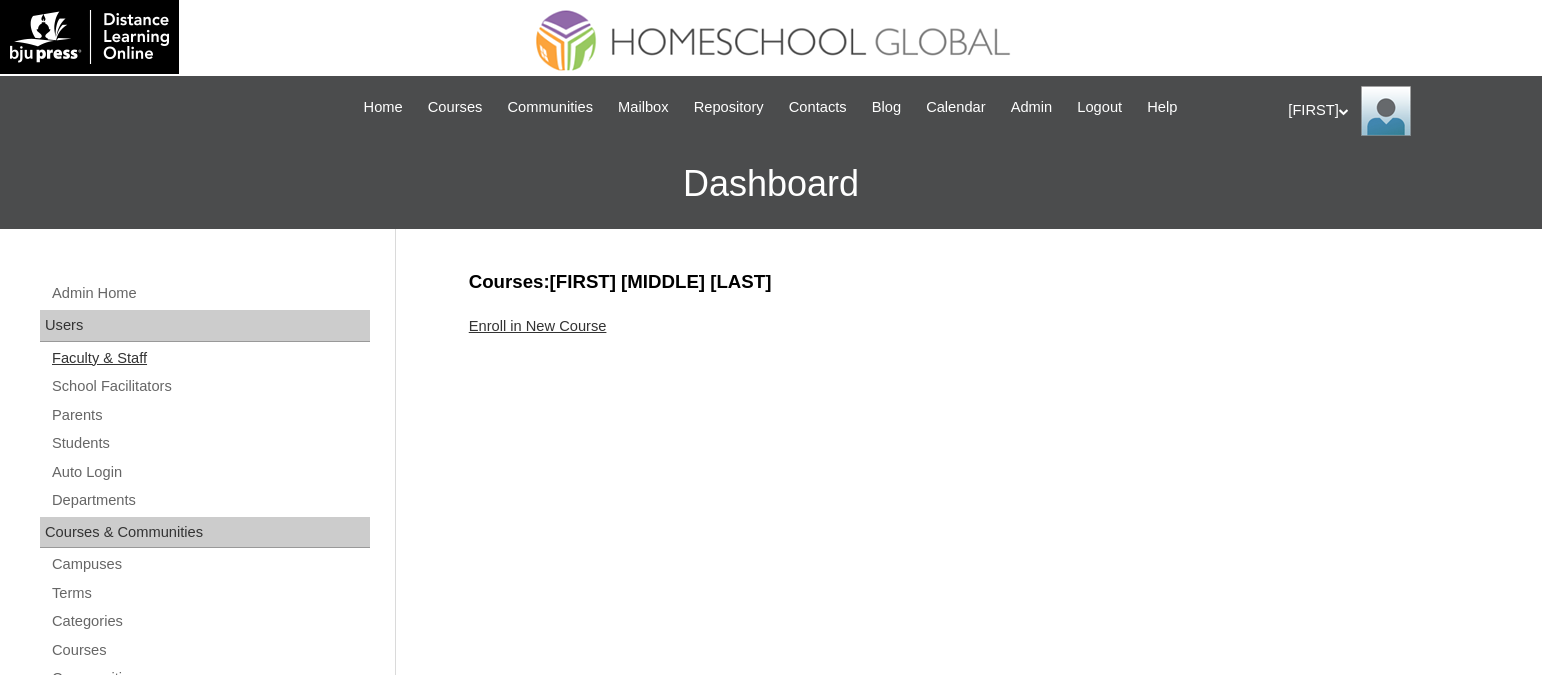 scroll, scrollTop: 0, scrollLeft: 0, axis: both 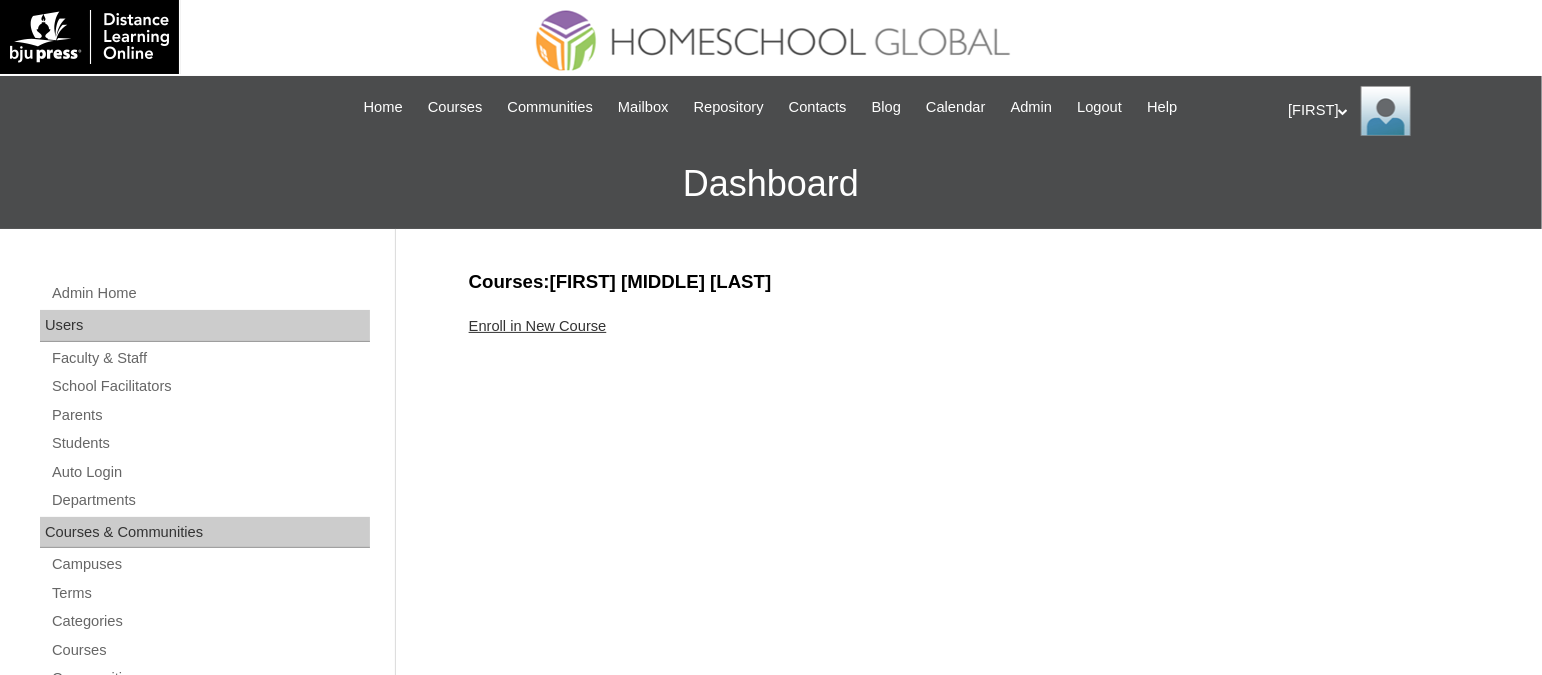 click on "Enroll in New Course" at bounding box center [538, 326] 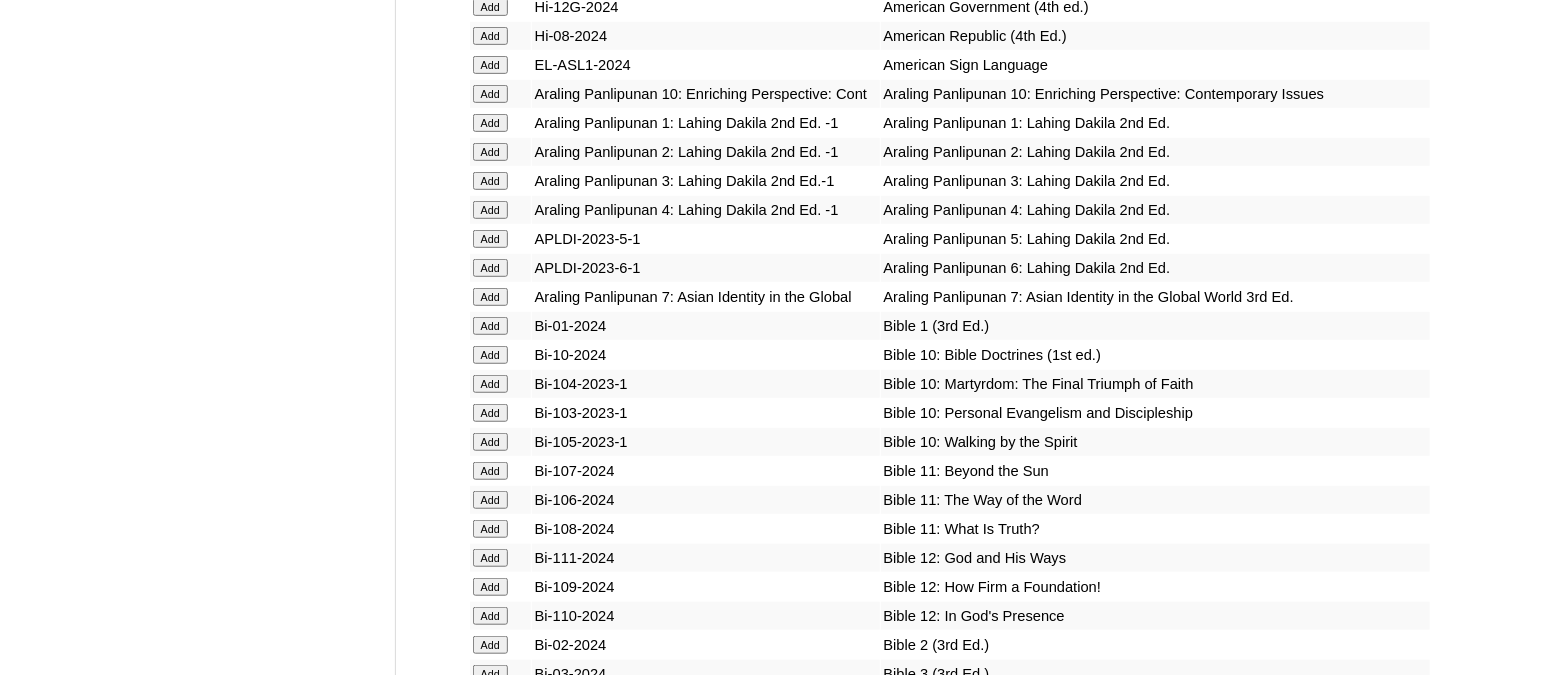 scroll, scrollTop: 4060, scrollLeft: 0, axis: vertical 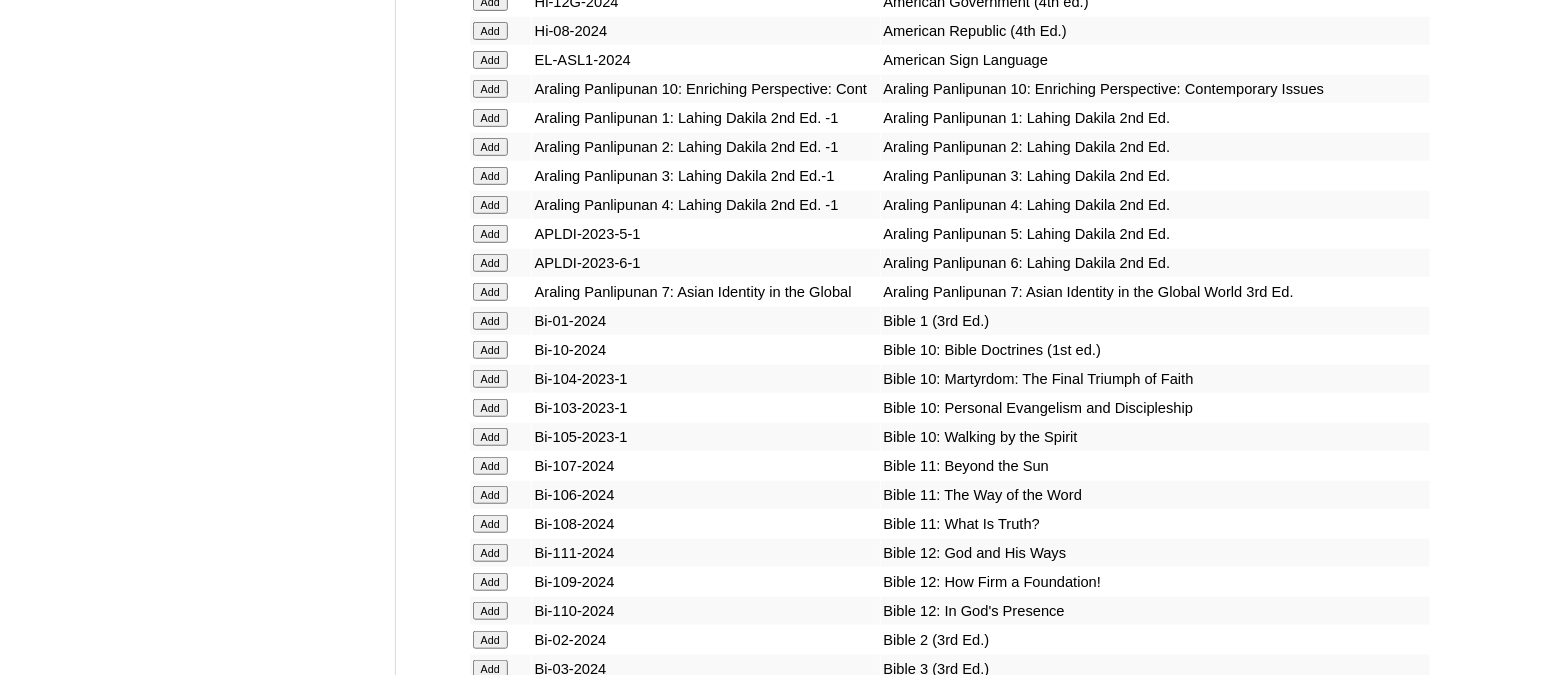 click on "Add" at bounding box center [490, -3684] 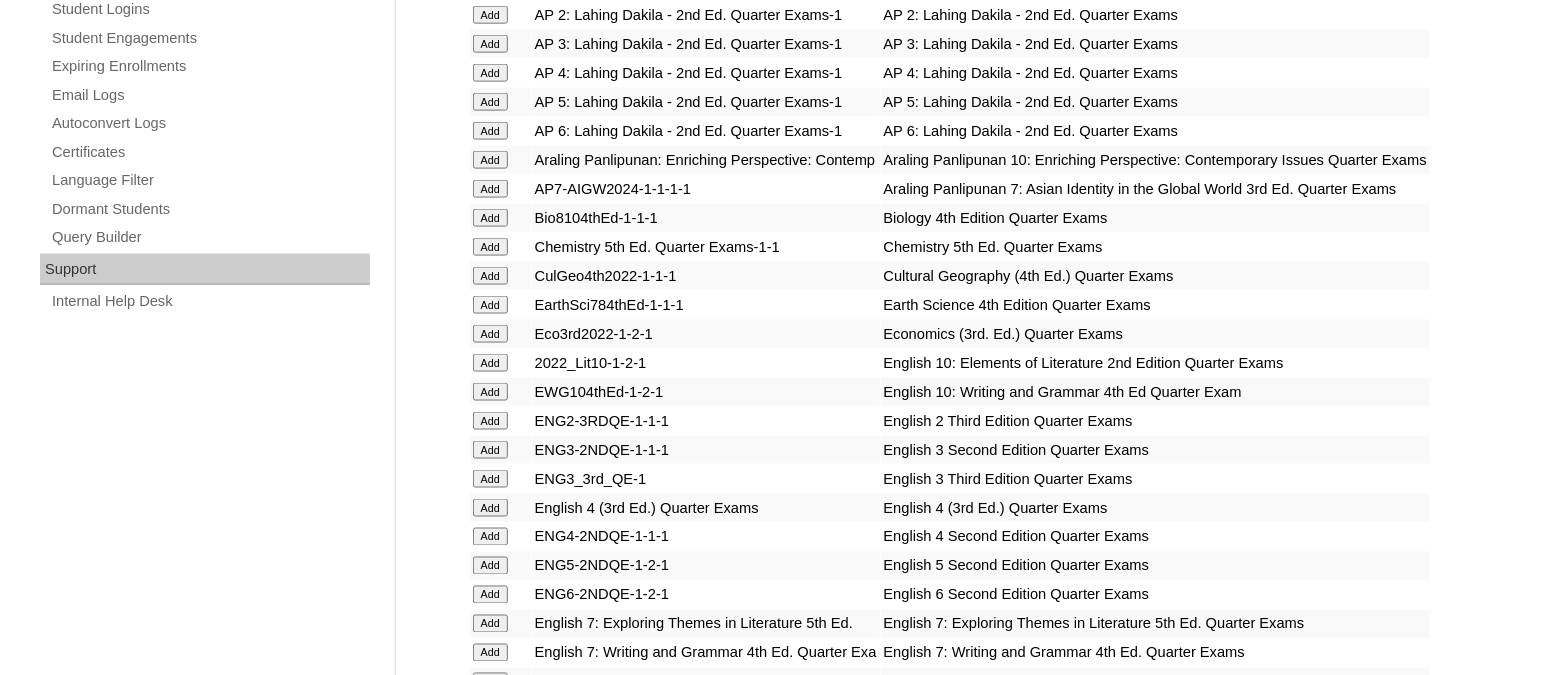 scroll, scrollTop: 5005, scrollLeft: 0, axis: vertical 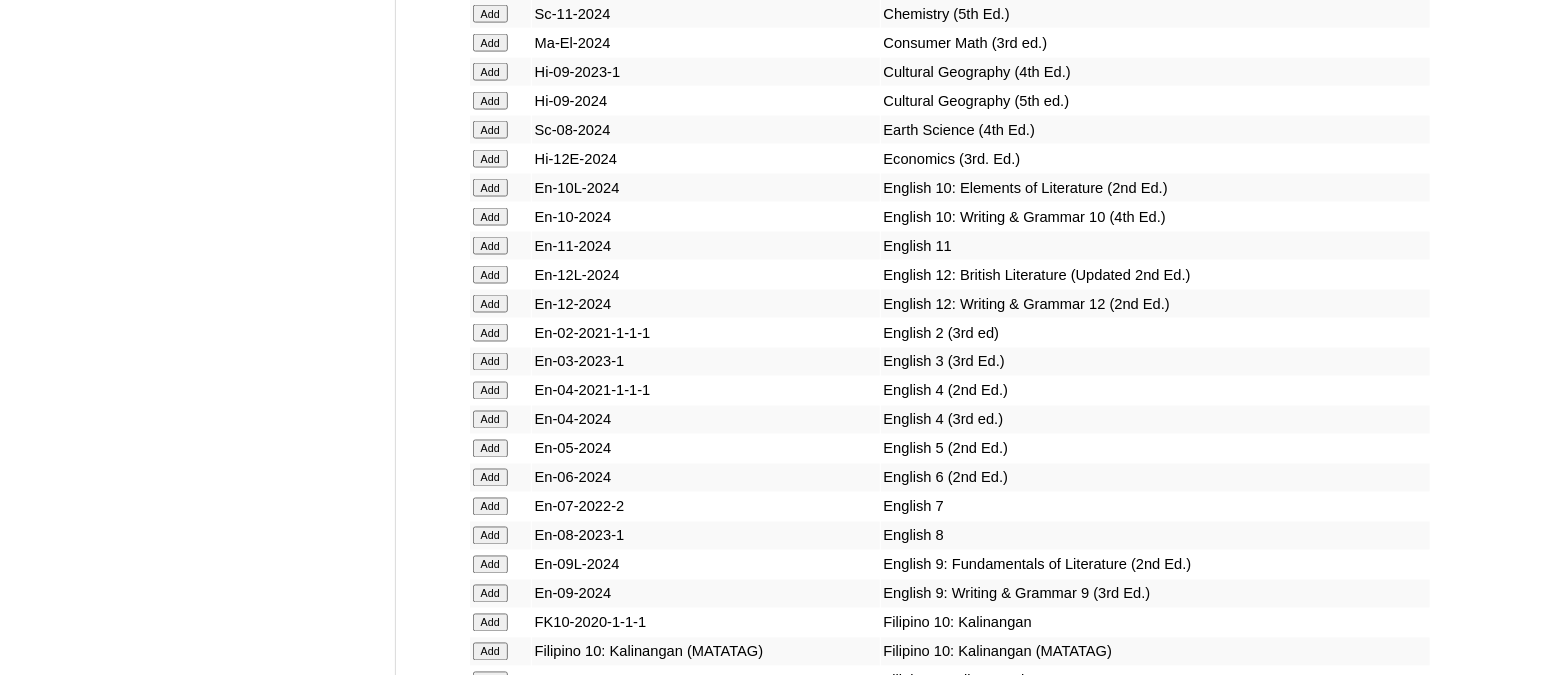 click on "Add" at bounding box center (490, -4629) 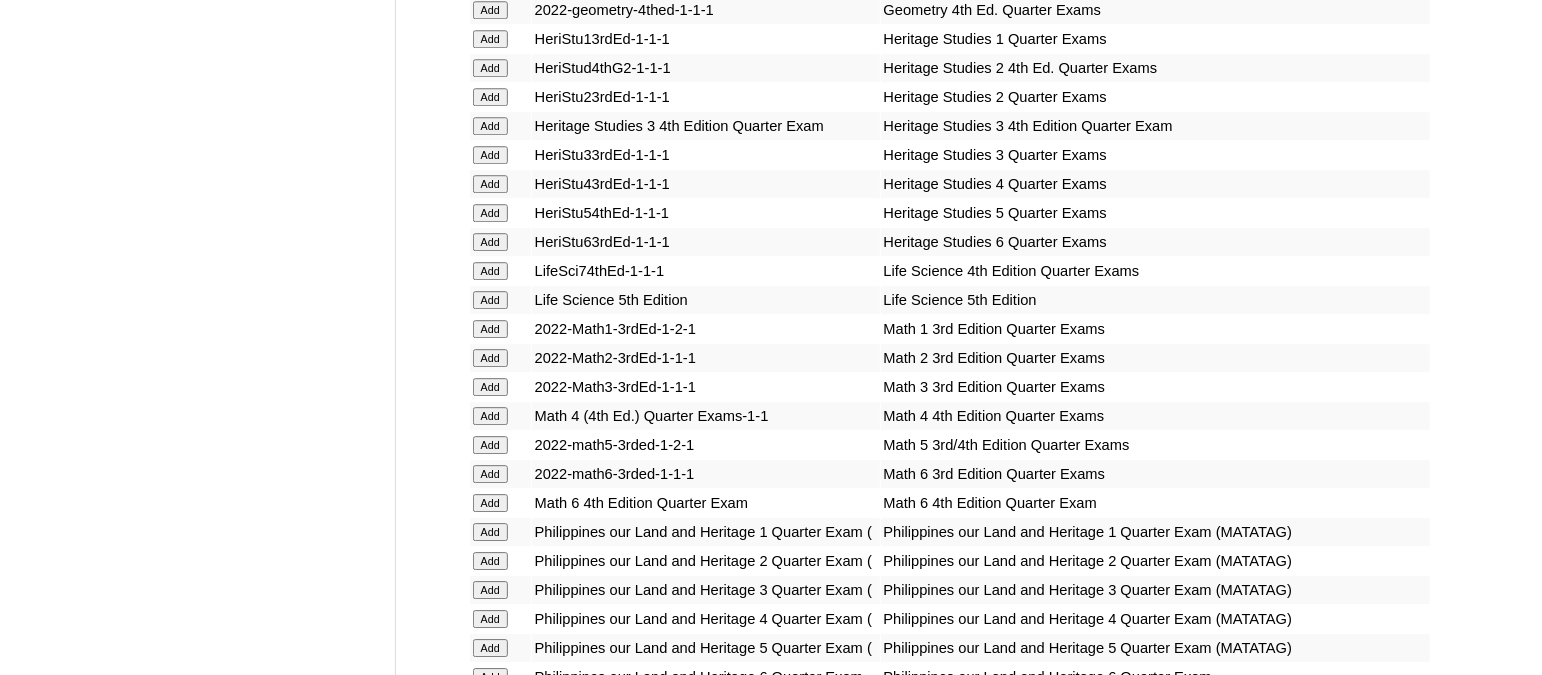 scroll, scrollTop: 6461, scrollLeft: 0, axis: vertical 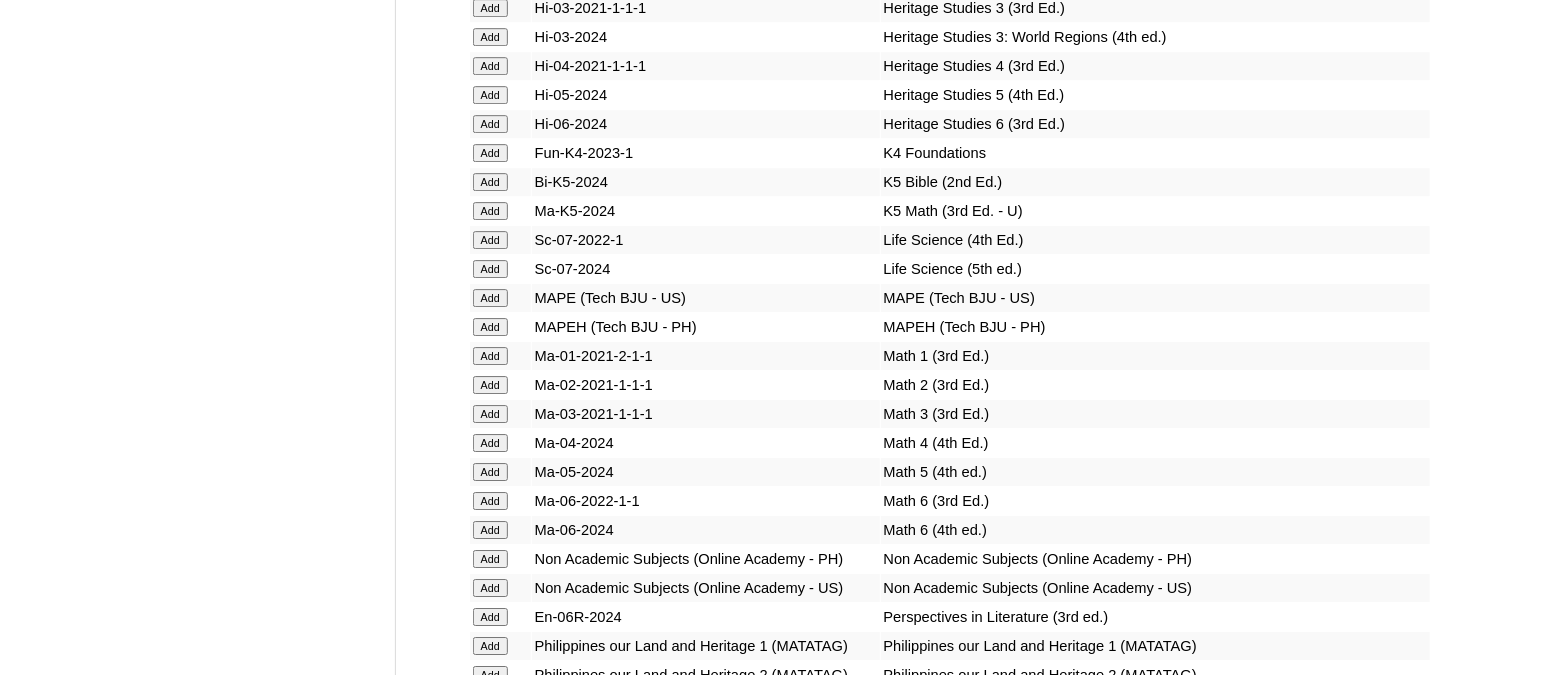 click on "Add" at bounding box center (490, -6085) 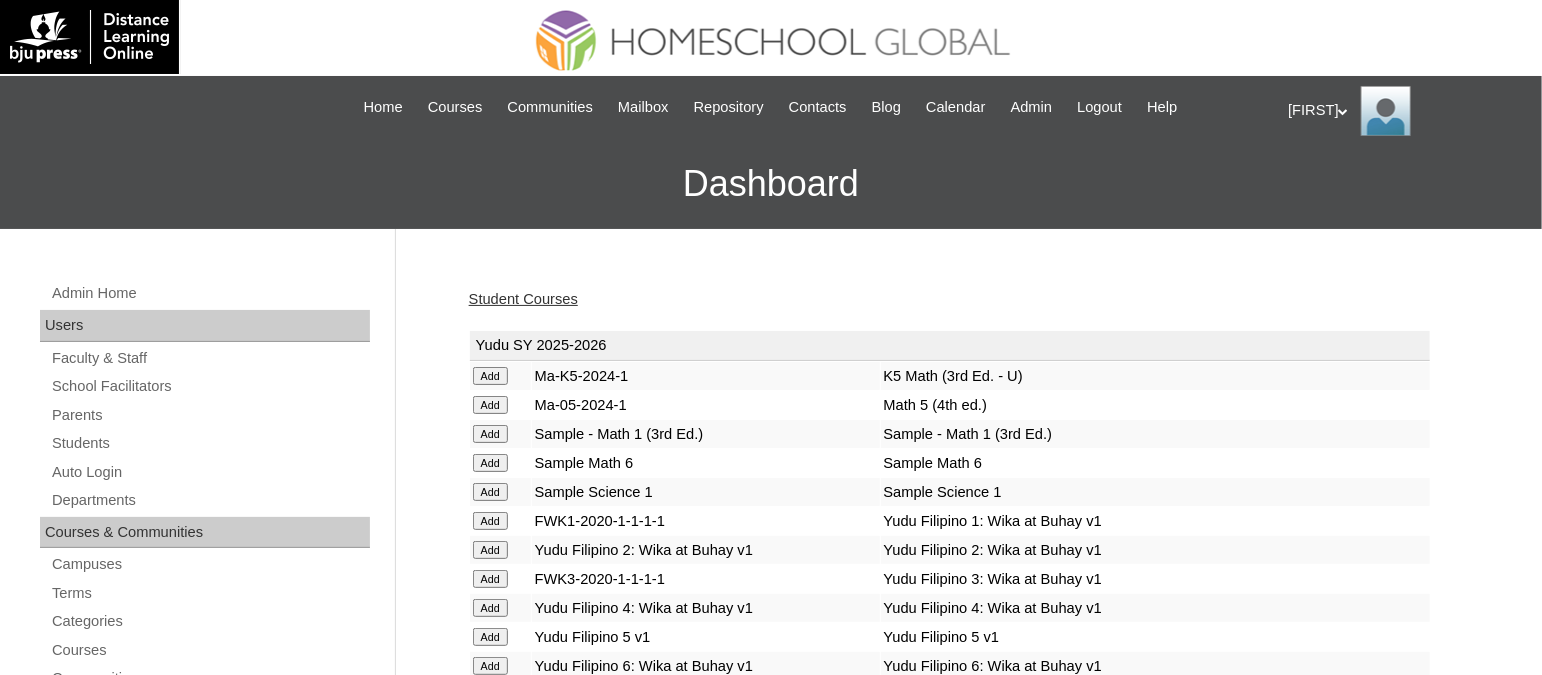 scroll, scrollTop: 6853, scrollLeft: 0, axis: vertical 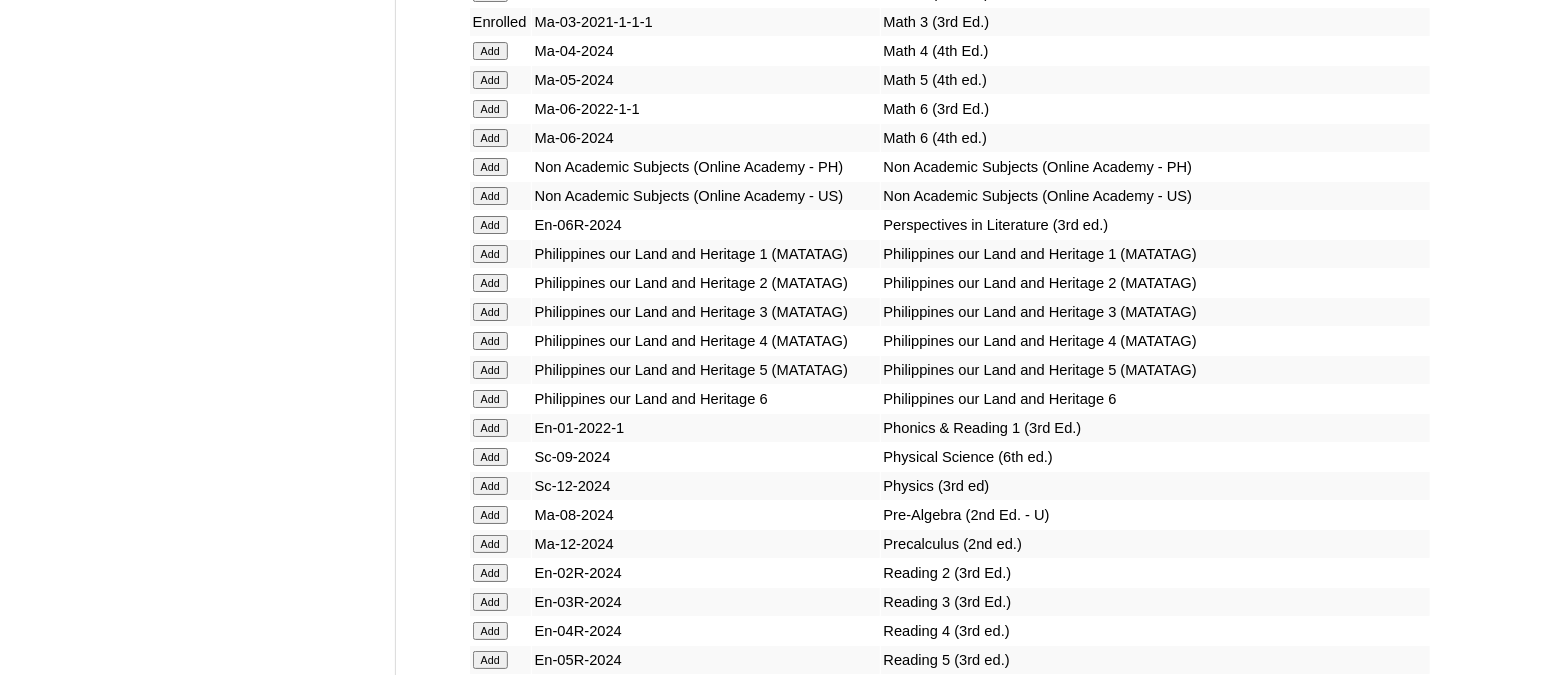 click on "Add" at bounding box center [490, -6477] 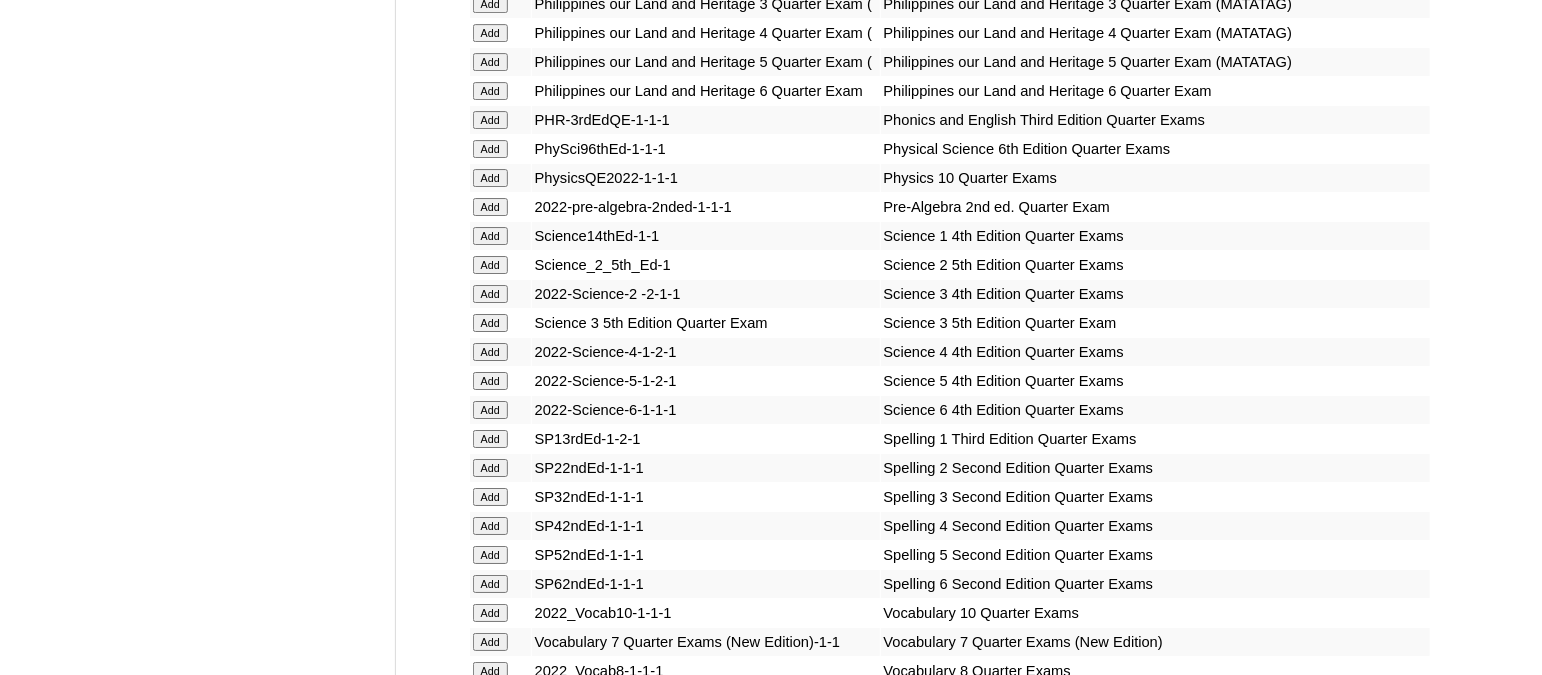 scroll, scrollTop: 7189, scrollLeft: 0, axis: vertical 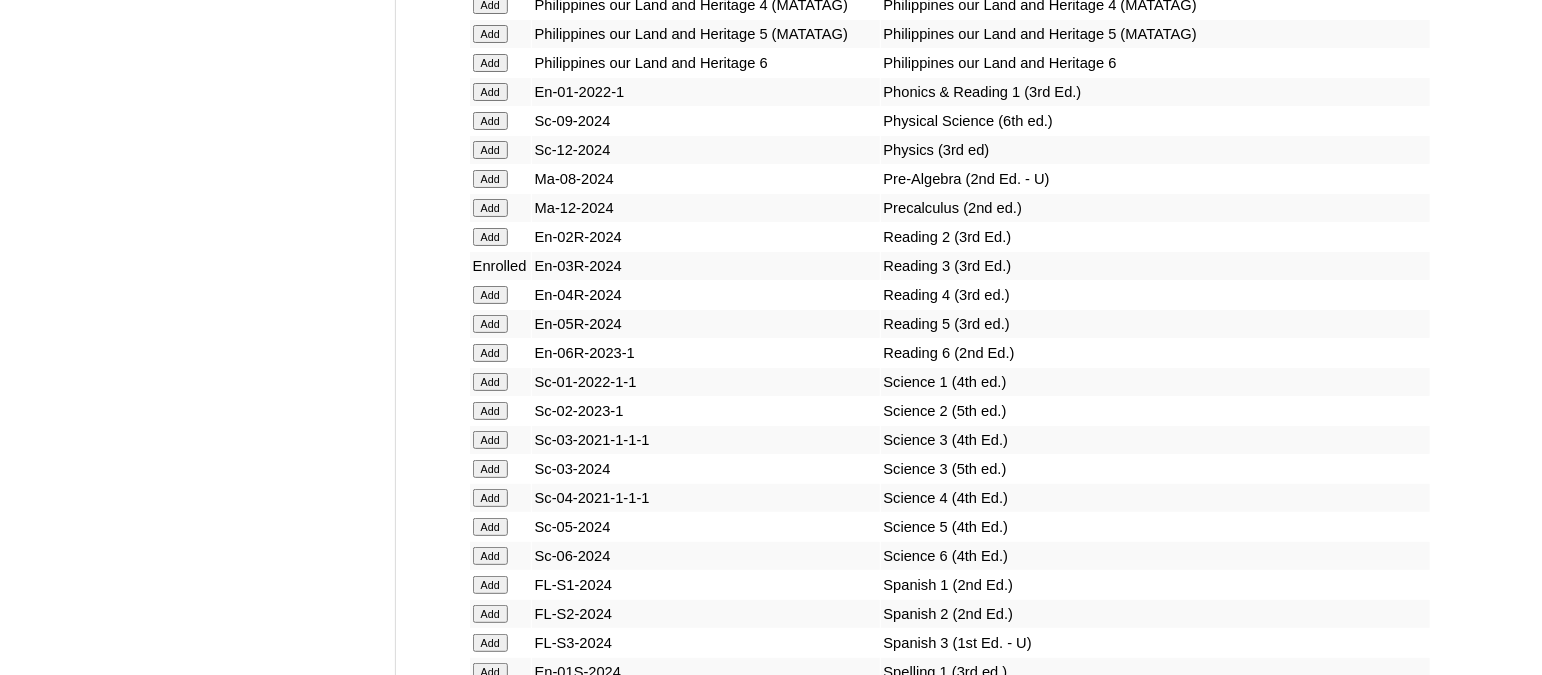 click on "Add" at bounding box center (490, -6813) 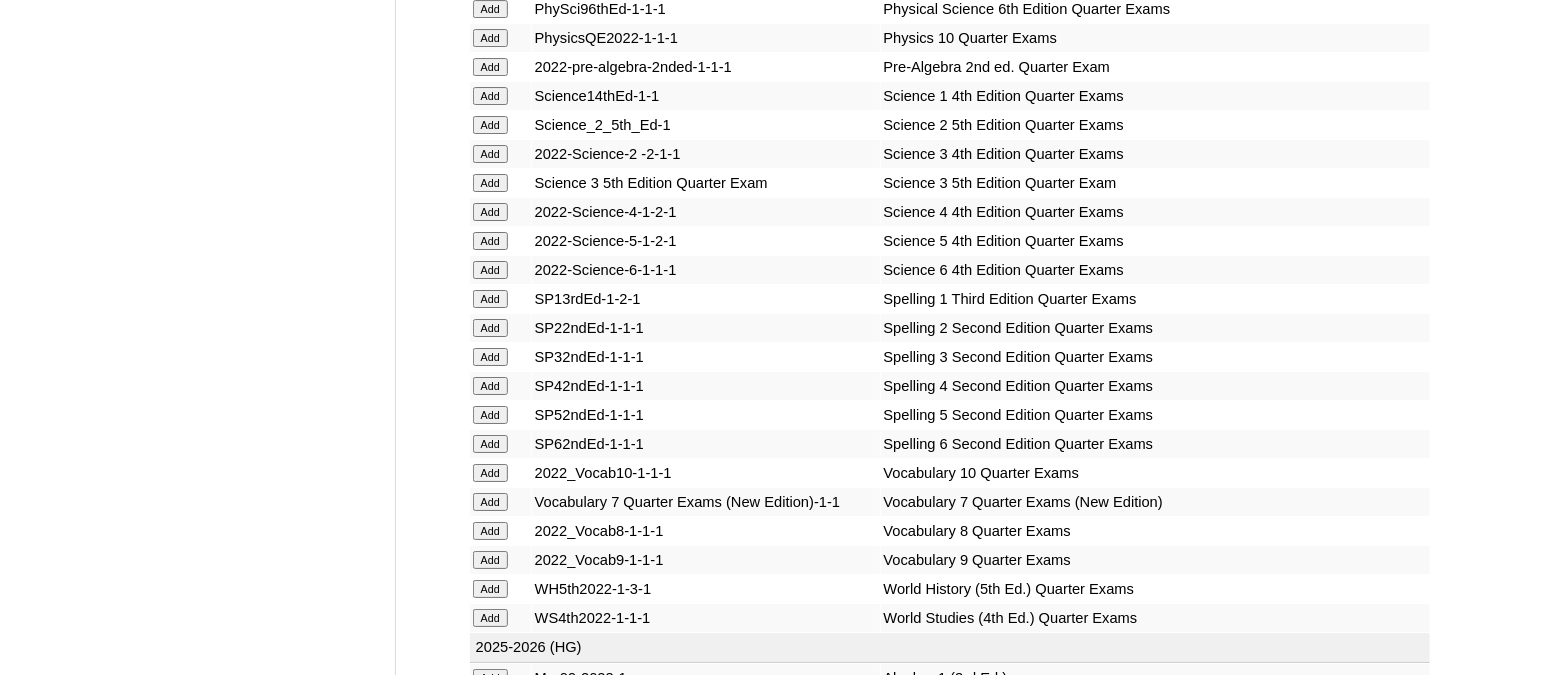 scroll, scrollTop: 7469, scrollLeft: 0, axis: vertical 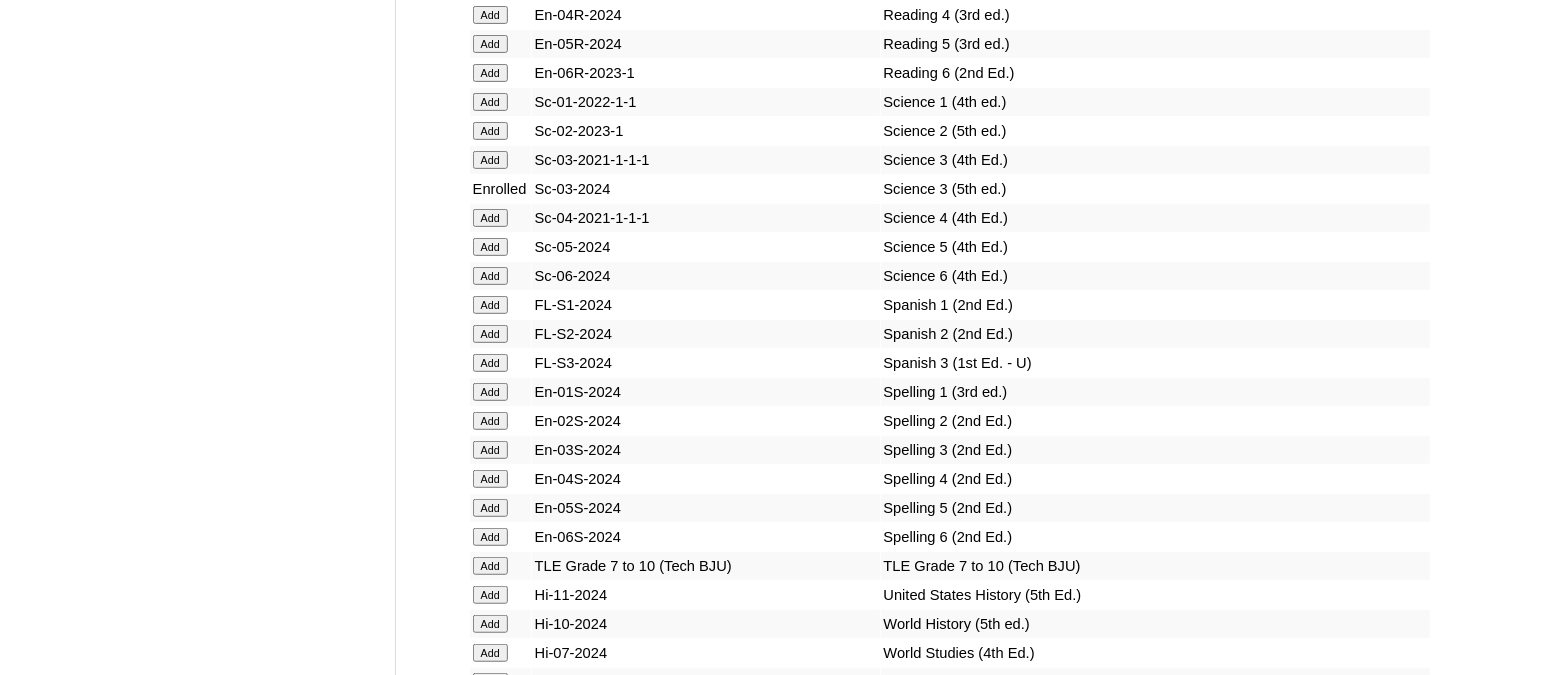 click on "Add" at bounding box center [490, -7093] 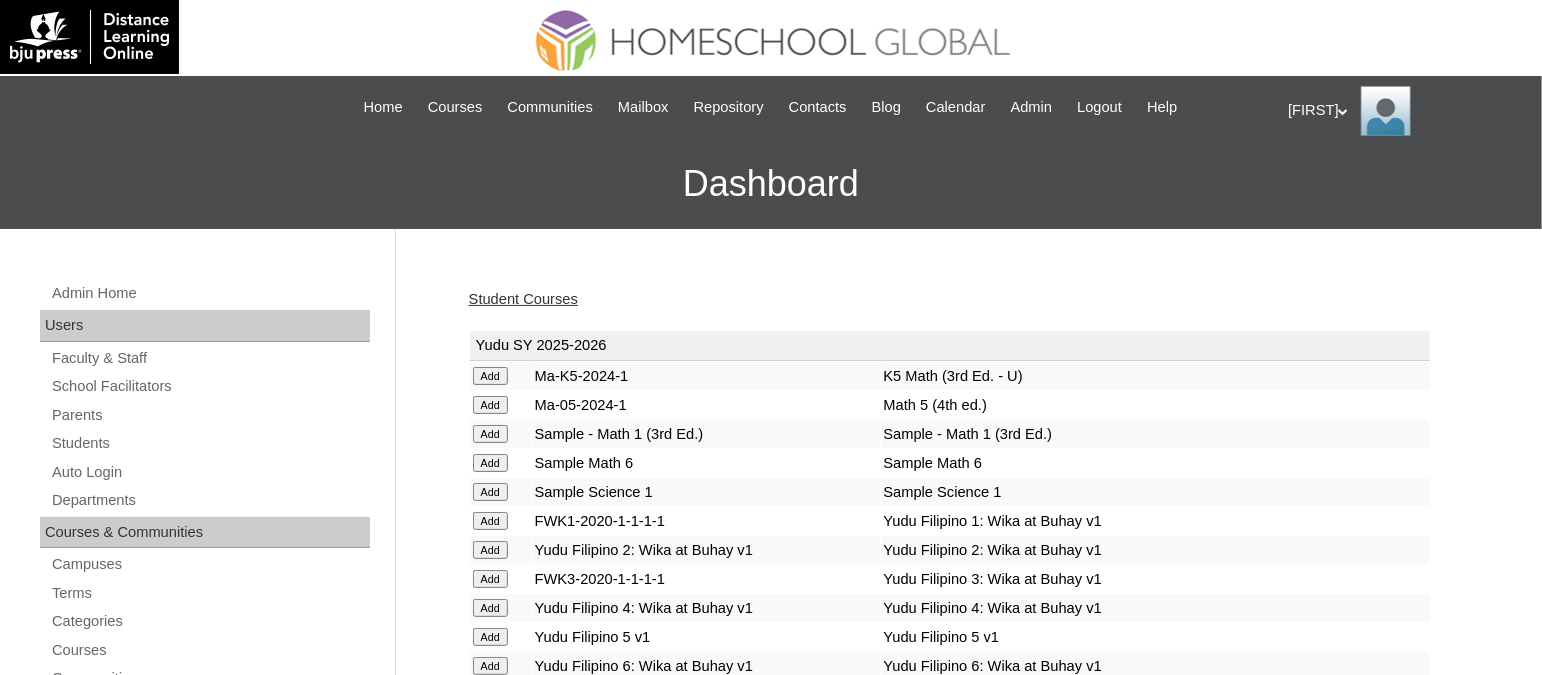 scroll, scrollTop: 5817, scrollLeft: 0, axis: vertical 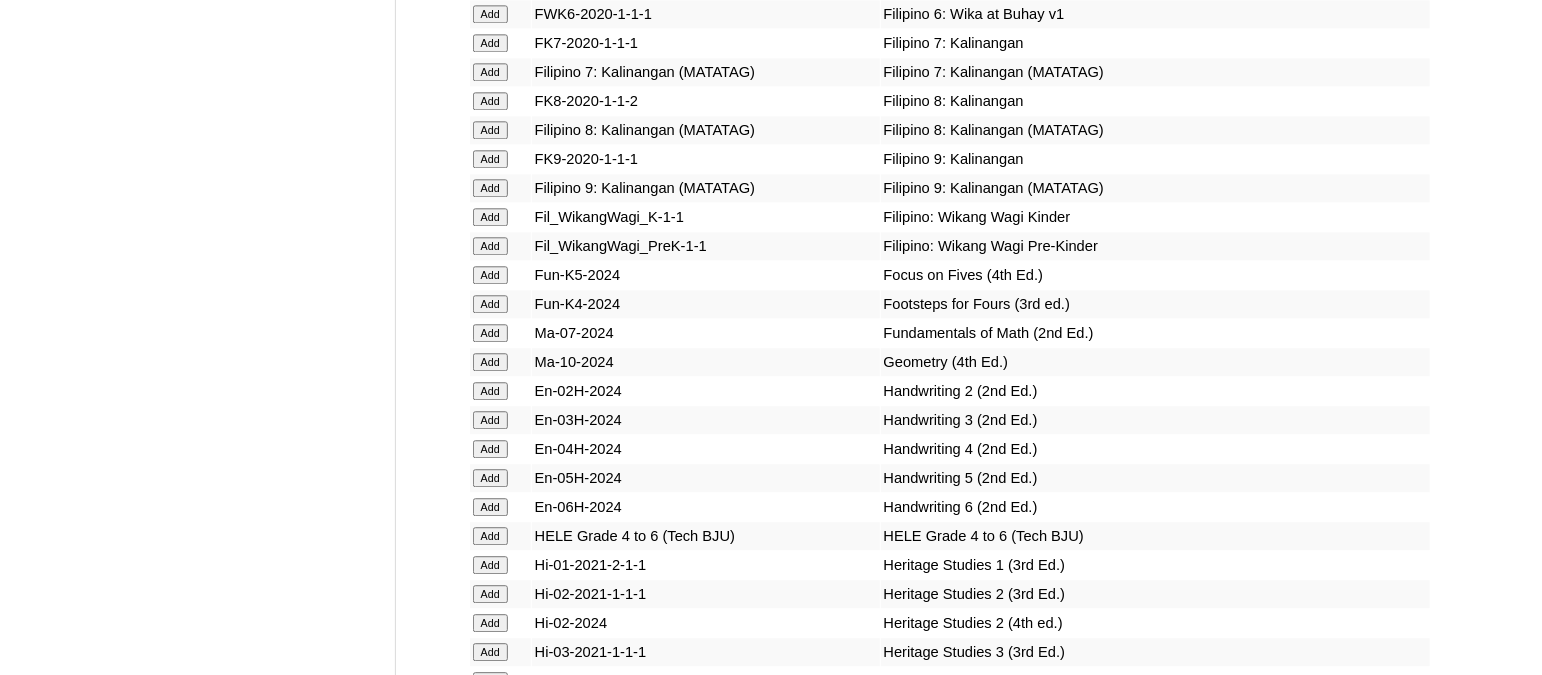 click on "Add" at bounding box center (490, -5441) 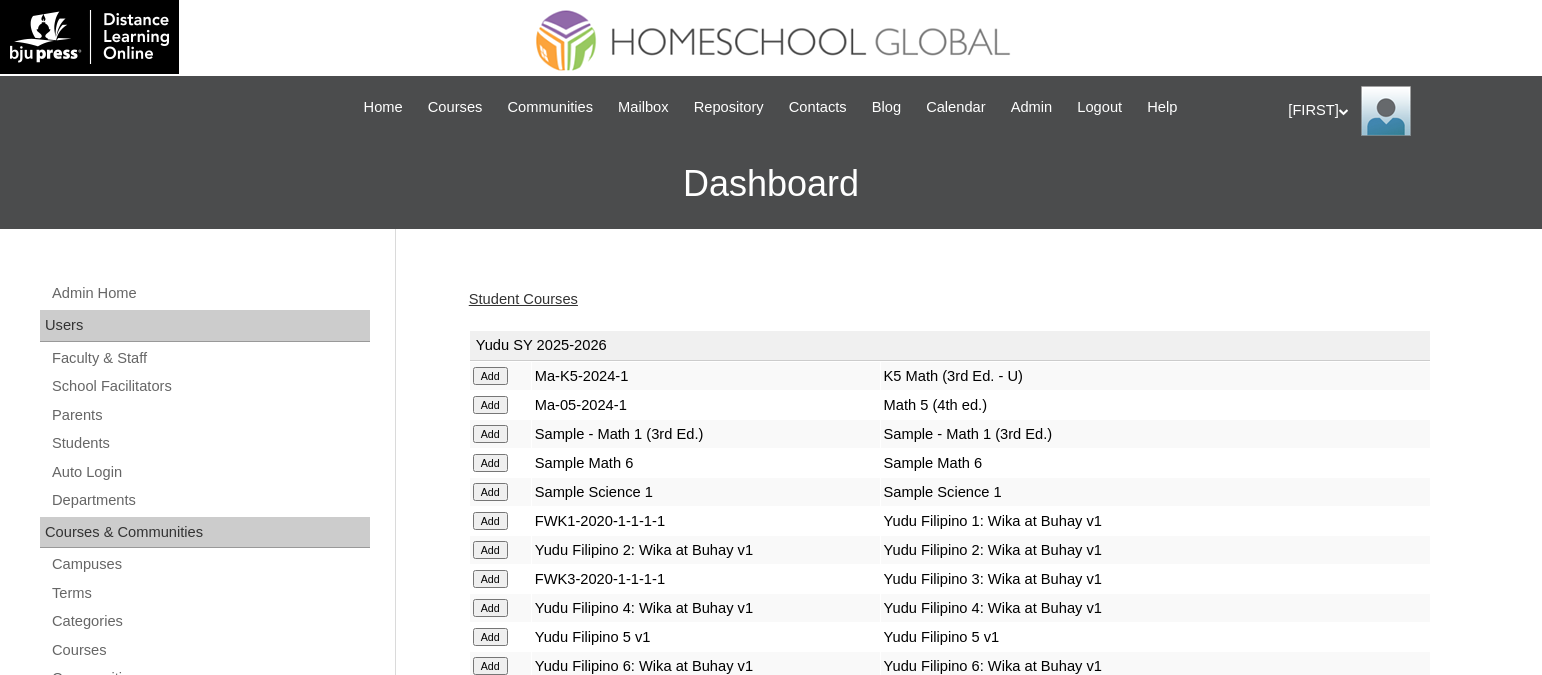 scroll, scrollTop: 0, scrollLeft: 0, axis: both 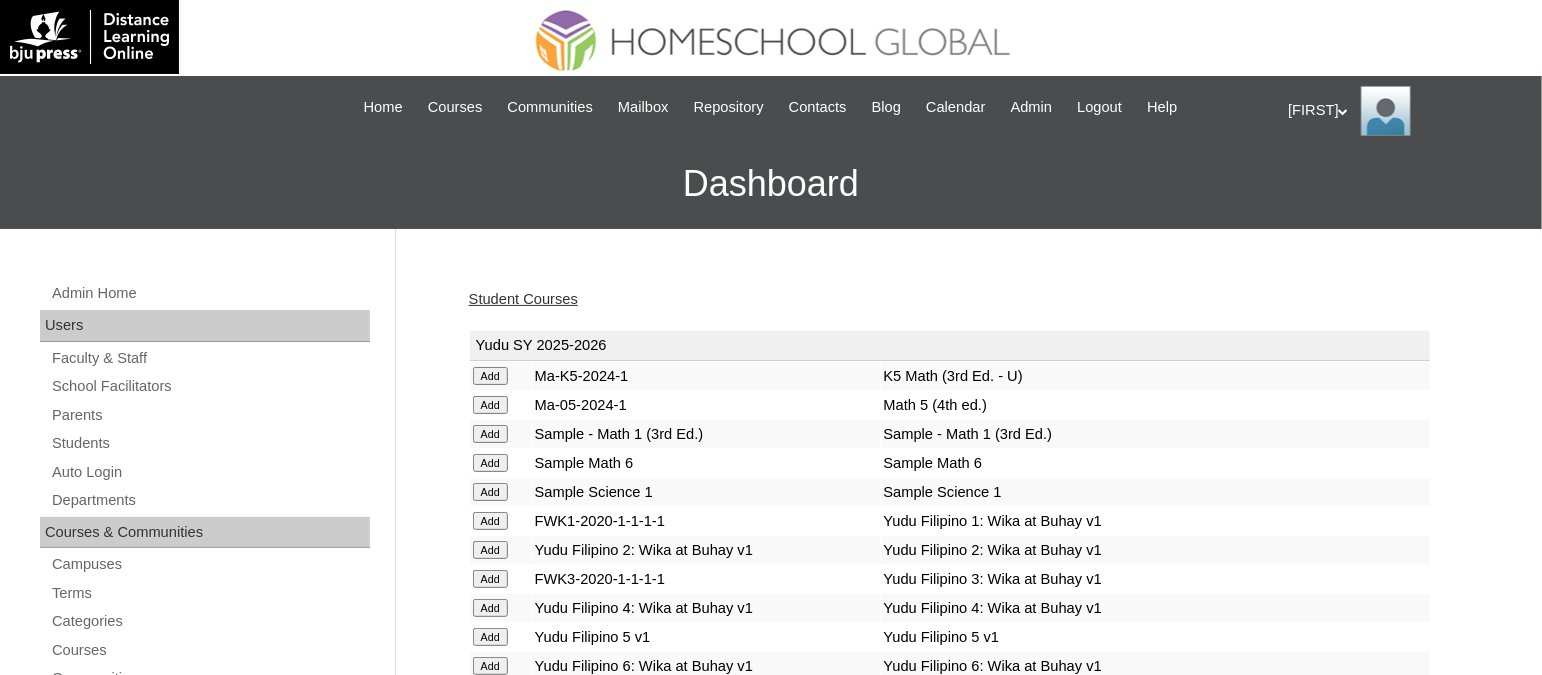 click on "Student Courses" at bounding box center [964, 299] 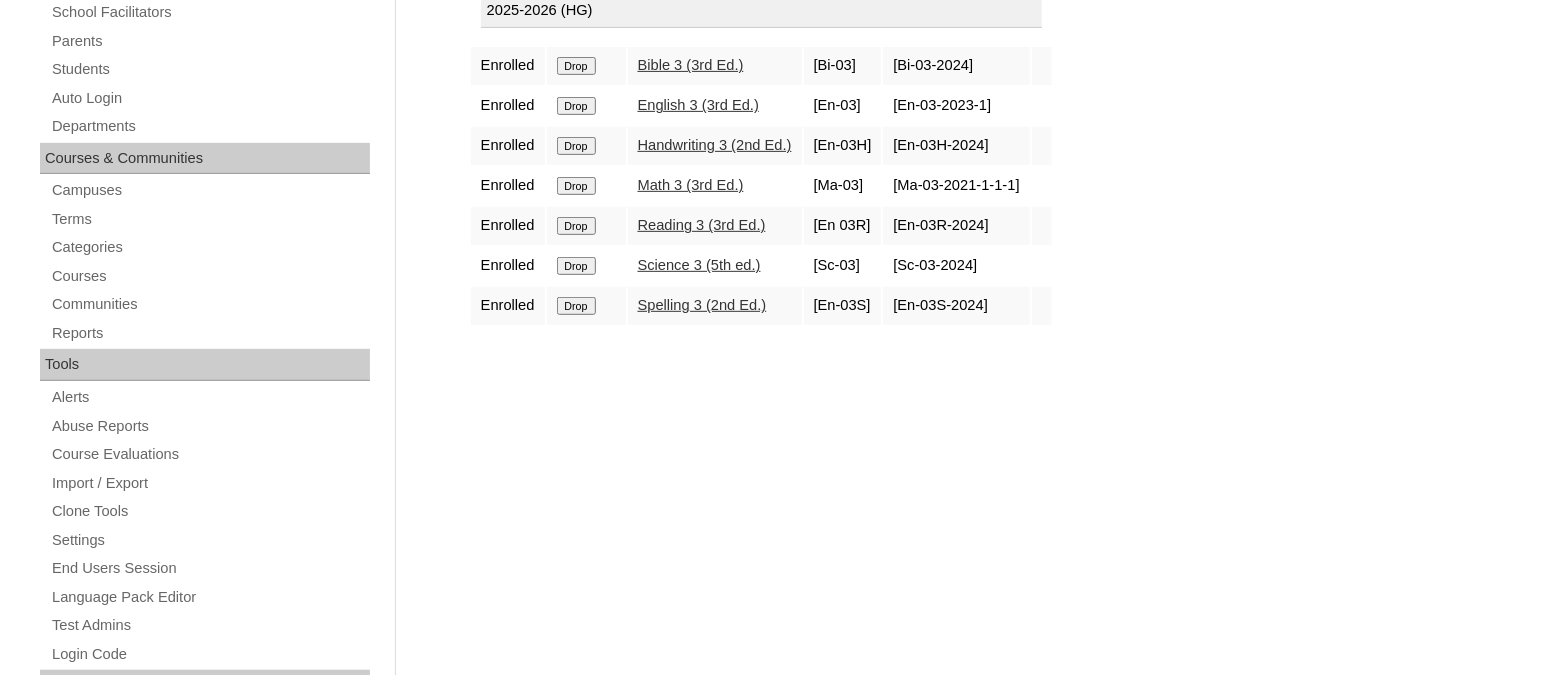 scroll, scrollTop: 249, scrollLeft: 0, axis: vertical 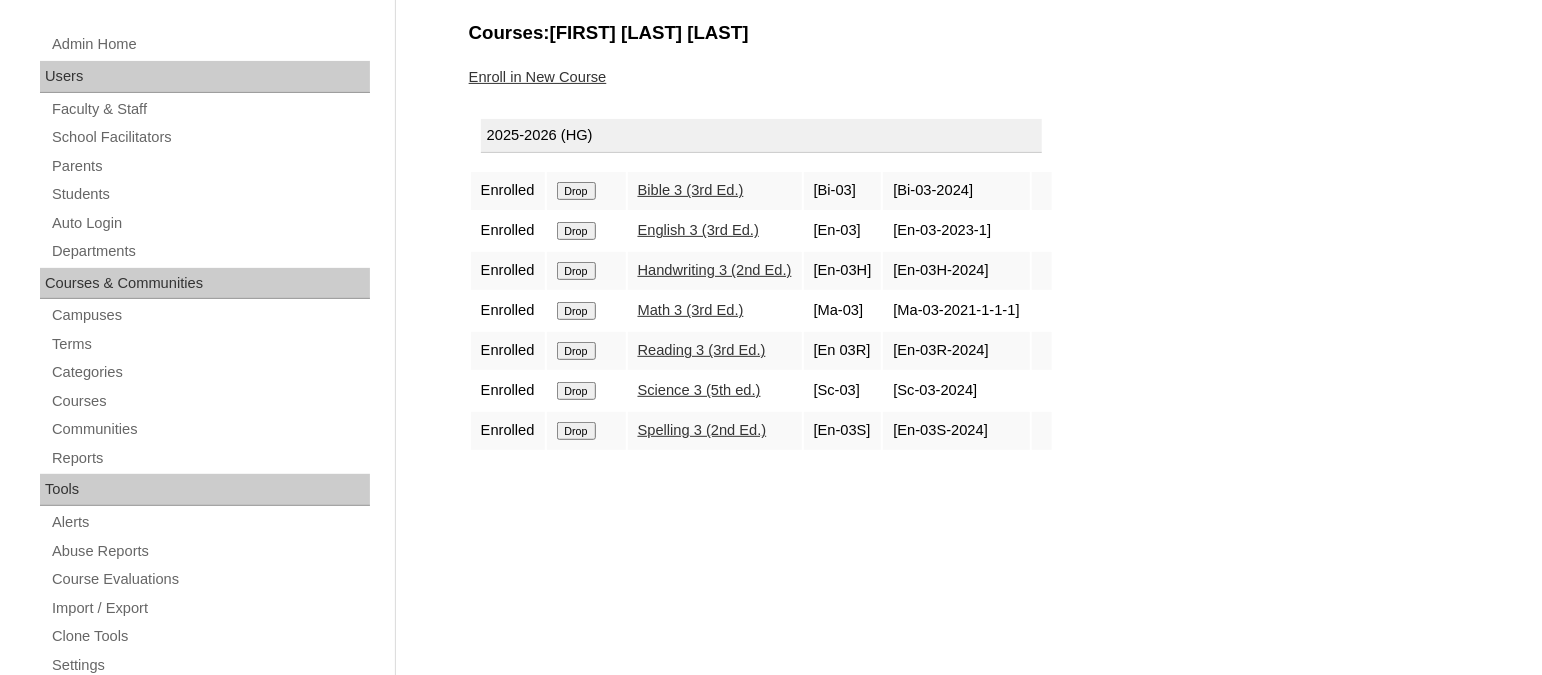 click on "Enroll in New Course" at bounding box center (538, 77) 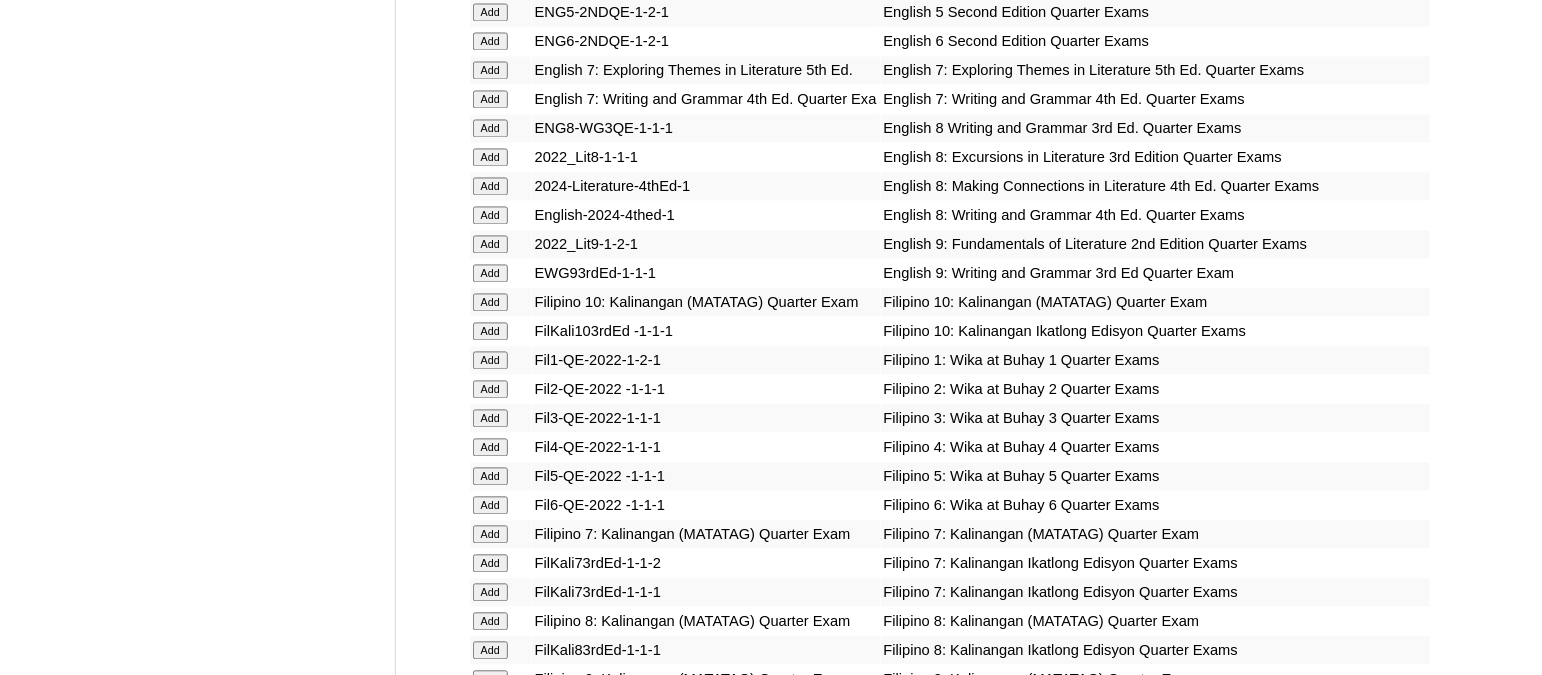 scroll, scrollTop: 5314, scrollLeft: 0, axis: vertical 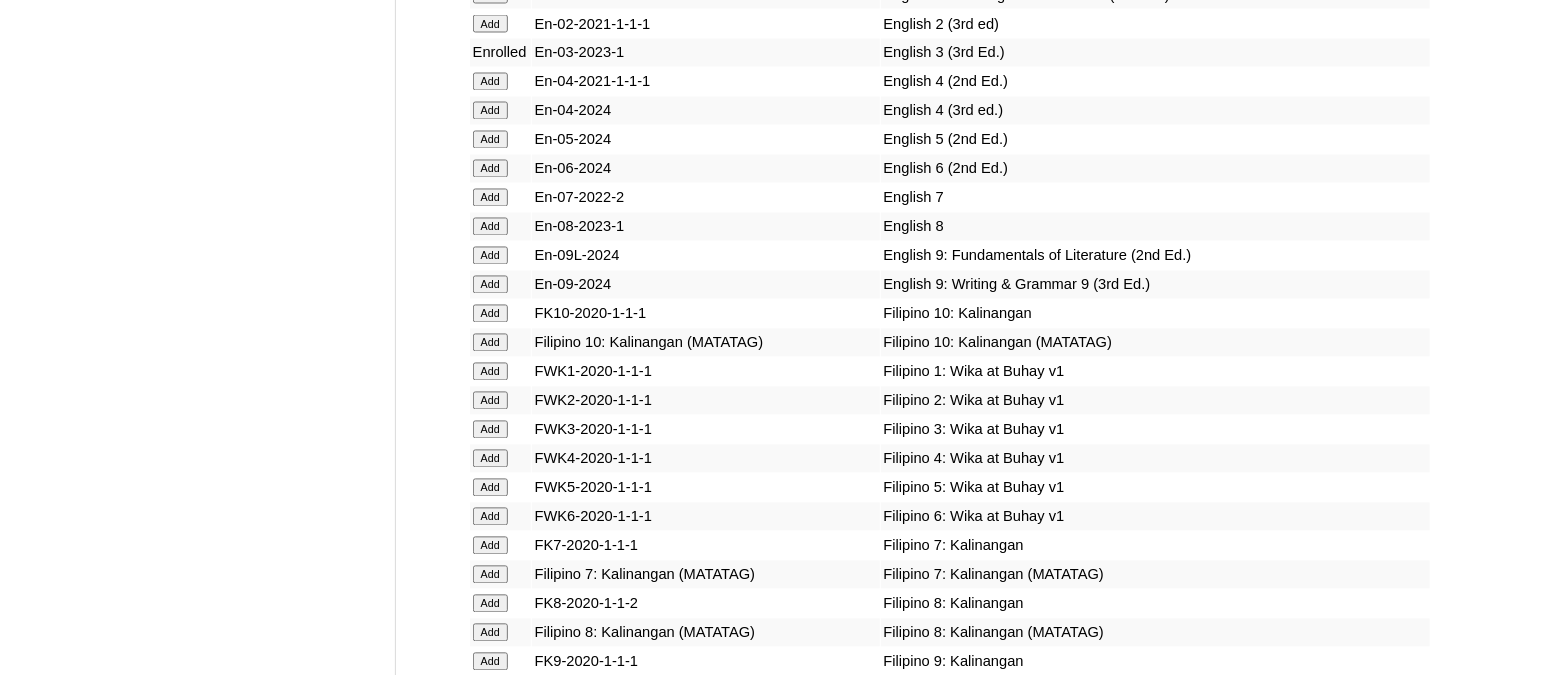 click on "Add" at bounding box center [490, -4938] 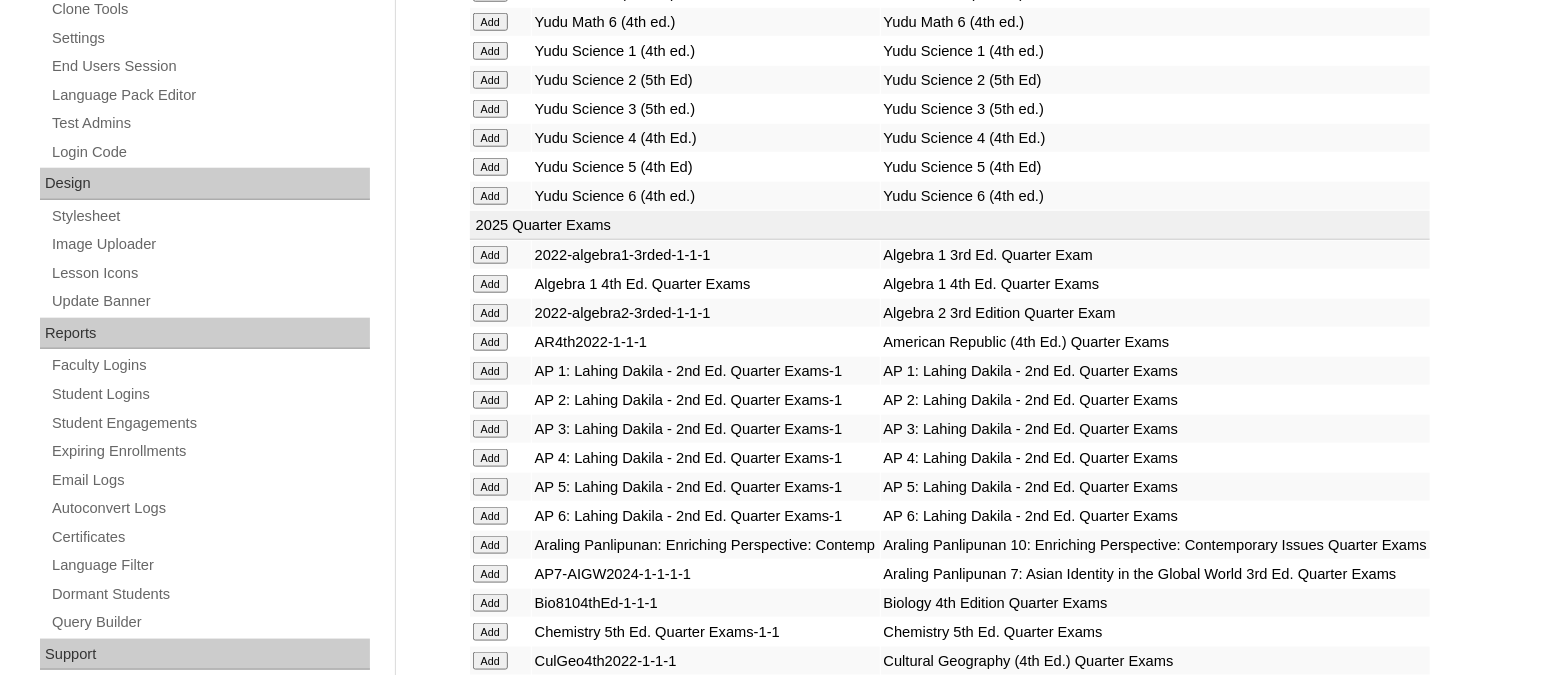scroll, scrollTop: 3858, scrollLeft: 0, axis: vertical 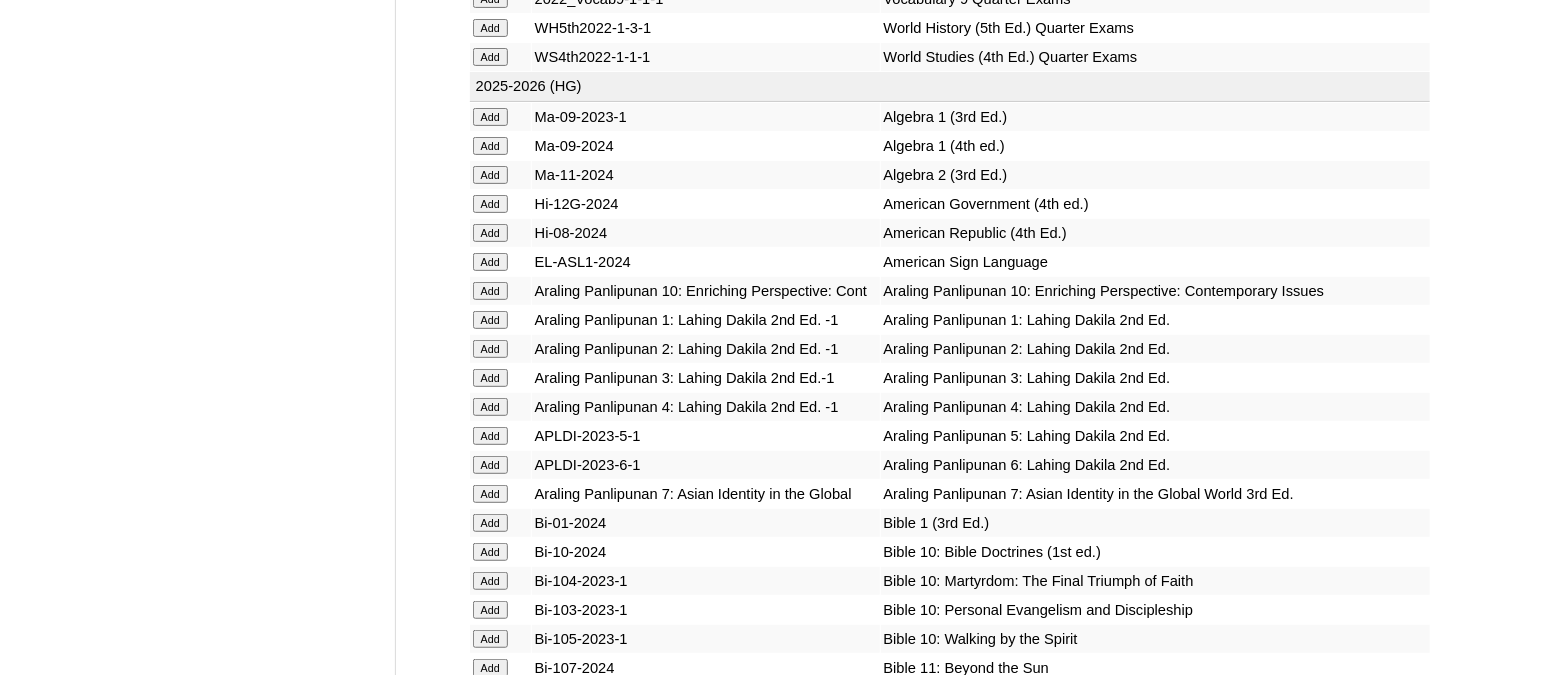 click on "Add" at bounding box center [490, -3482] 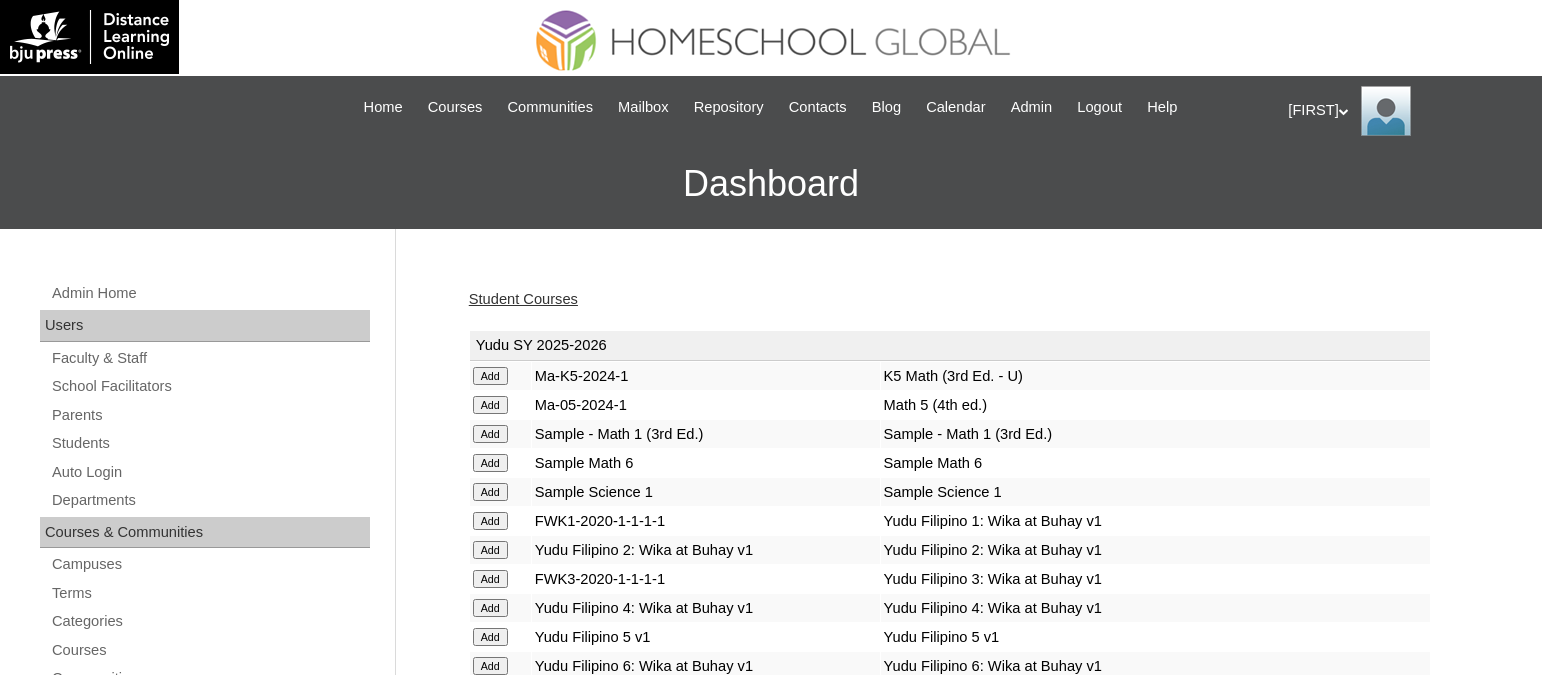 scroll, scrollTop: 0, scrollLeft: 0, axis: both 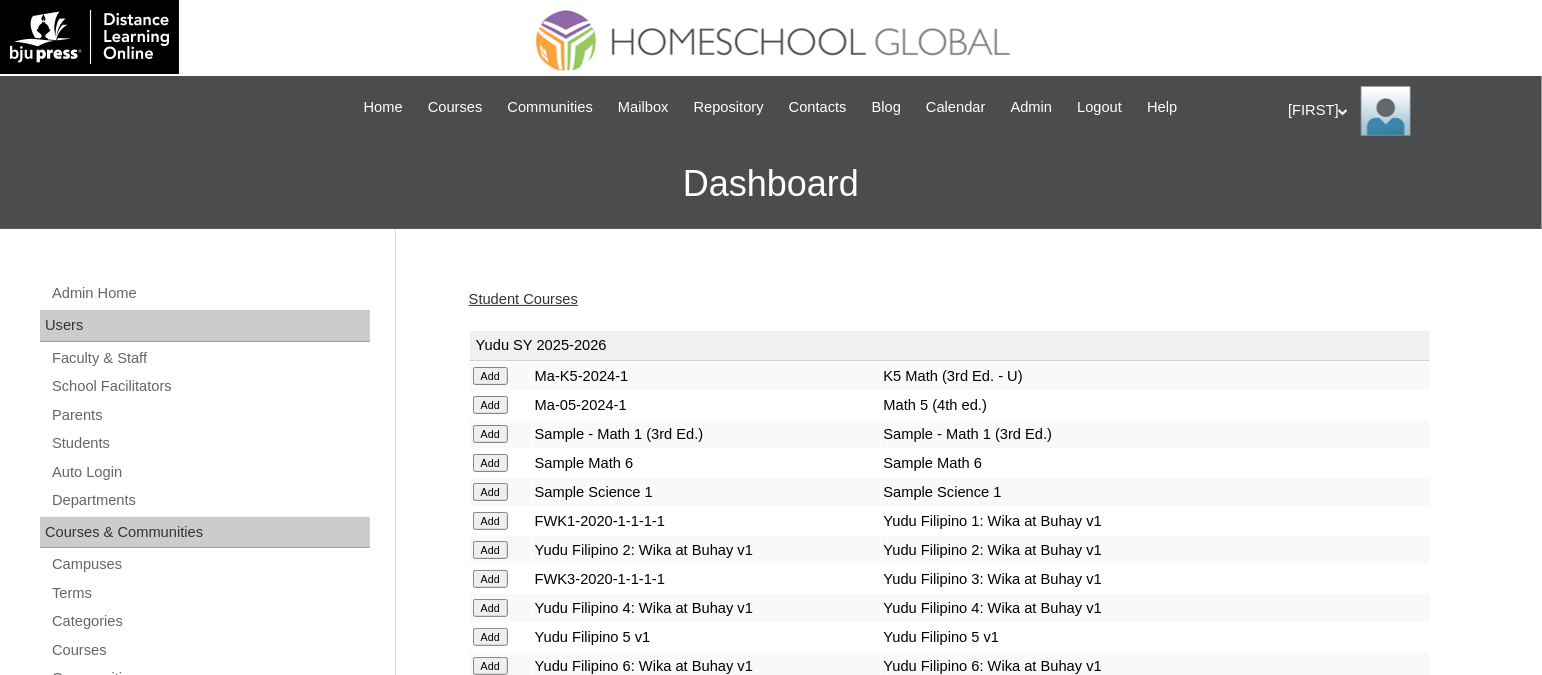 click on "Student Courses" at bounding box center (523, 299) 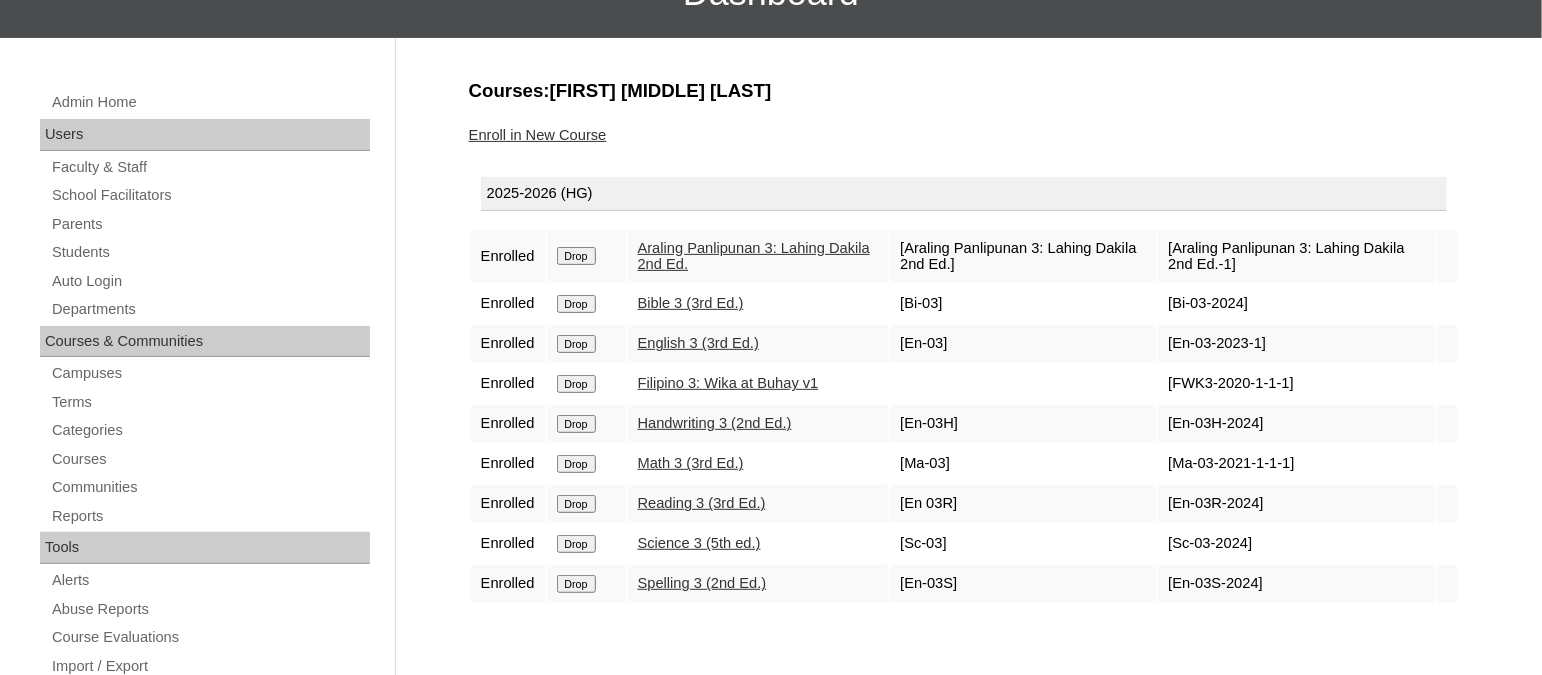 scroll, scrollTop: 249, scrollLeft: 0, axis: vertical 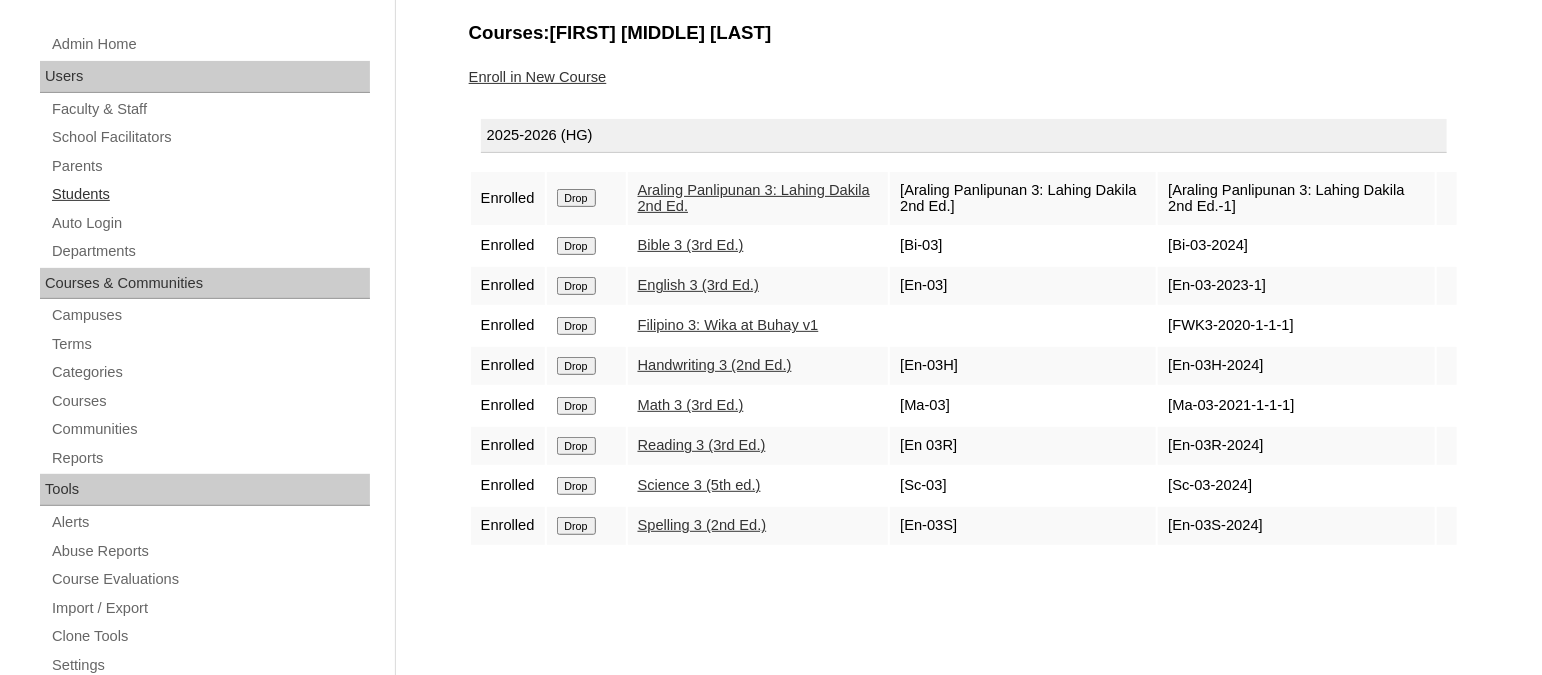 click on "Students" at bounding box center [210, 194] 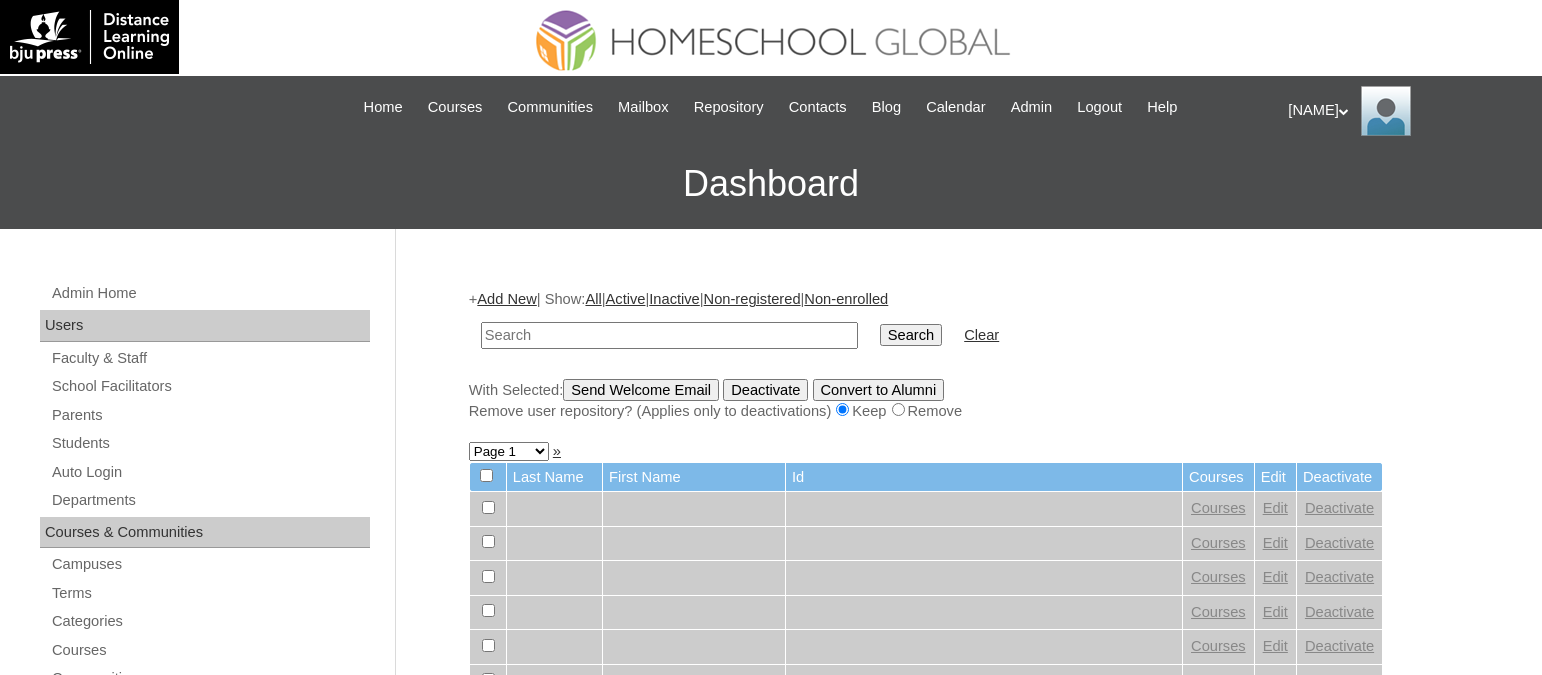 scroll, scrollTop: 0, scrollLeft: 0, axis: both 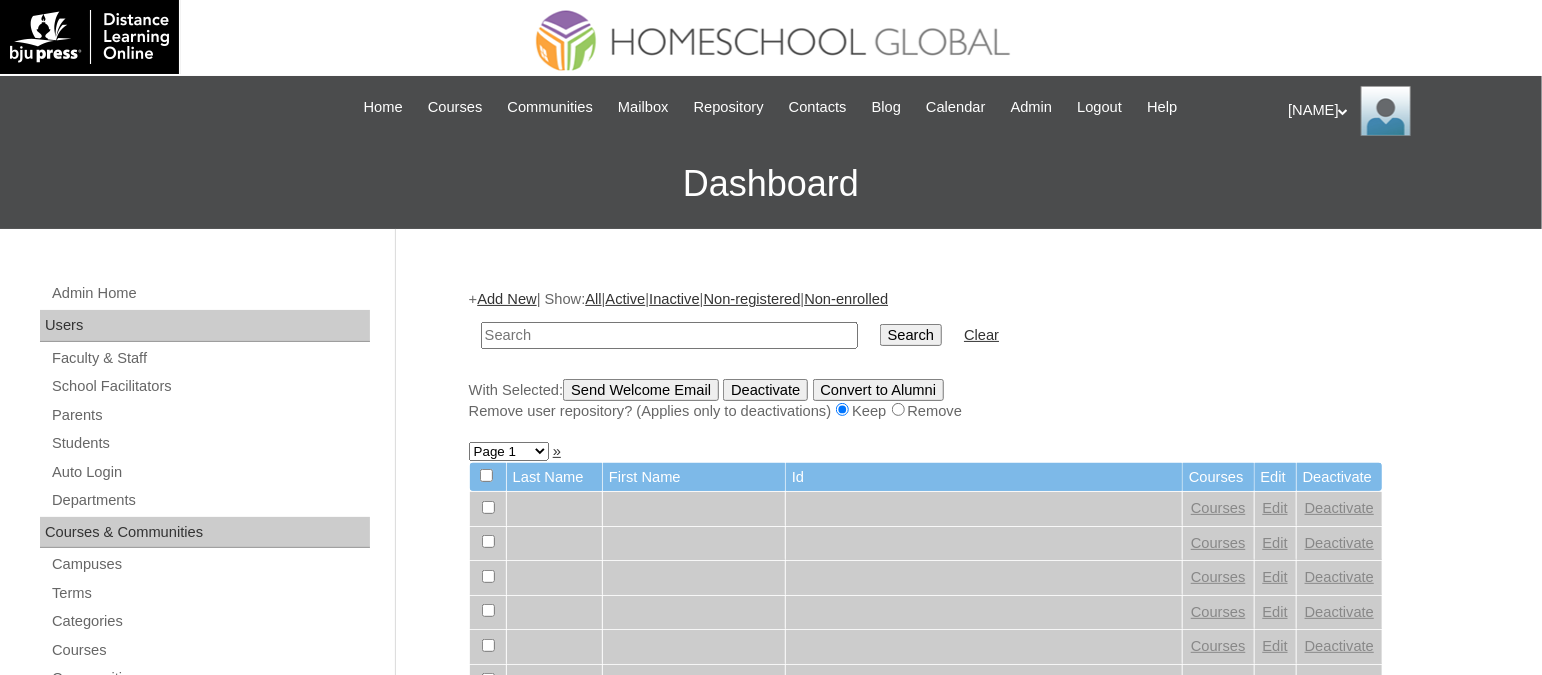 click at bounding box center [669, 335] 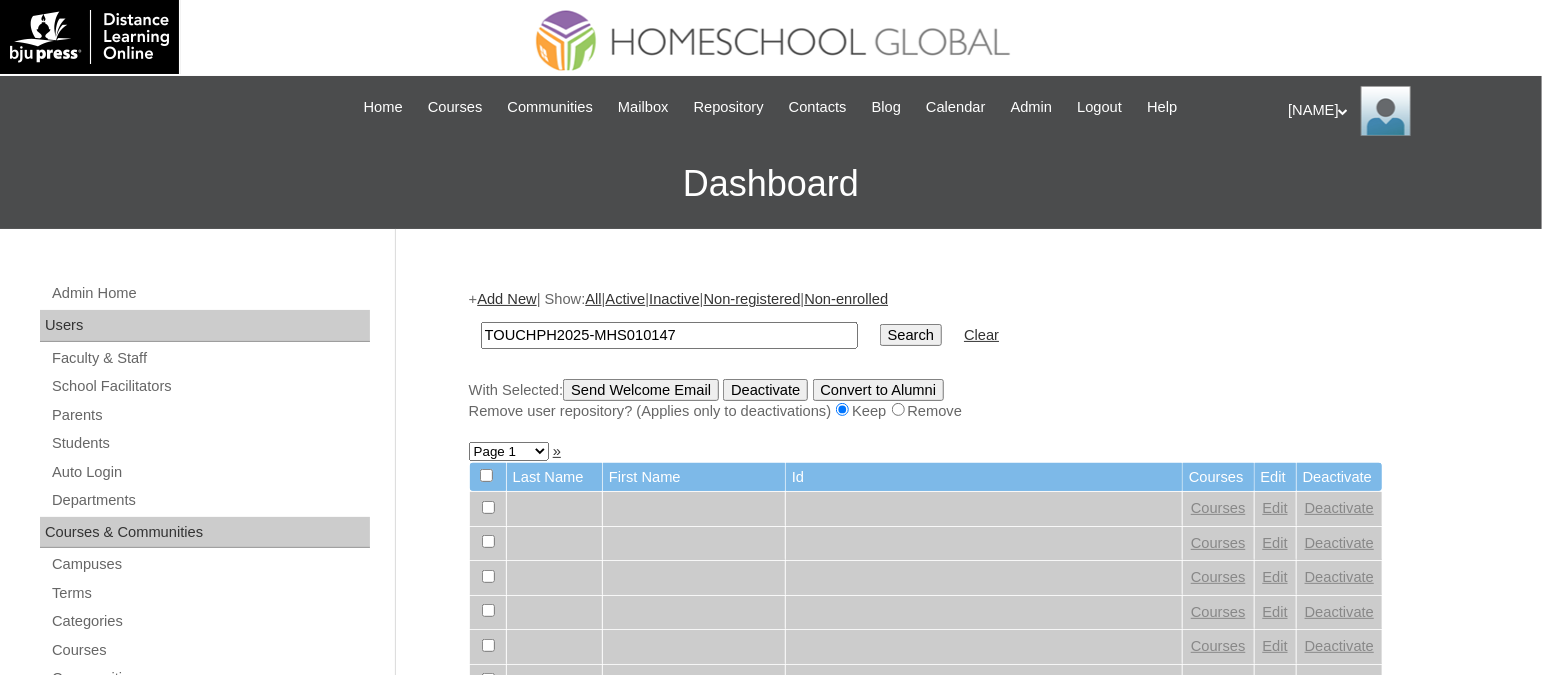 type on "TOUCHPH2025-MHS010147" 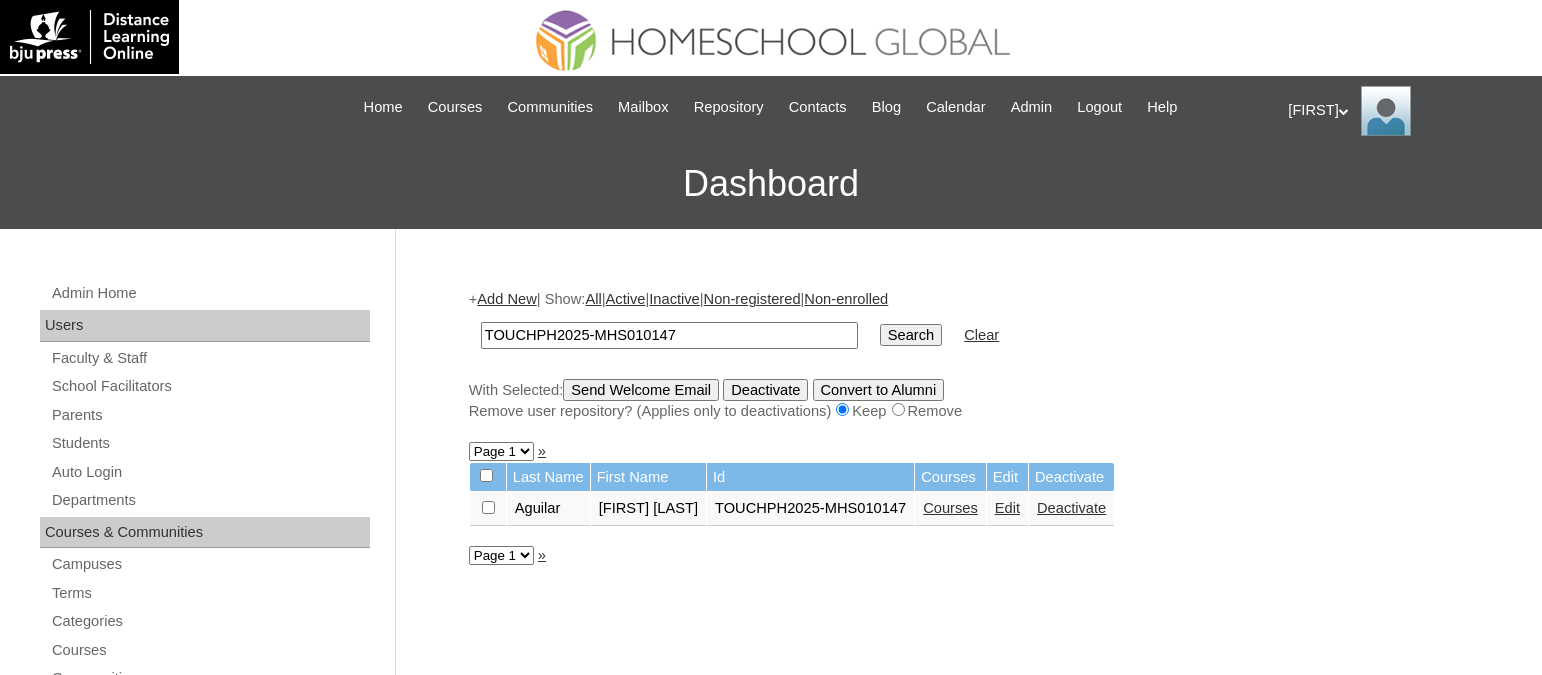 scroll, scrollTop: 0, scrollLeft: 0, axis: both 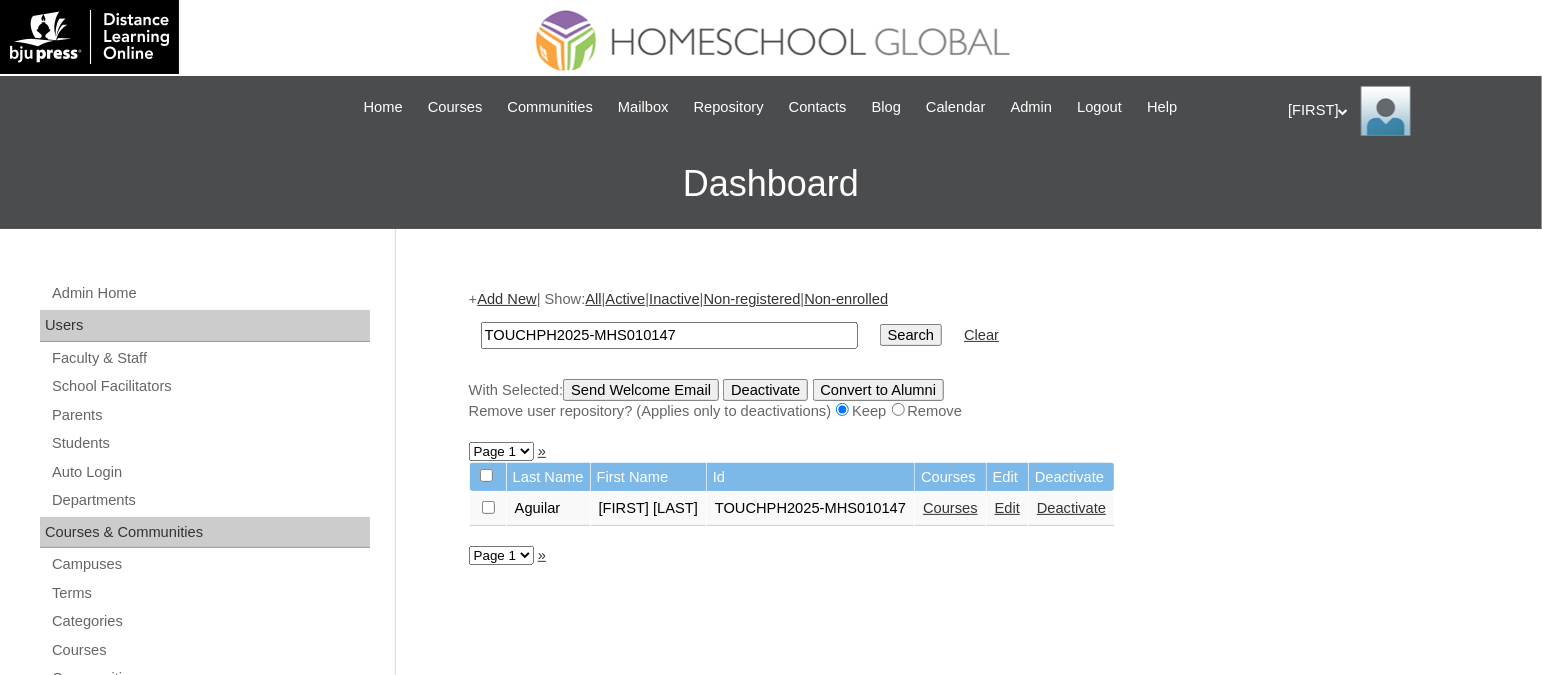 click on "Courses" at bounding box center (950, 508) 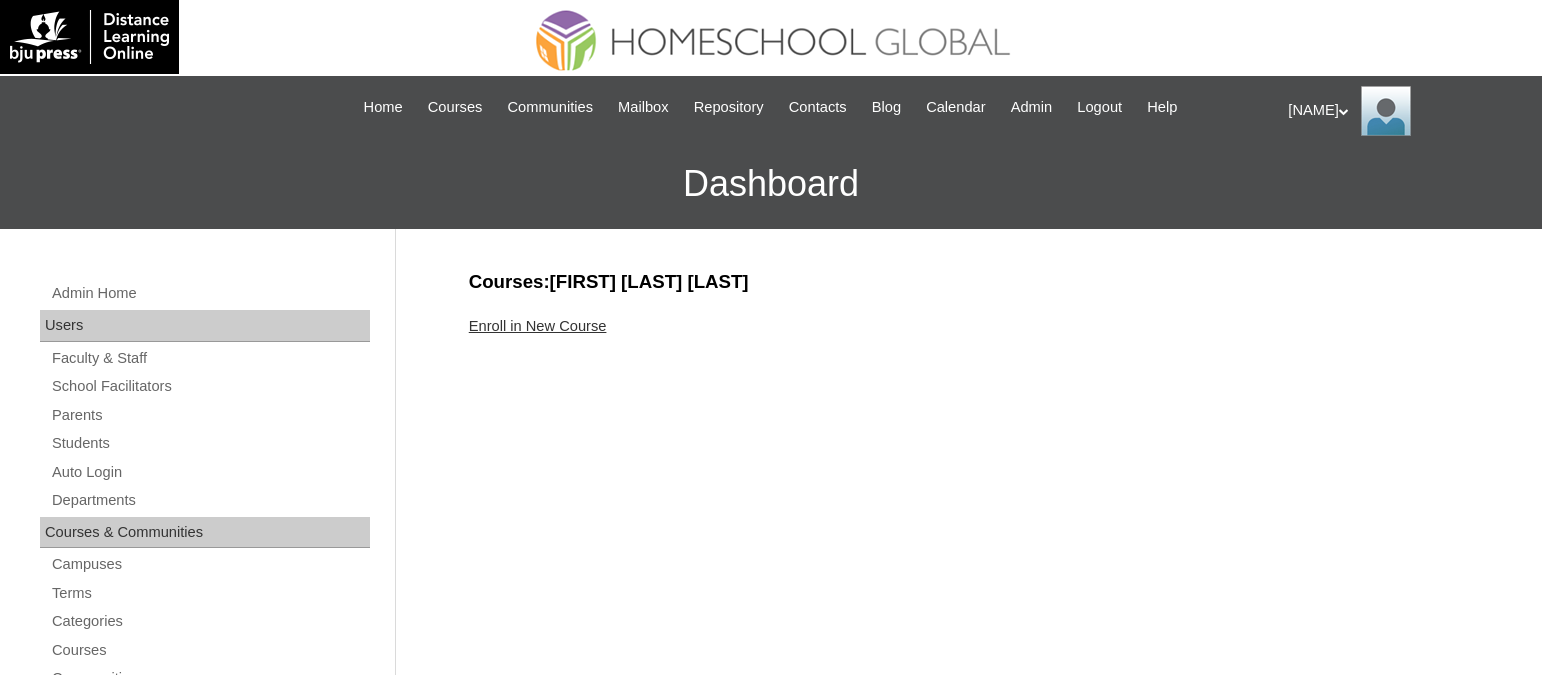 scroll, scrollTop: 0, scrollLeft: 0, axis: both 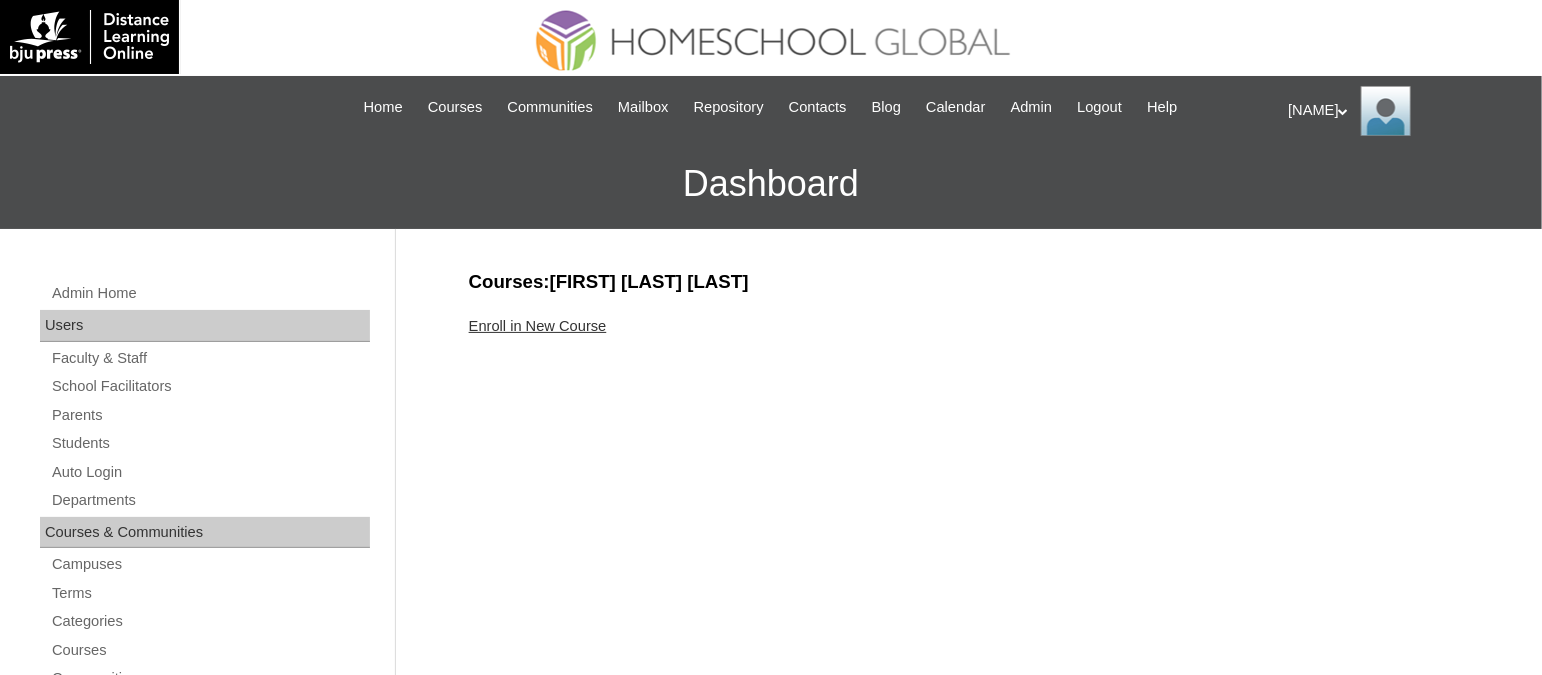 click on "Enroll in New Course" at bounding box center [538, 326] 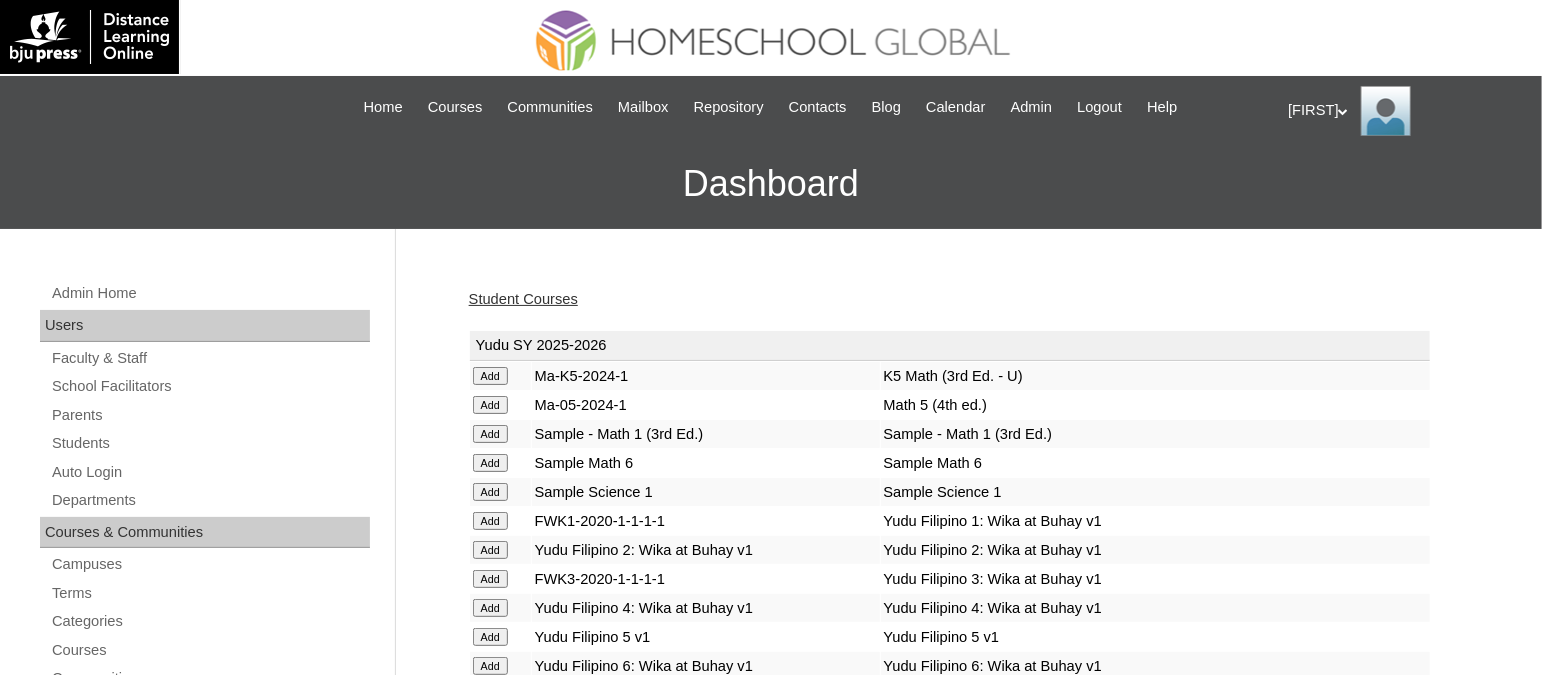 scroll, scrollTop: 5705, scrollLeft: 0, axis: vertical 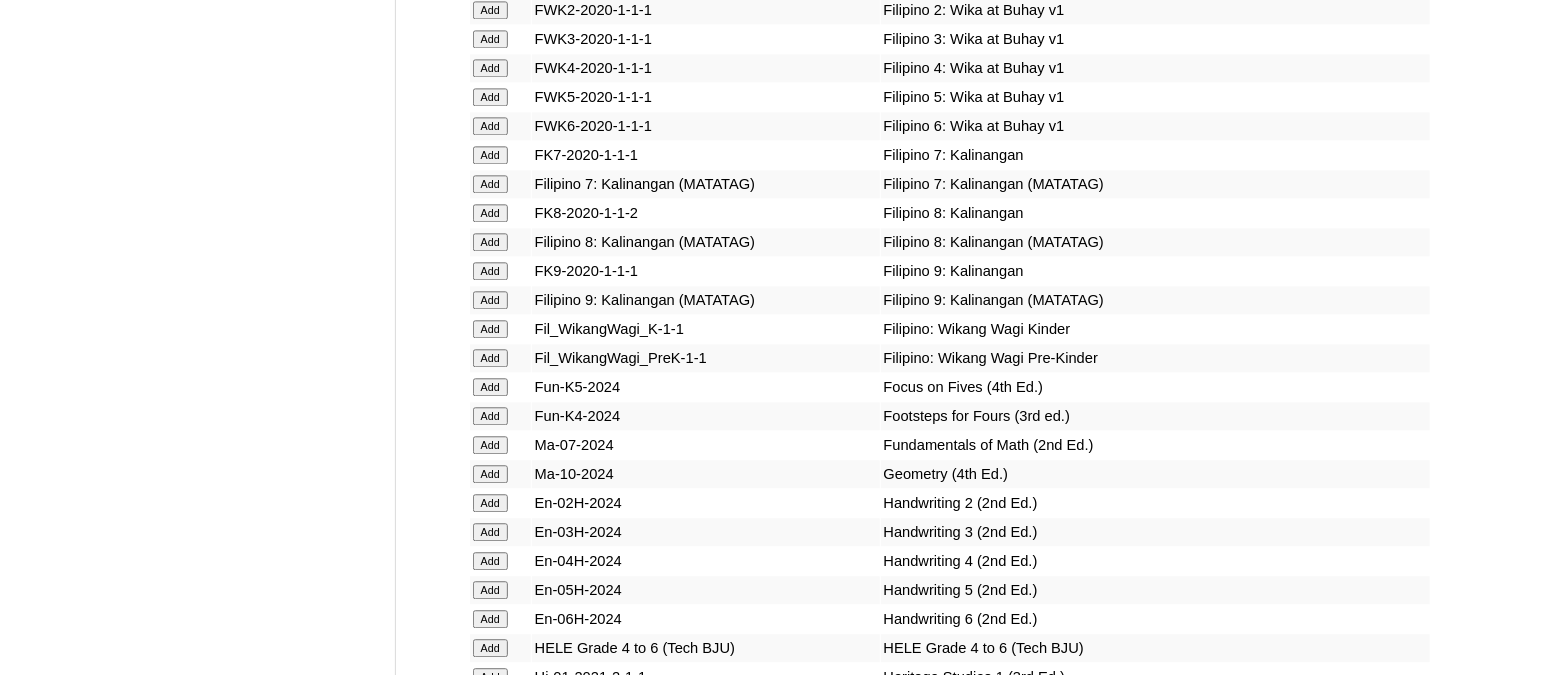 click on "Add" at bounding box center (490, -5329) 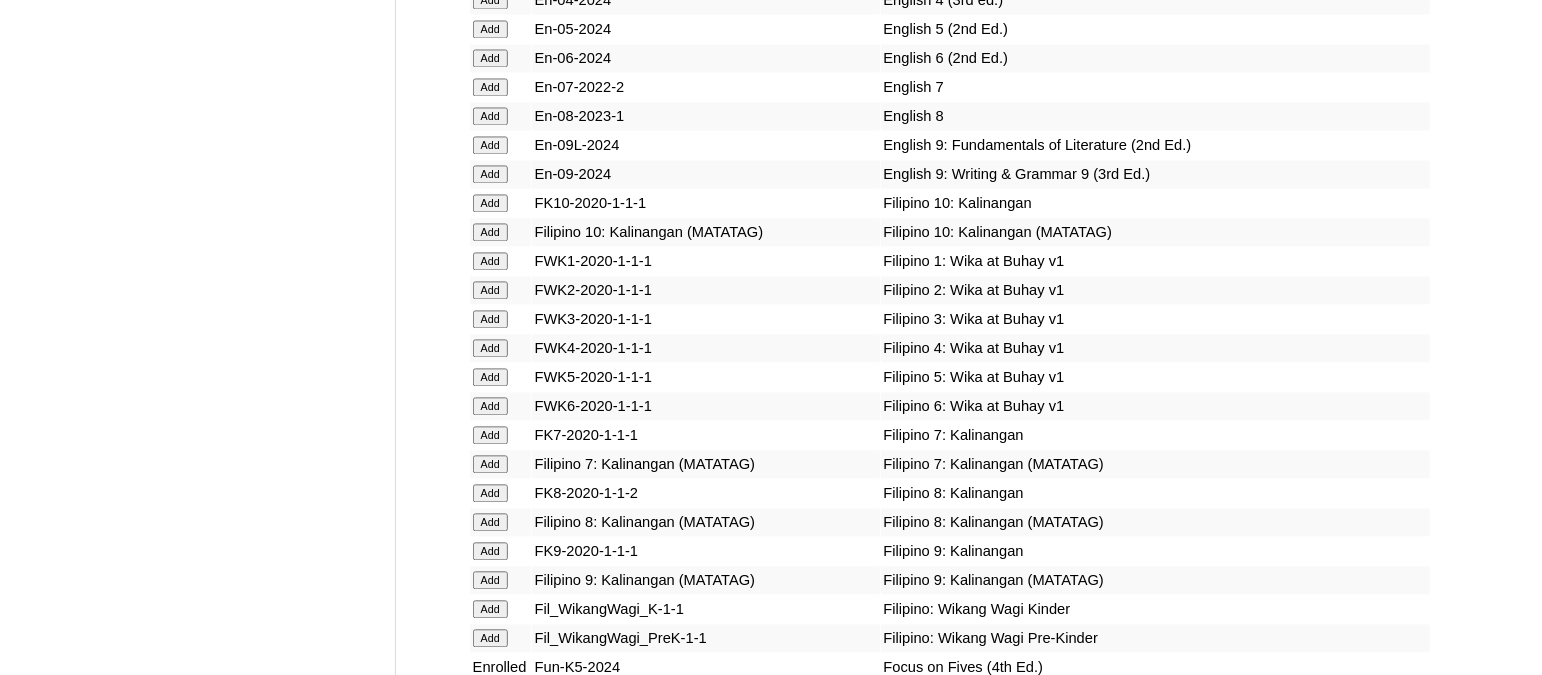 scroll, scrollTop: 6237, scrollLeft: 0, axis: vertical 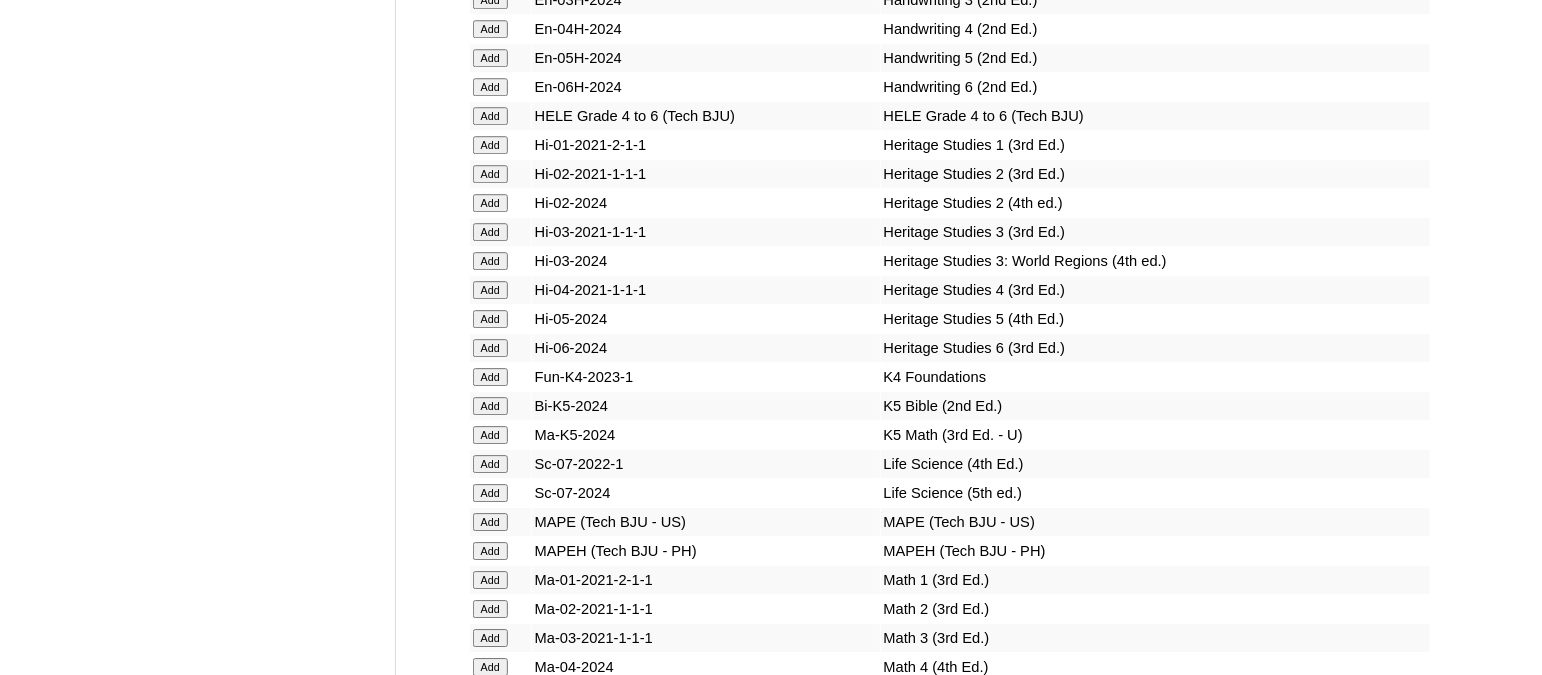 click on "Add" at bounding box center (490, -5861) 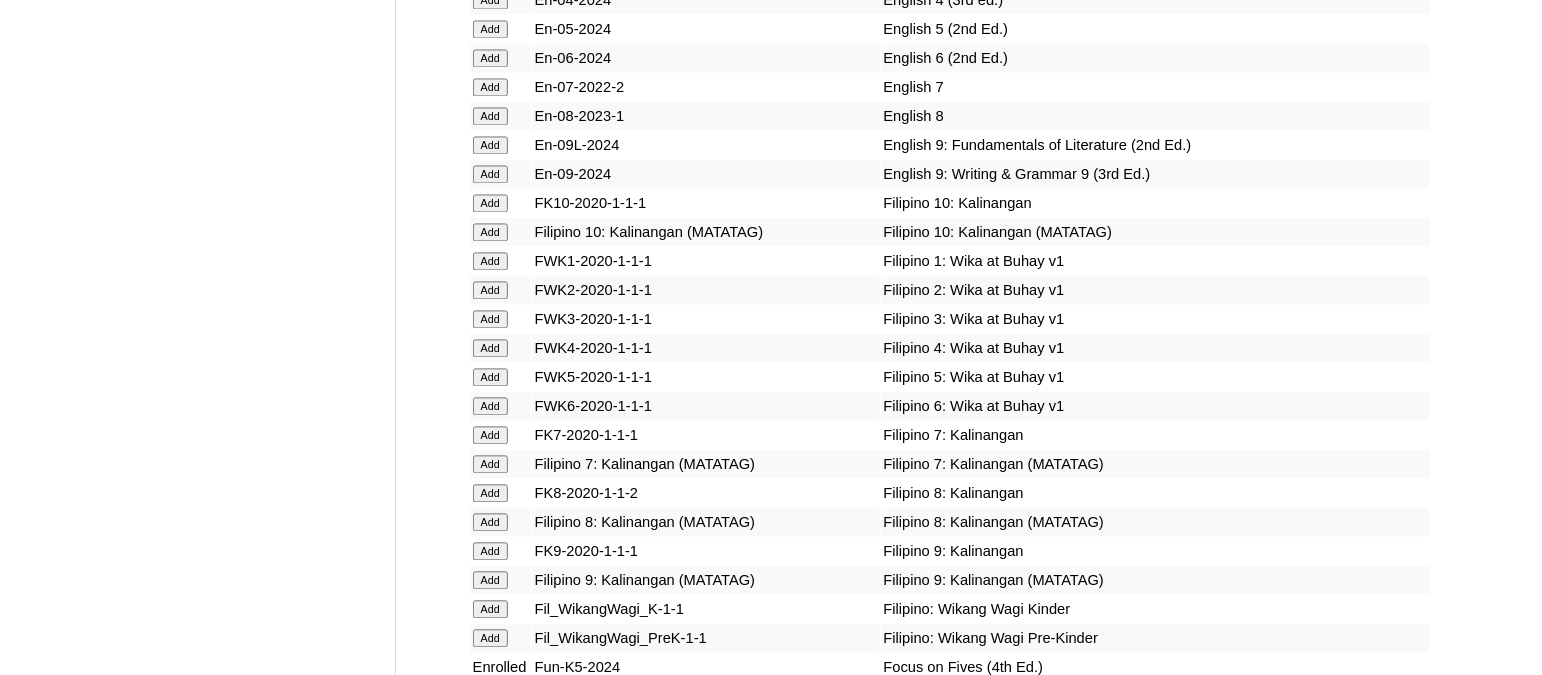 scroll, scrollTop: 6237, scrollLeft: 0, axis: vertical 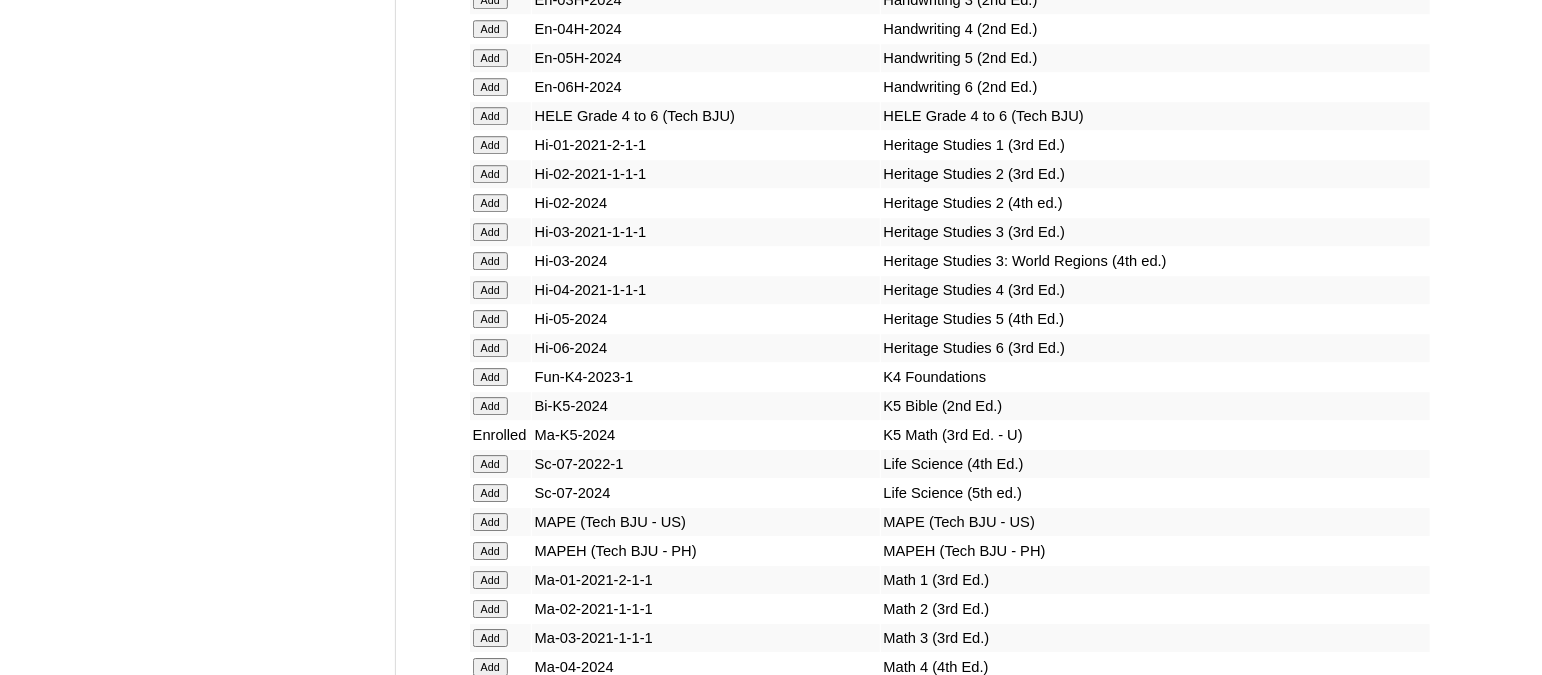click on "Add" at bounding box center (490, -5861) 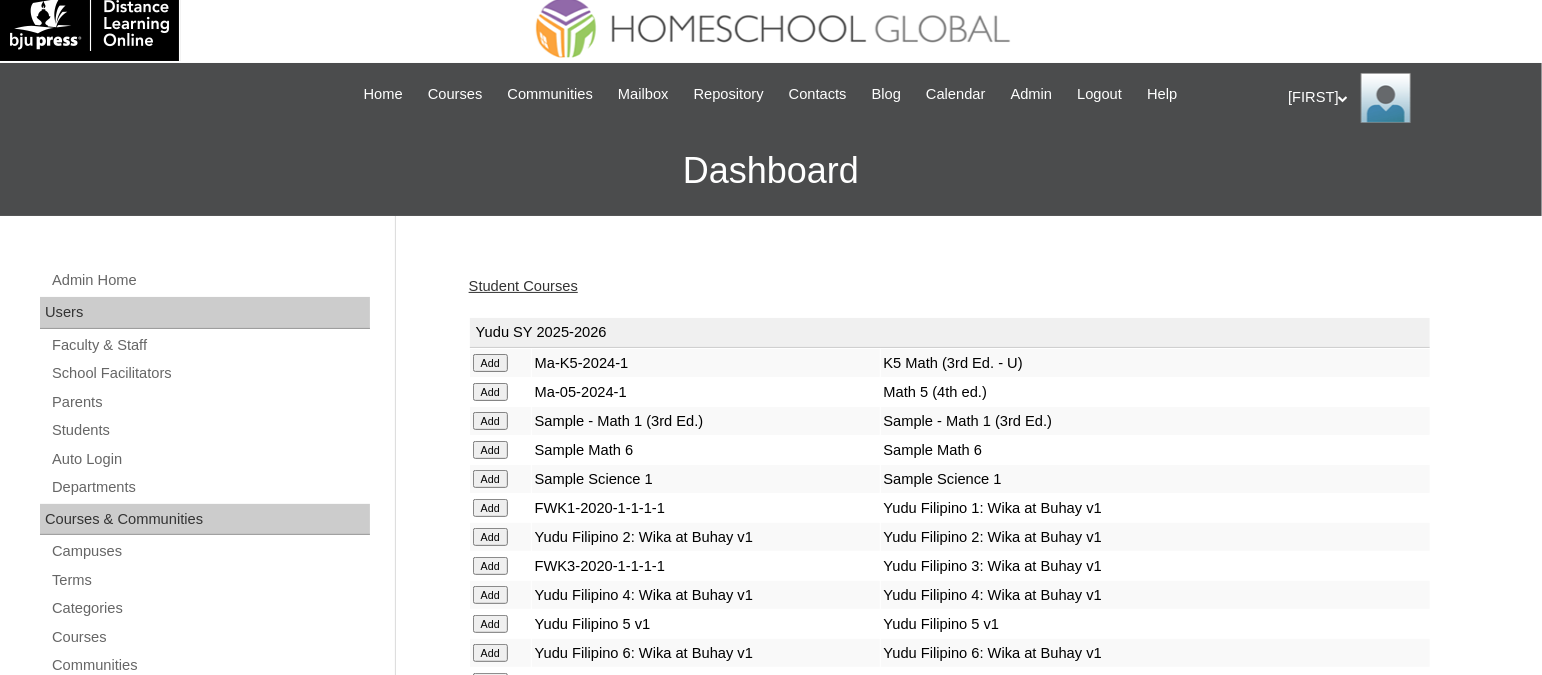 scroll, scrollTop: 5650, scrollLeft: 0, axis: vertical 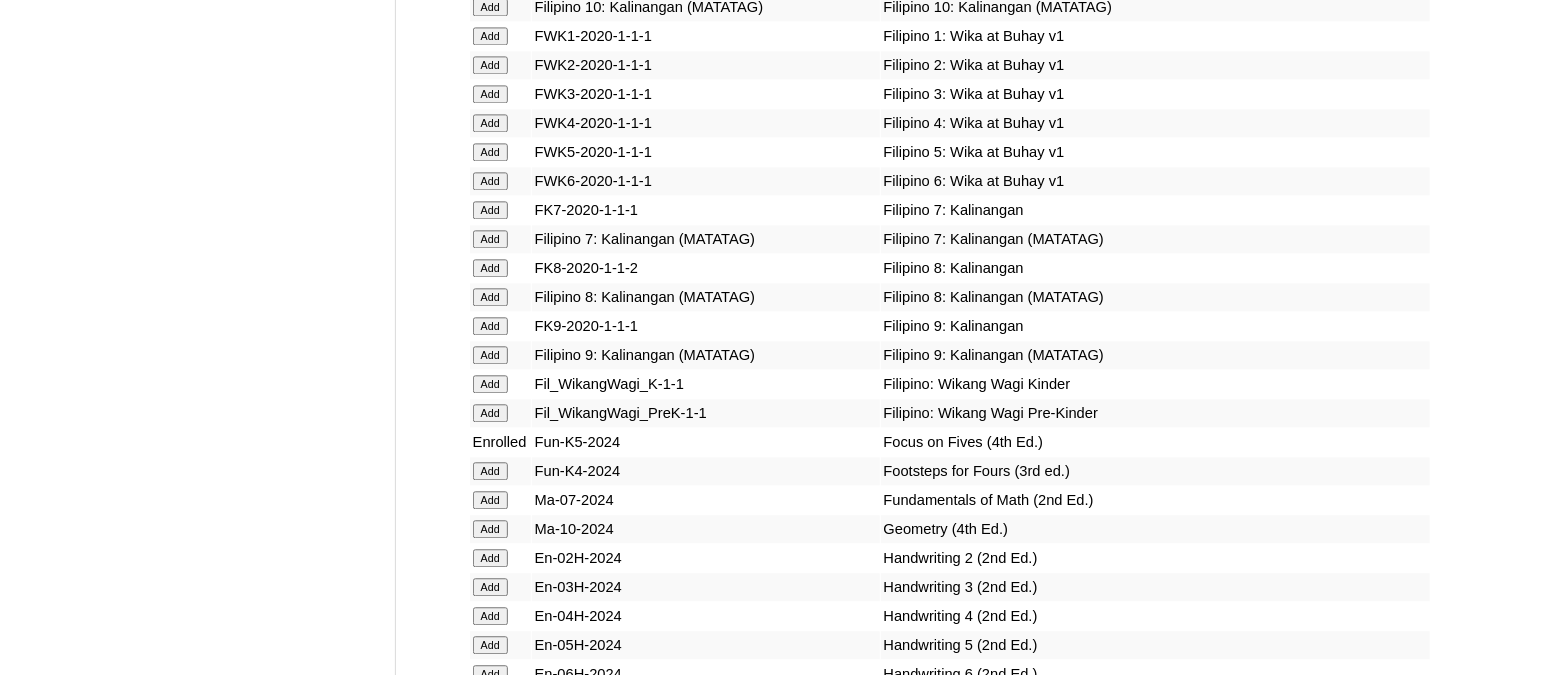 click on "Add" at bounding box center [490, -5274] 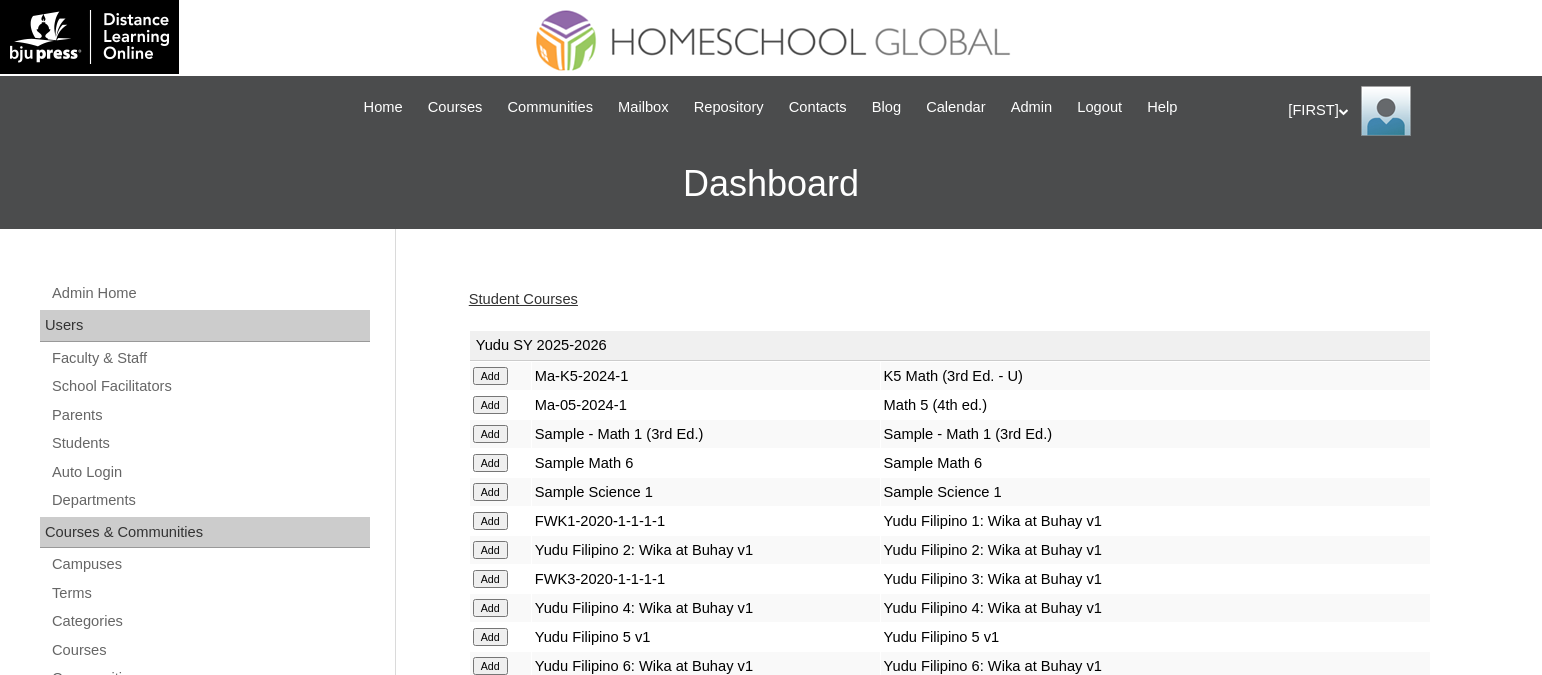 scroll, scrollTop: 0, scrollLeft: 0, axis: both 